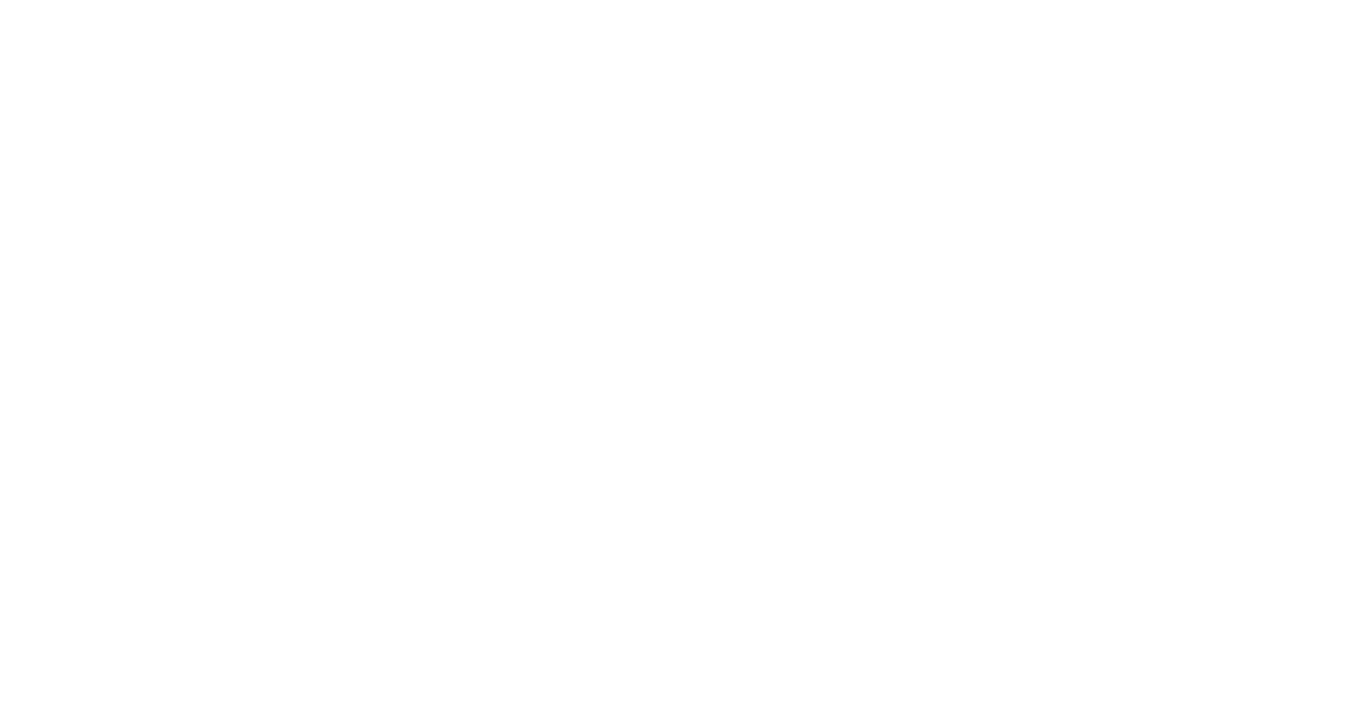 scroll, scrollTop: 0, scrollLeft: 0, axis: both 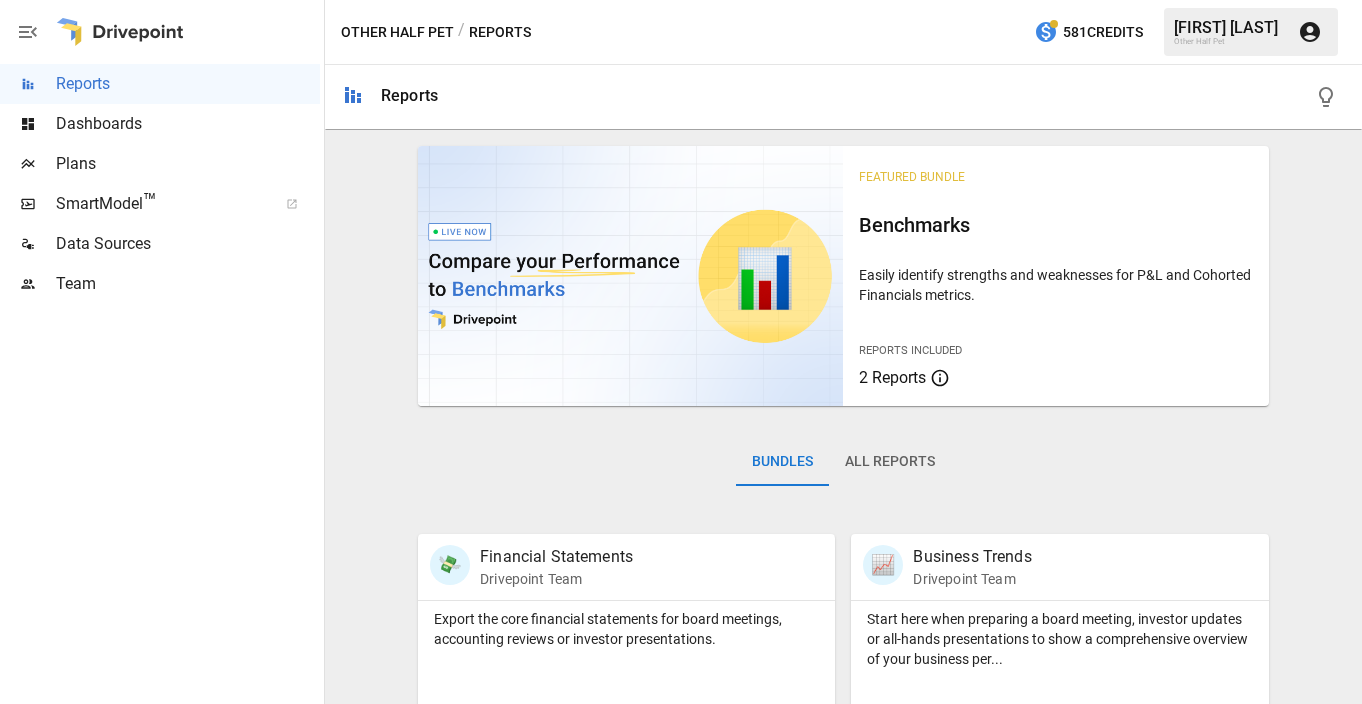 click on "Dashboards" at bounding box center (188, 124) 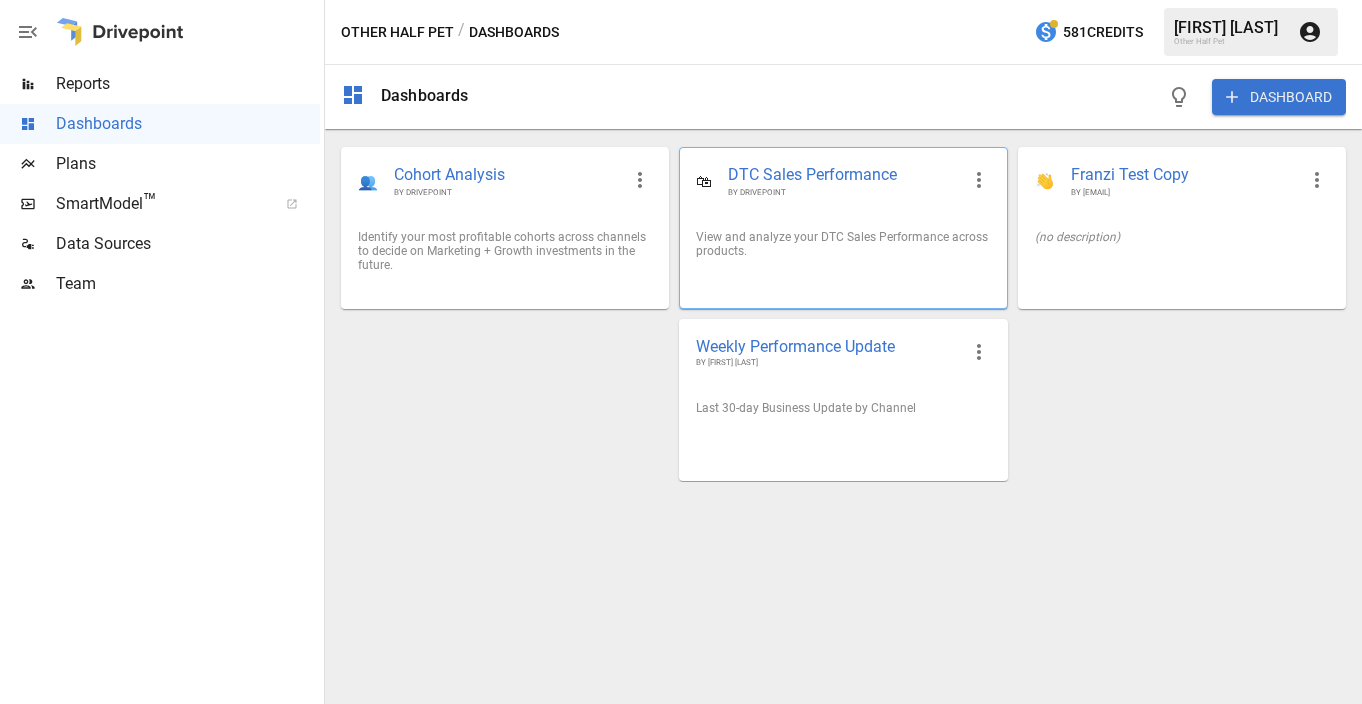 click on "DTC Sales Performance" at bounding box center [843, 175] 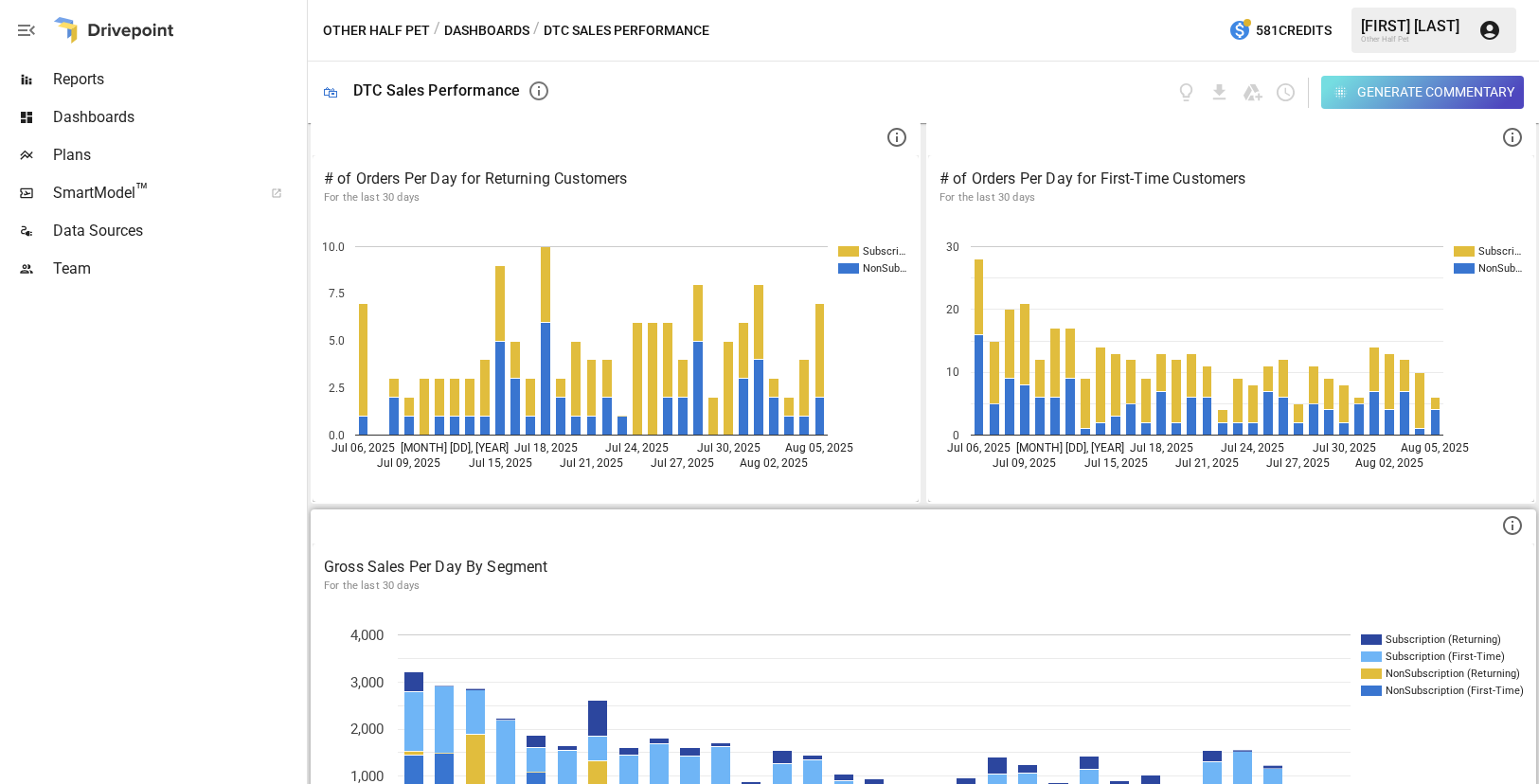 scroll, scrollTop: 0, scrollLeft: 0, axis: both 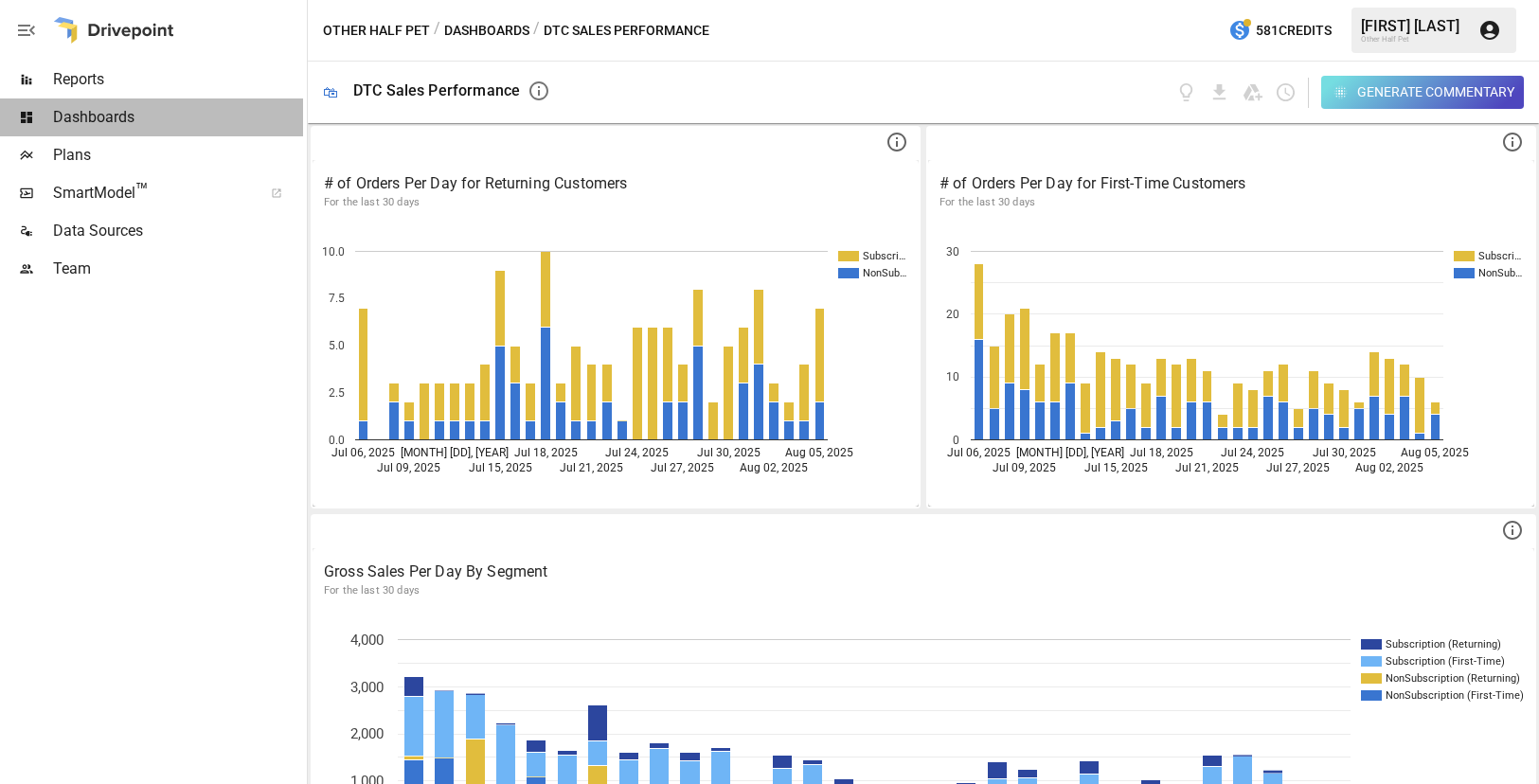 click on "Dashboards" at bounding box center (178, 117) 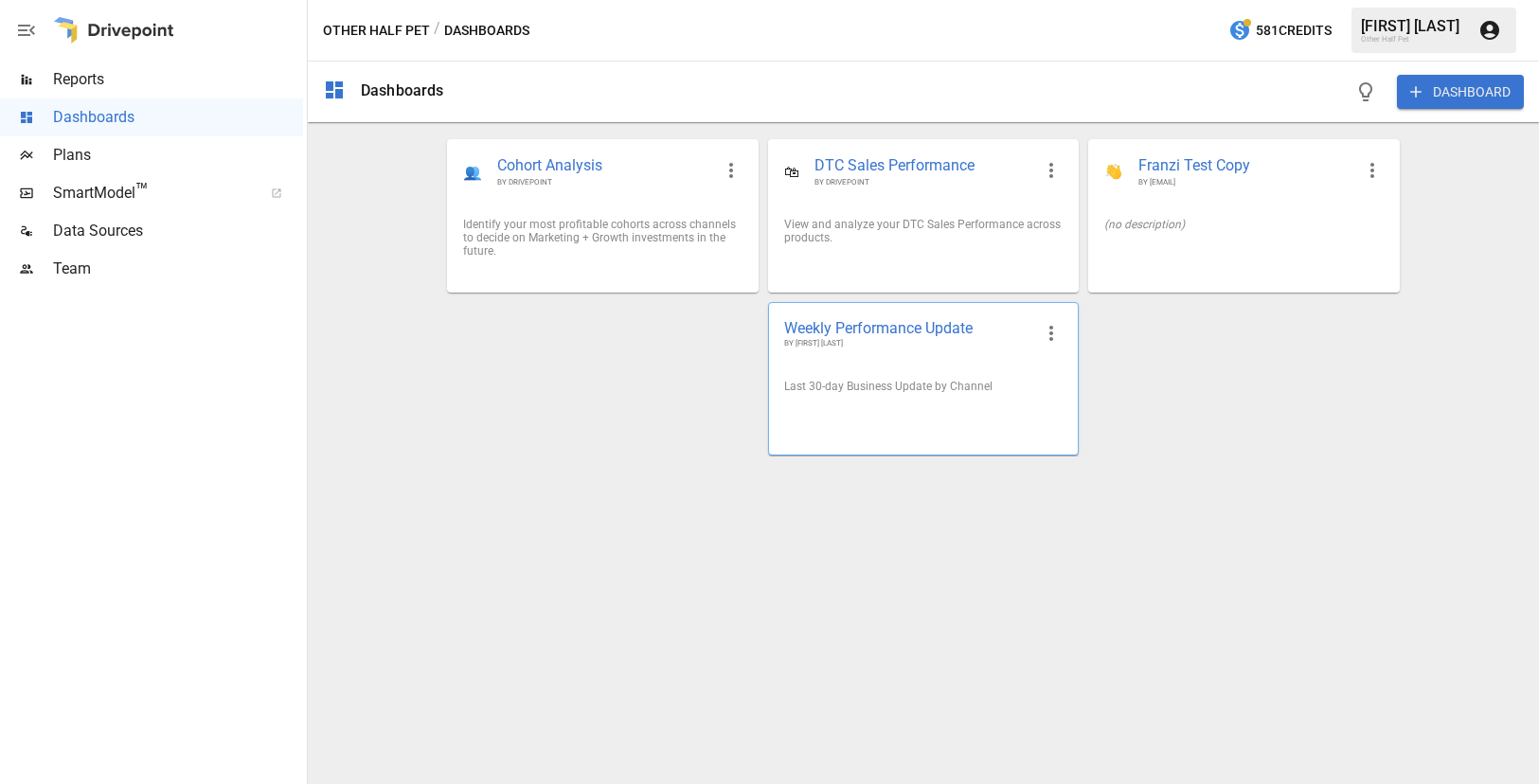 click on "BY [FIRST] [LAST]" at bounding box center (908, 344) 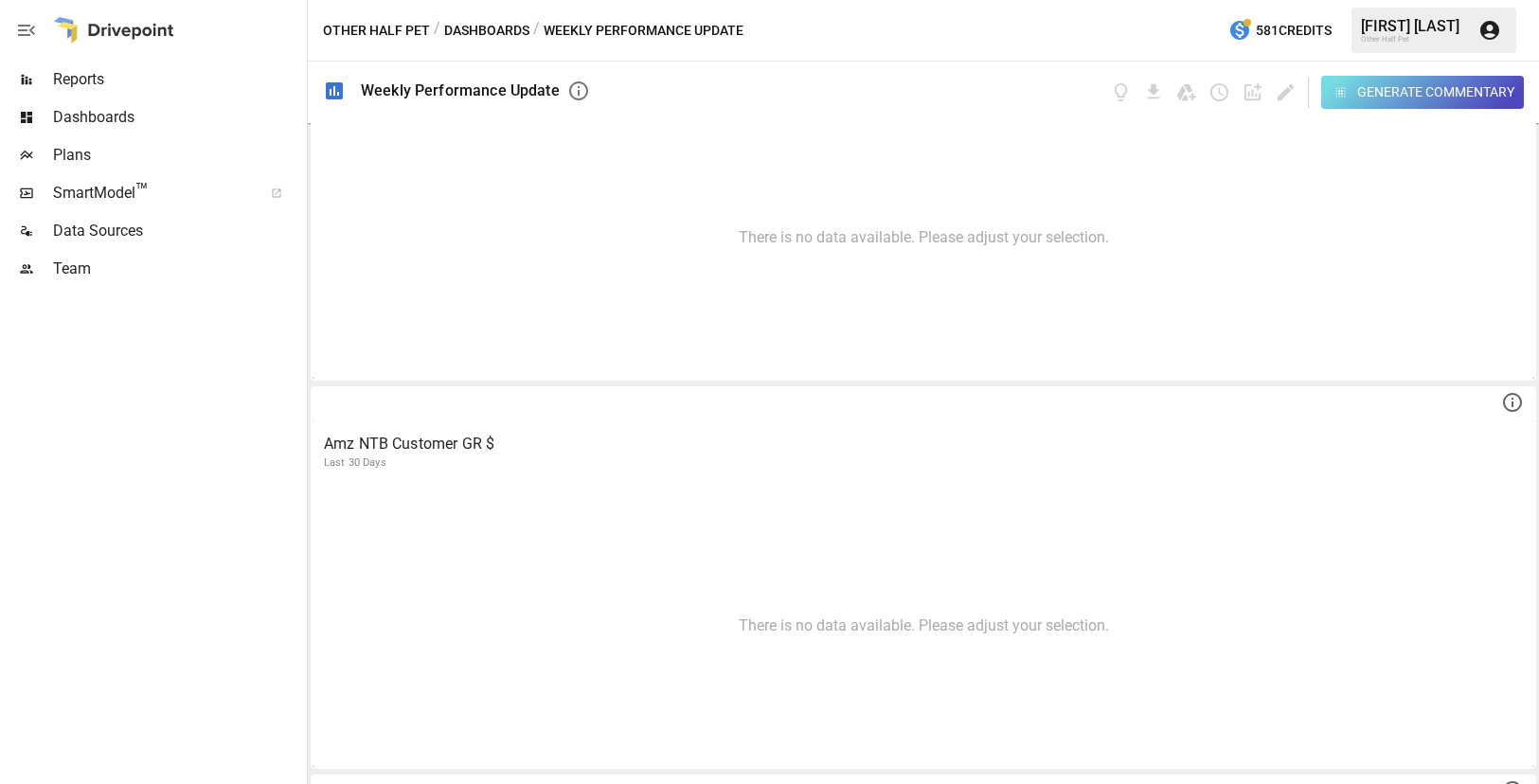 scroll, scrollTop: 0, scrollLeft: 0, axis: both 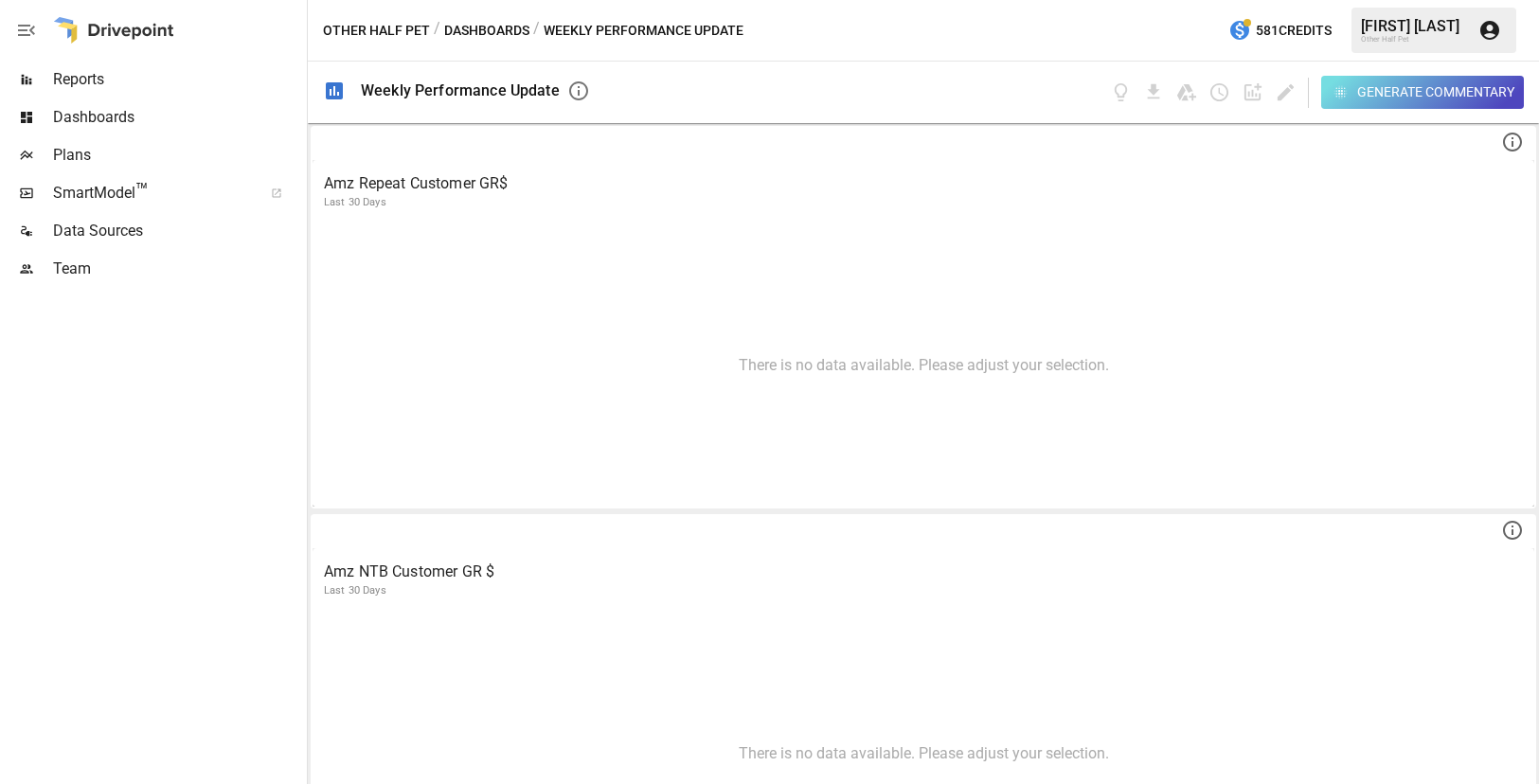 click on "Dashboards" at bounding box center [178, 117] 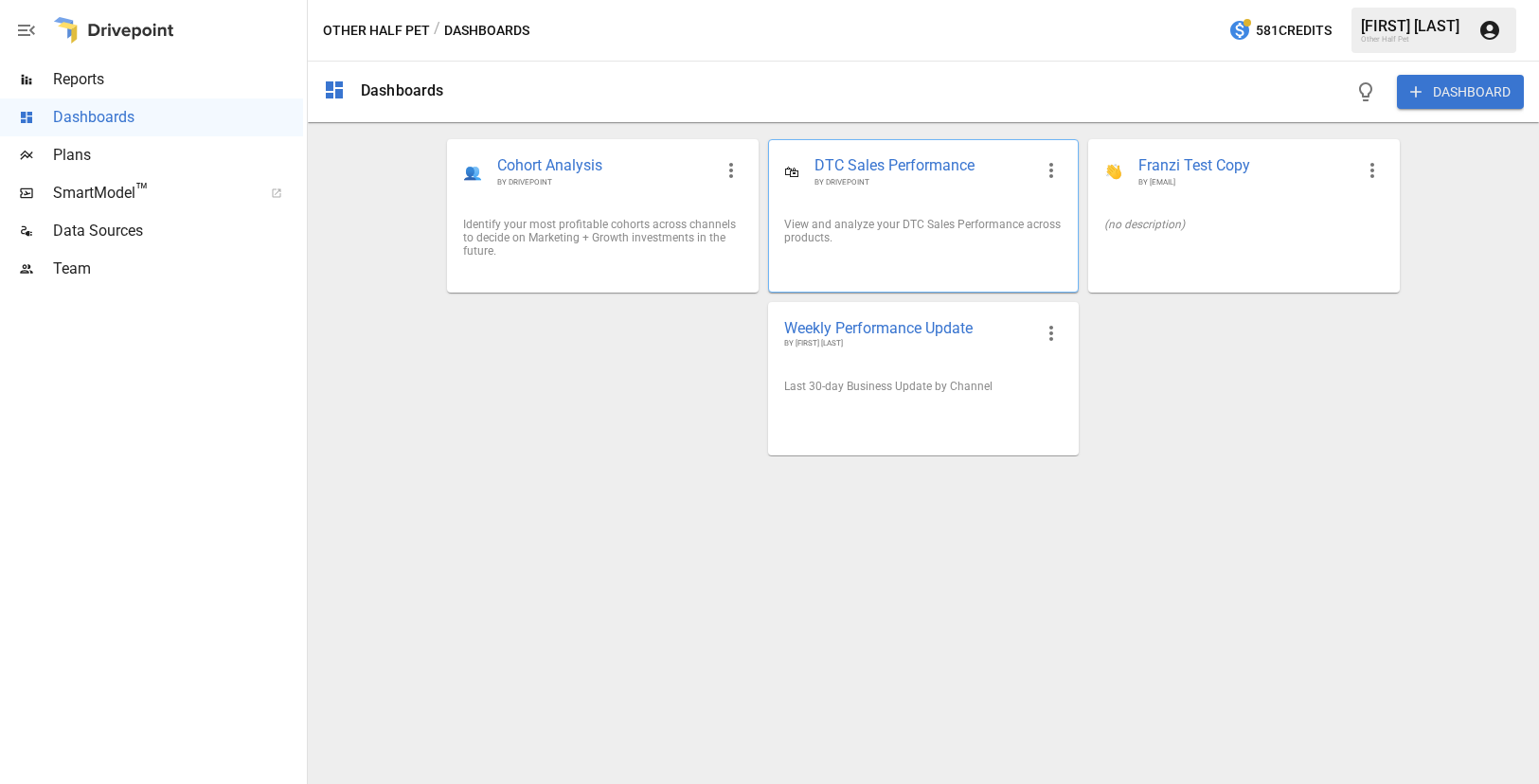 click on "🛍 DTC Sales Performance BY DRIVEPOINT" at bounding box center (923, 171) 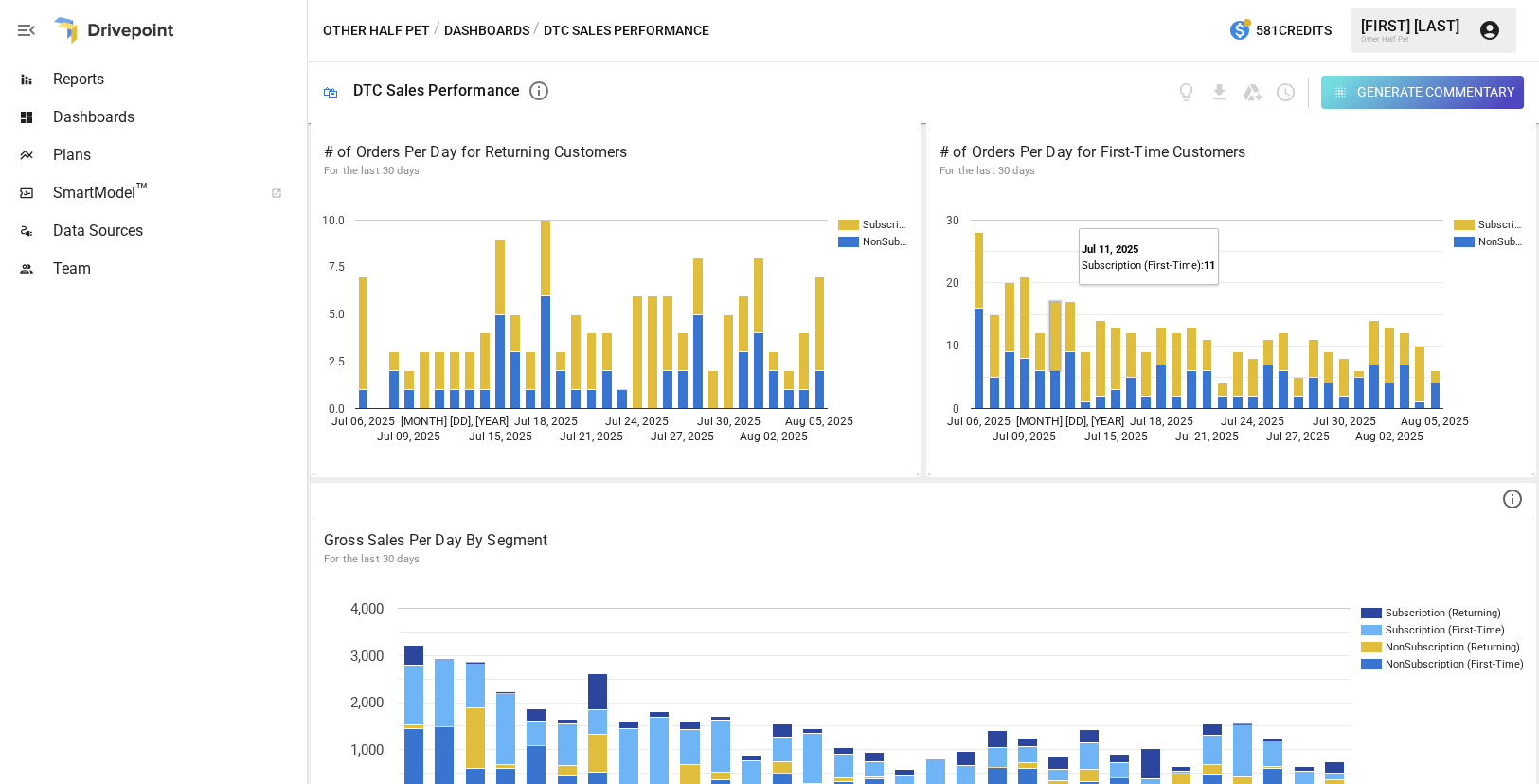 scroll, scrollTop: 17, scrollLeft: 0, axis: vertical 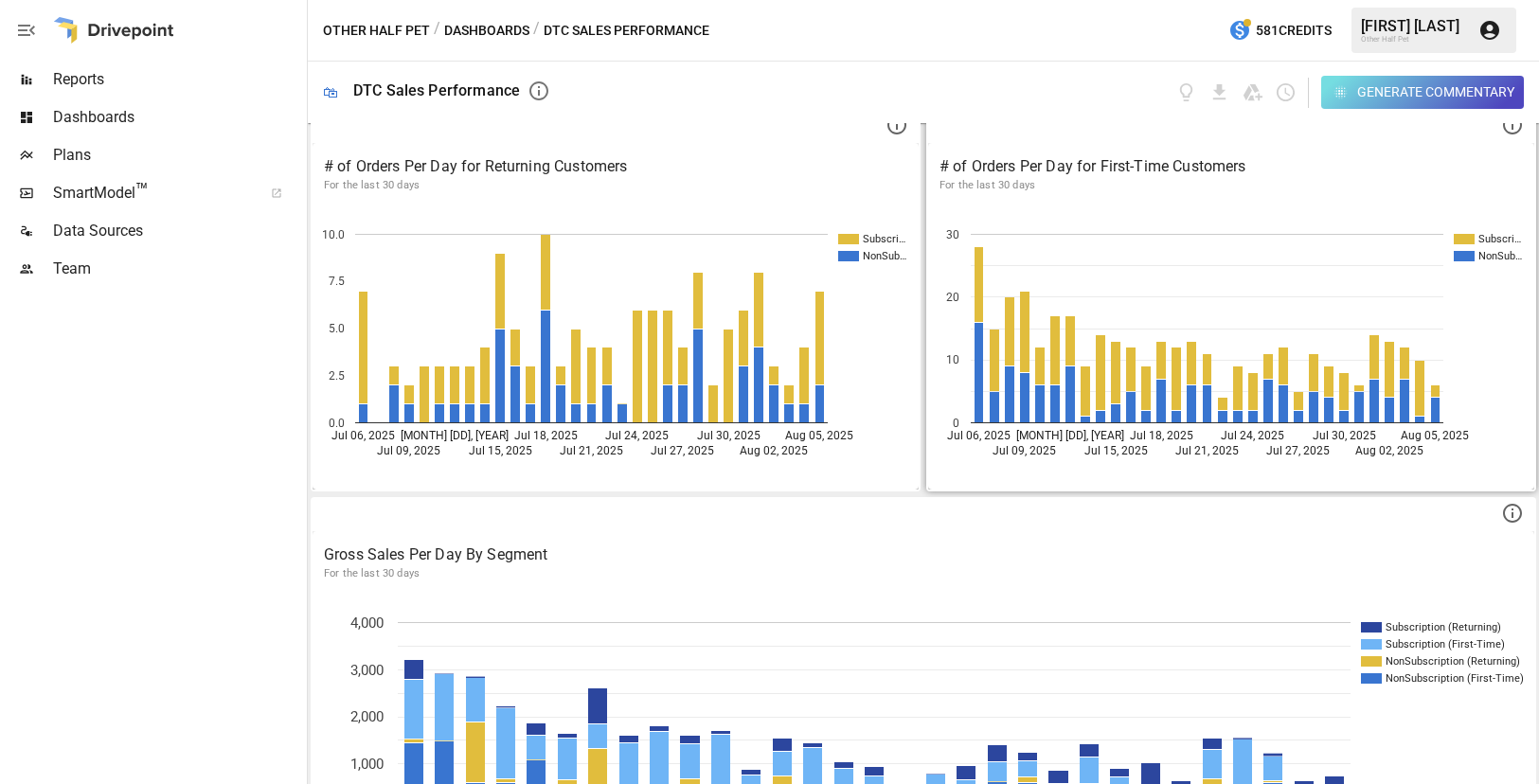 click on "# of Orders Per Day for First-Time Customers" at bounding box center [1231, 167] 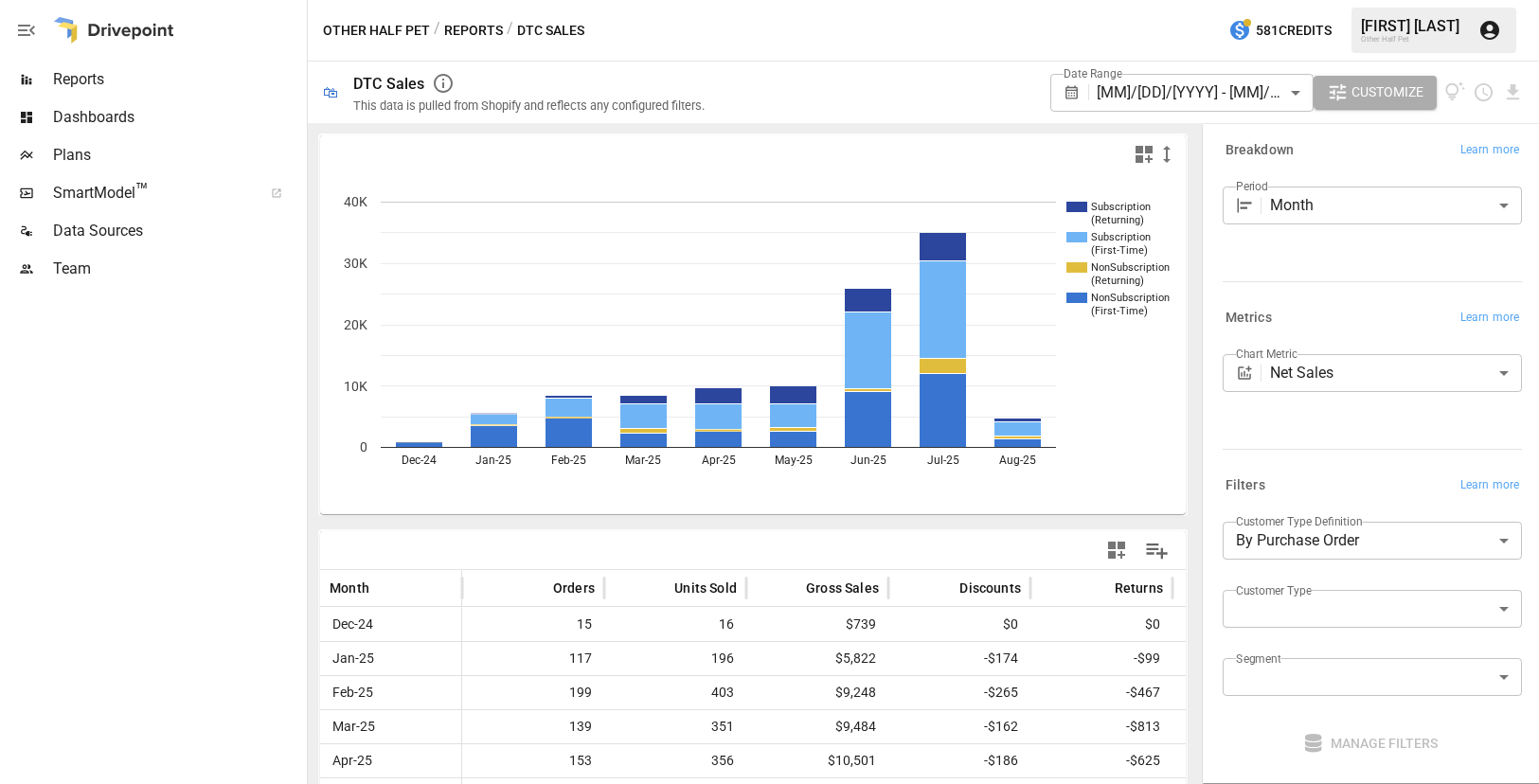 scroll, scrollTop: 0, scrollLeft: 0, axis: both 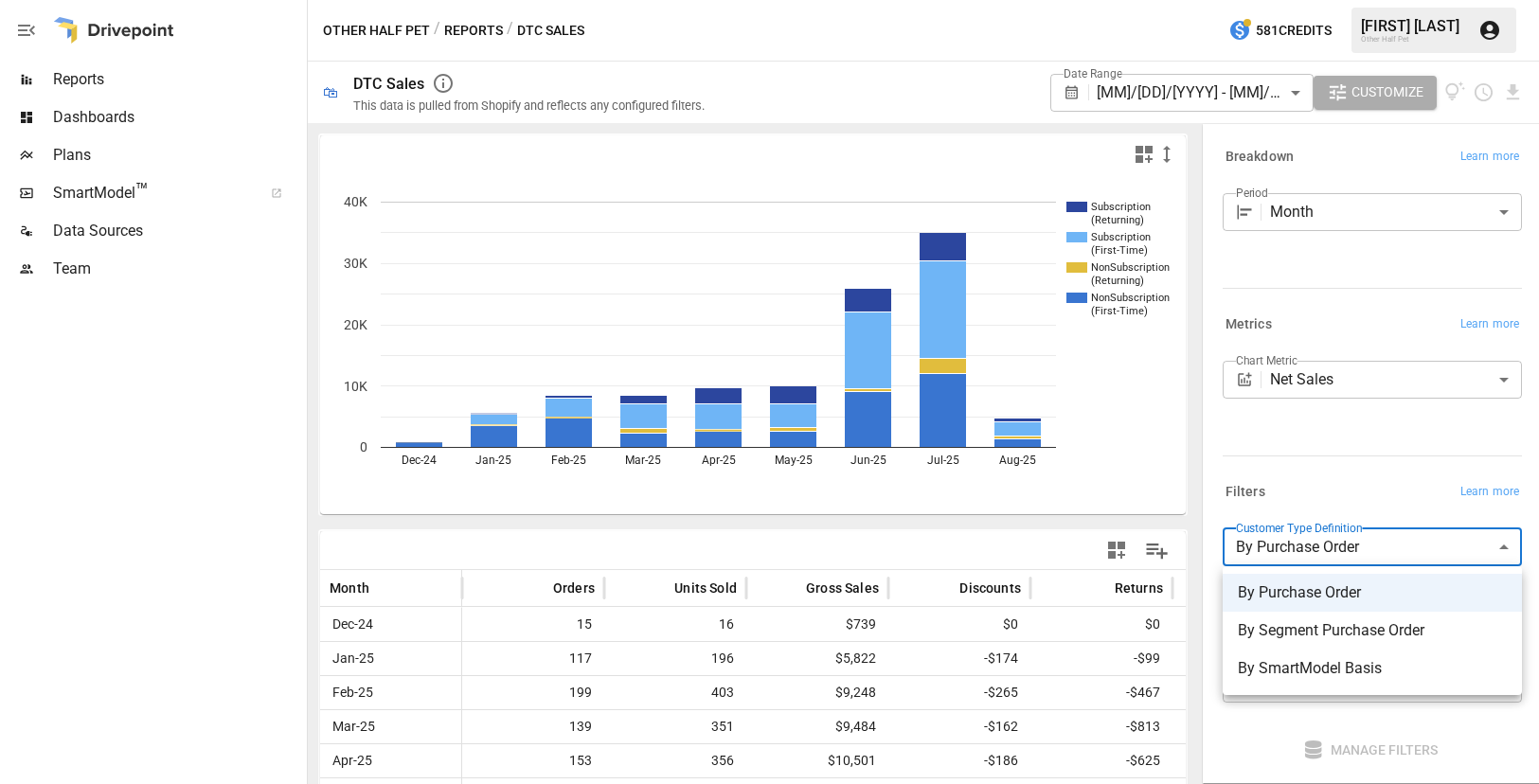 click on "Reports Dashboards Plans SmartModel ™ Data Sources Team Other Half Pet / Reports / DTC Sales 581 Credits [FIRST] [LAST]. Other Half Pet 🛍 DTC Sales This data is pulled from Shopify and reflects any configured filters. Date Range [MM]/[DD]/[YYYY] - [MM]/[DD]/[YYYY] ****** ​ Customize NonSubscription (Returning) Subscription (Returning) Subscription (First-Time) NonSubscription (First-Time) [MON]-[YY] [MON]-[YY] [MON]-[YY] [MON]-[YY] [MON]-[YY] [MON]-[YY] [MON]-[YY] [MON]-[YY] [MON]-[YY] [MON]-[YY] [MON]-[YY] [MON]-[YY] [MON]-[YY] [MON]-[YY] [MON]-[YY] [MON]-[YY] [MON]-[YY] [MON]-[YY] 0 10K 20K 30K 40K NonSubscription (First- Month Orders Units Sold Gross Sales Discounts Returns Net Sales Shipping [MON]-[YY] [NUMBER] [NUMBER] $[NUMBER] $[NUMBER] $[NUMBER] $[NUMBER] $[NUMBER] [MON]-[YY] [NUMBER] [NUMBER] $[NUMBER] $[NUMBER] $[NUMBER] $[NUMBER] $[NUMBER] [MON]-[YY] [NUMBER] [NUMBER] $[NUMBER] $[NUMBER] $[NUMBER] $[NUMBER] $[NUMBER] [MON]-[YY] [NUMBER] [NUMBER] $[NUMBER] $[NUMBER] $[NUMBER] $[NUMBER] $[NUMBER] [MON]-[YY] [NUMBER] [NUMBER] $[NUMBER] $[NUMBER] $[NUMBER] $[NUMBER] $[NUMBER] [MON]-[YY] [NUMBER] [NUMBER] $[NUMBER] $[NUMBER] $[NUMBER] $[NUMBER] $[NUMBER] [MON]-[YY] [NUMBER] [NUMBER] $[NUMBER] $[NUMBER] $[NUMBER] $[NUMBER] $[NUMBER] [MON]-[YY] [NUMBER] [NUMBER] $[NUMBER] $[NUMBER] $[NUMBER] $[NUMBER] $[NUMBER] [MON]-[YY] [NUMBER] [NUMBER] $[NUMBER] $[NUMBER] $[NUMBER] $[NUMBER] $[NUMBER] [MON]-[YY] [NUMBER] [NUMBER] $[NUMBER] $[NUMBER] $[NUMBER] $[NUMBER] $[NUMBER] Breakdown Learn more Period Month *****" at bounding box center [769, 0] 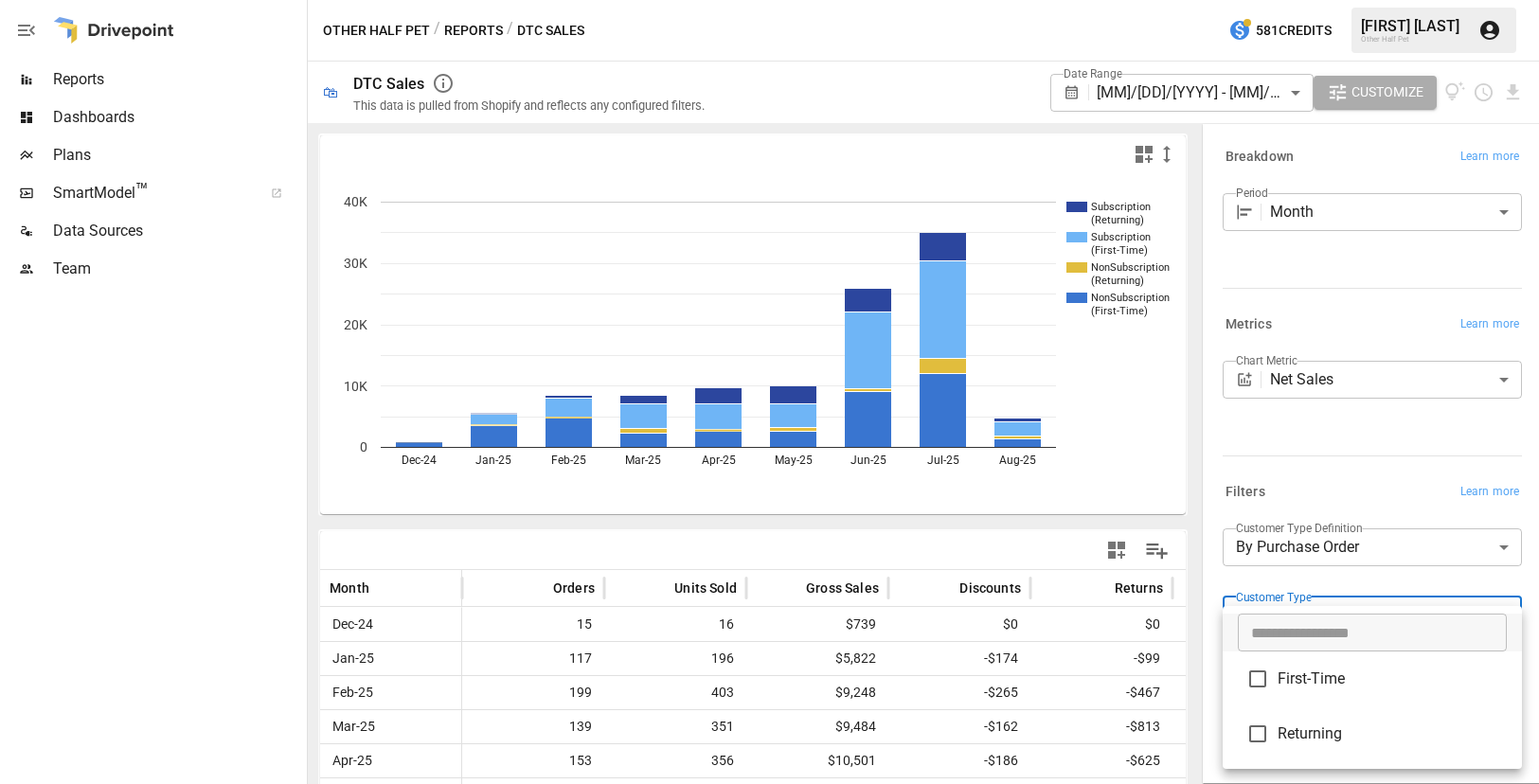 click on "Reports Dashboards Plans SmartModel ™ Data Sources Team Other Half Pet / Reports / DTC Sales 581 Credits [FIRST] [LAST]. Other Half Pet 🛍 DTC Sales This data is pulled from Shopify and reflects any configured filters. Date Range [MM]/[DD]/[YYYY] - [MM]/[DD]/[YYYY] ****** ​ Customize NonSubscription (Returning) Subscription (Returning) Subscription (First-Time) NonSubscription (First-Time) [MON]-[YY] [MON]-[YY] [MON]-[YY] [MON]-[YY] [MON]-[YY] [MON]-[YY] [MON]-[YY] [MON]-[YY] [MON]-[YY] [MON]-[YY] [MON]-[YY] [MON]-[YY] [MON]-[YY] [MON]-[YY] [MON]-[YY] [MON]-[YY] [MON]-[YY] [MON]-[YY] 0 10K 20K 30K 40K NonSubscription (First- Month Orders Units Sold Gross Sales Discounts Returns Net Sales Shipping [MON]-[YY] [NUMBER] [NUMBER] $[NUMBER] $[NUMBER] $[NUMBER] $[NUMBER] $[NUMBER] [MON]-[YY] [NUMBER] [NUMBER] $[NUMBER] $[NUMBER] $[NUMBER] $[NUMBER] $[NUMBER] [MON]-[YY] [NUMBER] [NUMBER] $[NUMBER] $[NUMBER] $[NUMBER] $[NUMBER] $[NUMBER] [MON]-[YY] [NUMBER] [NUMBER] $[NUMBER] $[NUMBER] $[NUMBER] $[NUMBER] $[NUMBER] [MON]-[YY] [NUMBER] [NUMBER] $[NUMBER] $[NUMBER] $[NUMBER] $[NUMBER] $[NUMBER] [MON]-[YY] [NUMBER] [NUMBER] $[NUMBER] $[NUMBER] $[NUMBER] $[NUMBER] $[NUMBER] [MON]-[YY] [NUMBER] [NUMBER] $[NUMBER] $[NUMBER] $[NUMBER] $[NUMBER] $[NUMBER] [MON]-[YY] [NUMBER] [NUMBER] $[NUMBER] $[NUMBER] $[NUMBER] $[NUMBER] $[NUMBER] [MON]-[YY] [NUMBER] [NUMBER] $[NUMBER] $[NUMBER] $[NUMBER] $[NUMBER] $[NUMBER] [MON]-[YY] [NUMBER] [NUMBER] $[NUMBER] $[NUMBER] $[NUMBER] $[NUMBER] $[NUMBER] Breakdown Learn more Period Month *****" at bounding box center (769, 0) 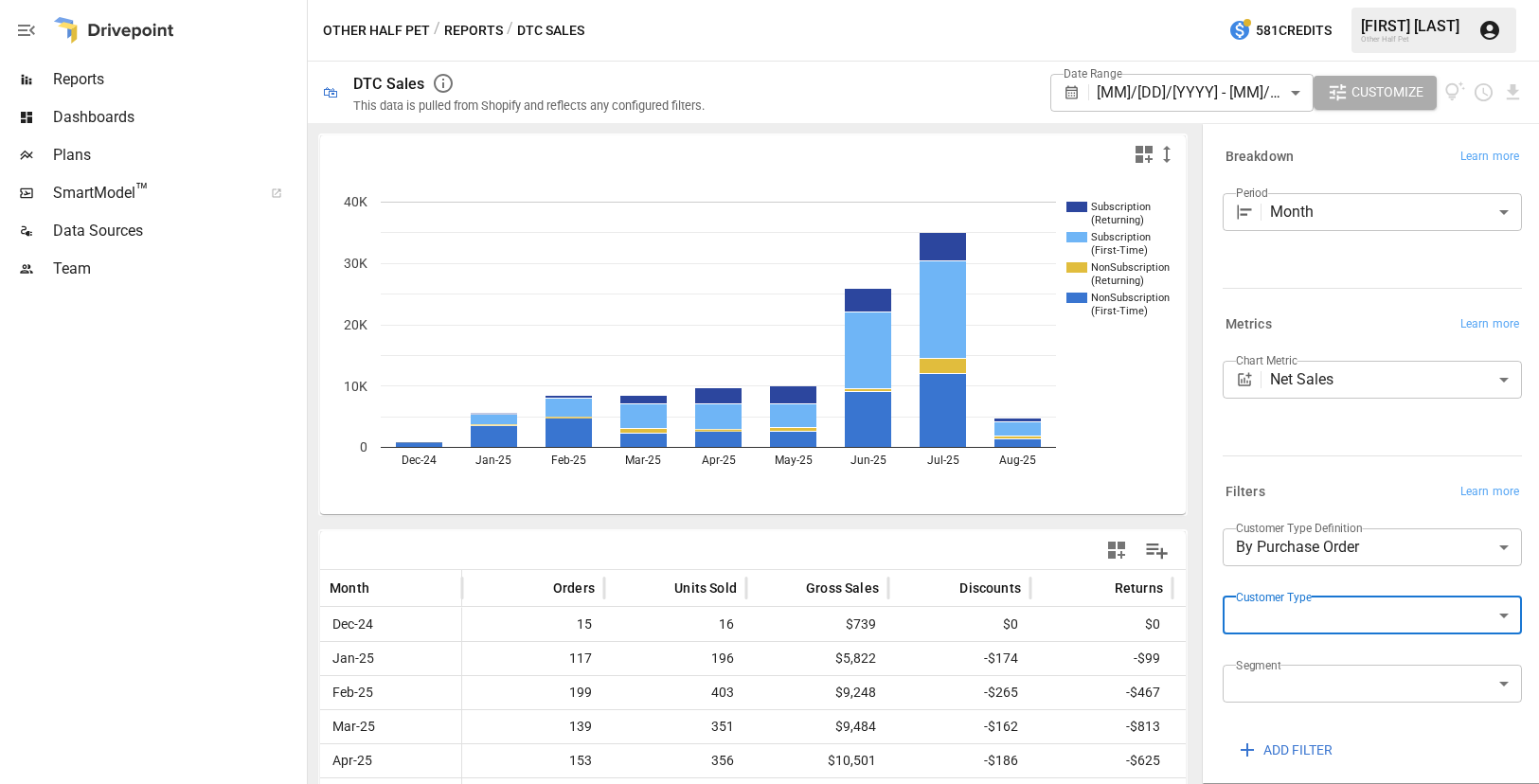 click on "Reports Dashboards Plans SmartModel ™ Data Sources Team Other Half Pet / Reports / DTC Sales 581 Credits [FIRST] [LAST]. Other Half Pet 🛍 DTC Sales This data is pulled from Shopify and reflects any configured filters. Date Range [MM]/[DD]/[YYYY] - [MM]/[DD]/[YYYY] ****** ​ Customize NonSubscription (Returning) Subscription (Returning) Subscription (First-Time) NonSubscription (First-Time) [MON]-[YY] [MON]-[YY] [MON]-[YY] [MON]-[YY] [MON]-[YY] [MON]-[YY] [MON]-[YY] [MON]-[YY] [MON]-[YY] [MON]-[YY] [MON]-[YY] [MON]-[YY] [MON]-[YY] [MON]-[YY] [MON]-[YY] [MON]-[YY] [MON]-[YY] [MON]-[YY] 0 10K 20K 30K 40K NonSubscription (First- Month Orders Units Sold Gross Sales Discounts Returns Net Sales Shipping [MON]-[YY] [NUMBER] [NUMBER] $[NUMBER] $[NUMBER] $[NUMBER] $[NUMBER] $[NUMBER] [MON]-[YY] [NUMBER] [NUMBER] $[NUMBER] $[NUMBER] $[NUMBER] $[NUMBER] $[NUMBER] [MON]-[YY] [NUMBER] [NUMBER] $[NUMBER] $[NUMBER] $[NUMBER] $[NUMBER] $[NUMBER] [MON]-[YY] [NUMBER] [NUMBER] $[NUMBER] $[NUMBER] $[NUMBER] $[NUMBER] $[NUMBER] [MON]-[YY] [NUMBER] [NUMBER] $[NUMBER] $[NUMBER] $[NUMBER] $[NUMBER] $[NUMBER] [MON]-[YY] [NUMBER] [NUMBER] $[NUMBER] $[NUMBER] $[NUMBER] $[NUMBER] $[NUMBER] [MON]-[YY] [NUMBER] [NUMBER] $[NUMBER] $[NUMBER] $[NUMBER] $[NUMBER] $[NUMBER] [MON]-[YY] [NUMBER] [NUMBER] $[NUMBER] $[NUMBER] $[NUMBER] $[NUMBER] $[NUMBER] [MON]-[YY] [NUMBER] [NUMBER] $[NUMBER] $[NUMBER] $[NUMBER] $[NUMBER] $[NUMBER] [MON]-[YY] [NUMBER] [NUMBER] $[NUMBER] $[NUMBER] $[NUMBER] $[NUMBER] $[NUMBER] Breakdown Learn more Period Month *****" at bounding box center [769, 0] 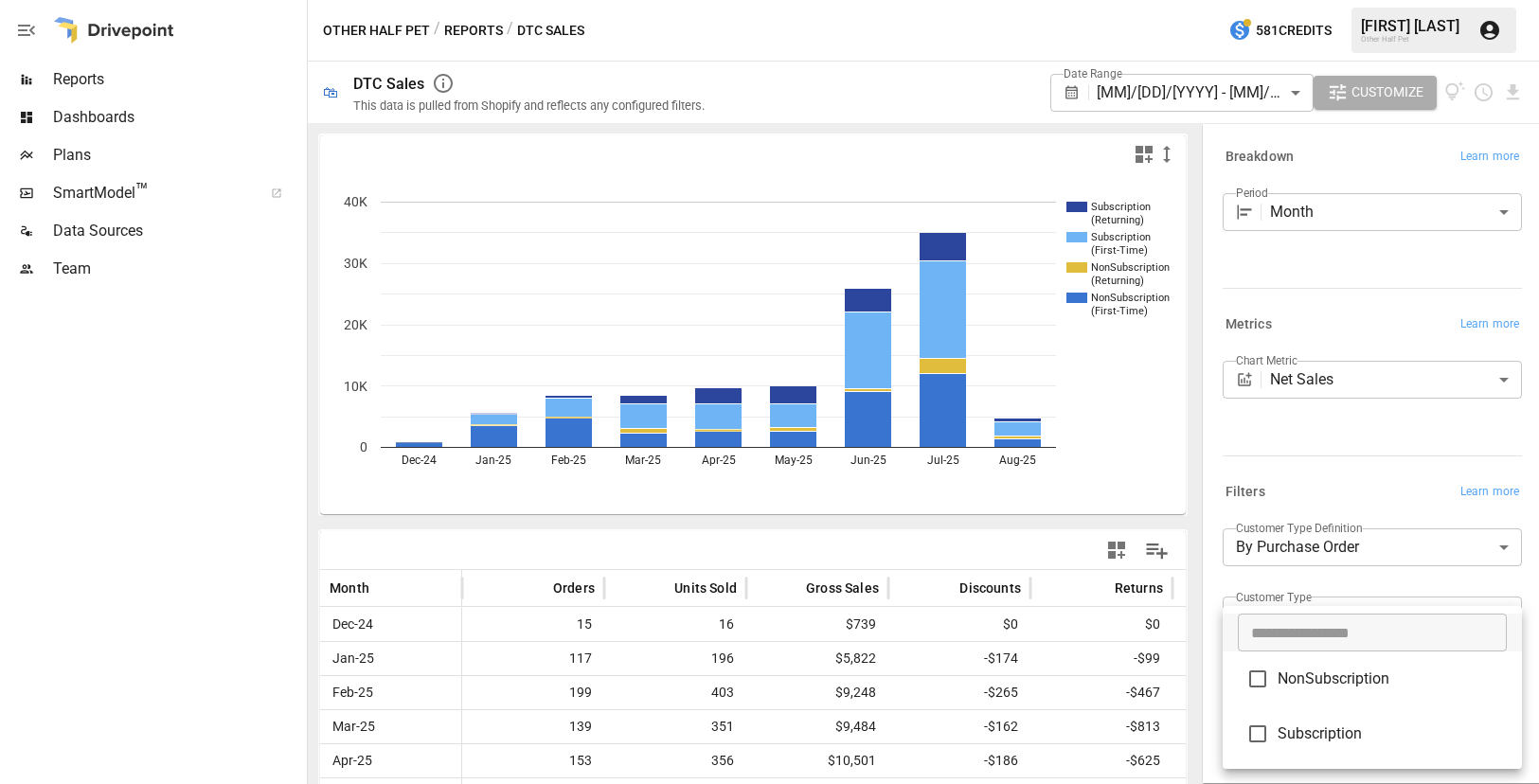click at bounding box center [769, 392] 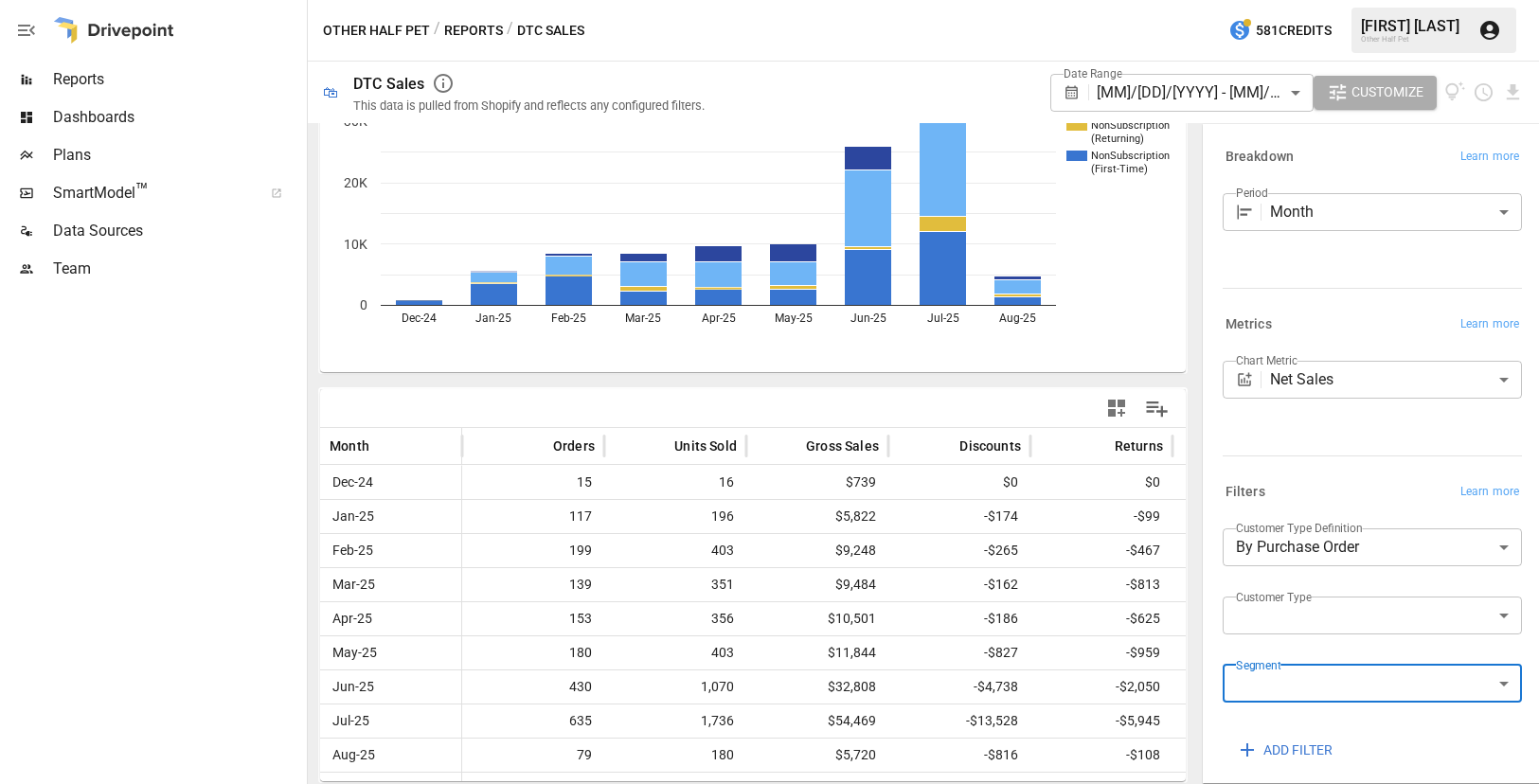 scroll, scrollTop: 0, scrollLeft: 0, axis: both 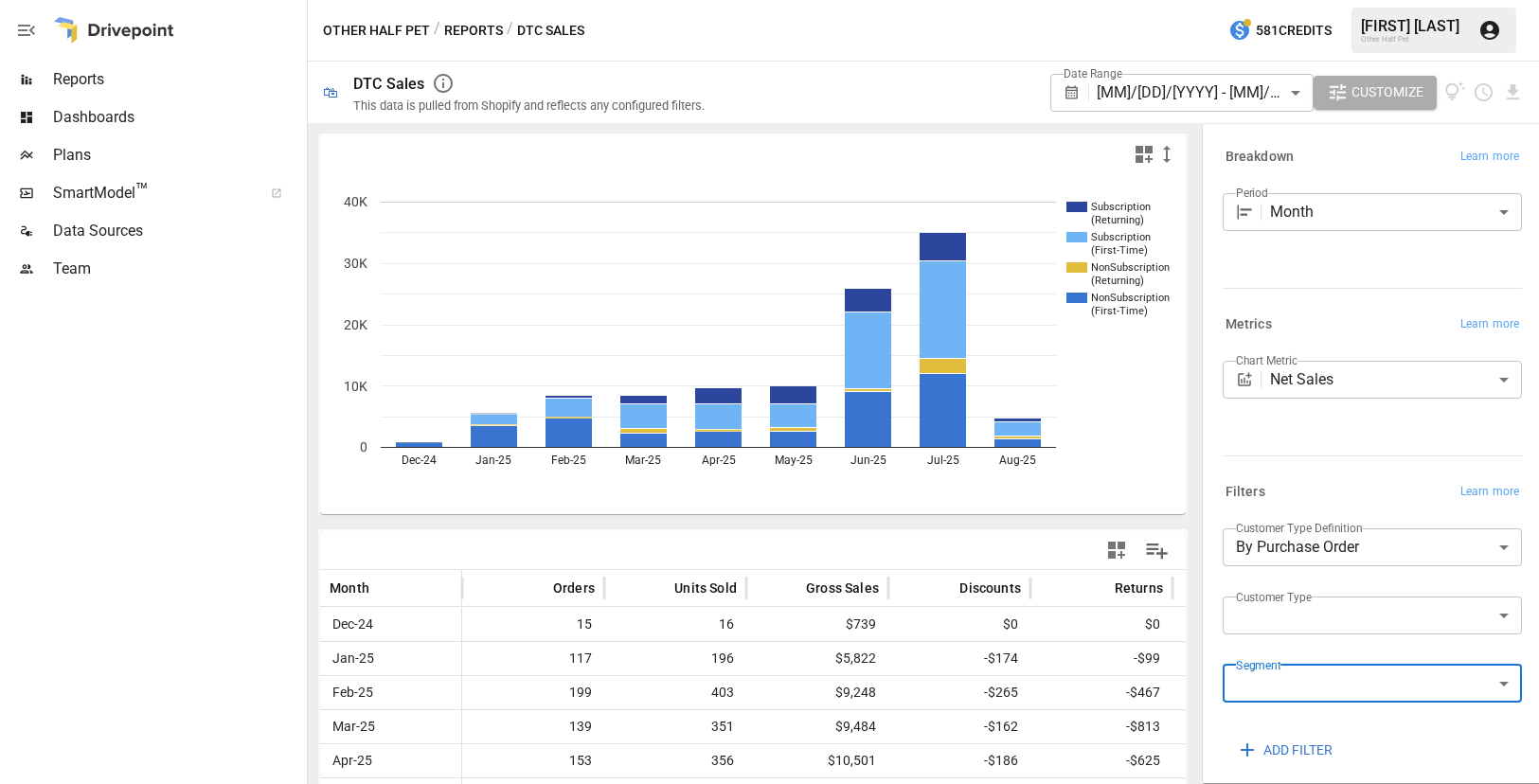 click on "Reports Dashboards Plans SmartModel ™ Data Sources Team Other Half Pet / Reports / DTC Sales 581 Credits [FIRST] [LAST]. Other Half Pet 🛍 DTC Sales This data is pulled from Shopify and reflects any configured filters. Date Range [MM]/[DD]/[YYYY] - [MM]/[DD]/[YYYY] ****** ​ Customize NonSubscription (Returning) Subscription (Returning) Subscription (First-Time) NonSubscription (First-Time) [MON]-[YY] [MON]-[YY] [MON]-[YY] [MON]-[YY] [MON]-[YY] [MON]-[YY] [MON]-[YY] [MON]-[YY] [MON]-[YY] [MON]-[YY] [MON]-[YY] [MON]-[YY] [MON]-[YY] [MON]-[YY] [MON]-[YY] [MON]-[YY] [MON]-[YY] [MON]-[YY] 0 10K 20K 30K 40K NonSubscription (First- Month Orders Units Sold Gross Sales Discounts Returns Net Sales Shipping [MON]-[YY] [NUMBER] [NUMBER] $[NUMBER] $[NUMBER] $[NUMBER] $[NUMBER] $[NUMBER] [MON]-[YY] [NUMBER] [NUMBER] $[NUMBER] $[NUMBER] $[NUMBER] $[NUMBER] $[NUMBER] [MON]-[YY] [NUMBER] [NUMBER] $[NUMBER] $[NUMBER] $[NUMBER] $[NUMBER] $[NUMBER] [MON]-[YY] [NUMBER] [NUMBER] $[NUMBER] $[NUMBER] $[NUMBER] $[NUMBER] $[NUMBER] [MON]-[YY] [NUMBER] [NUMBER] $[NUMBER] $[NUMBER] $[NUMBER] $[NUMBER] $[NUMBER] [MON]-[YY] [NUMBER] [NUMBER] $[NUMBER] $[NUMBER] $[NUMBER] $[NUMBER] $[NUMBER] [MON]-[YY] [NUMBER] [NUMBER] $[NUMBER] $[NUMBER] $[NUMBER] $[NUMBER] $[NUMBER] [MON]-[YY] [NUMBER] [NUMBER] $[NUMBER] $[NUMBER] $[NUMBER] $[NUMBER] $[NUMBER] [MON]-[YY] [NUMBER] [NUMBER] $[NUMBER] $[NUMBER] $[NUMBER] $[NUMBER] $[NUMBER] [MON]-[YY] [NUMBER] [NUMBER] $[NUMBER] $[NUMBER] $[NUMBER] $[NUMBER] $[NUMBER] Breakdown Learn more Period Month *****" at bounding box center [769, 0] 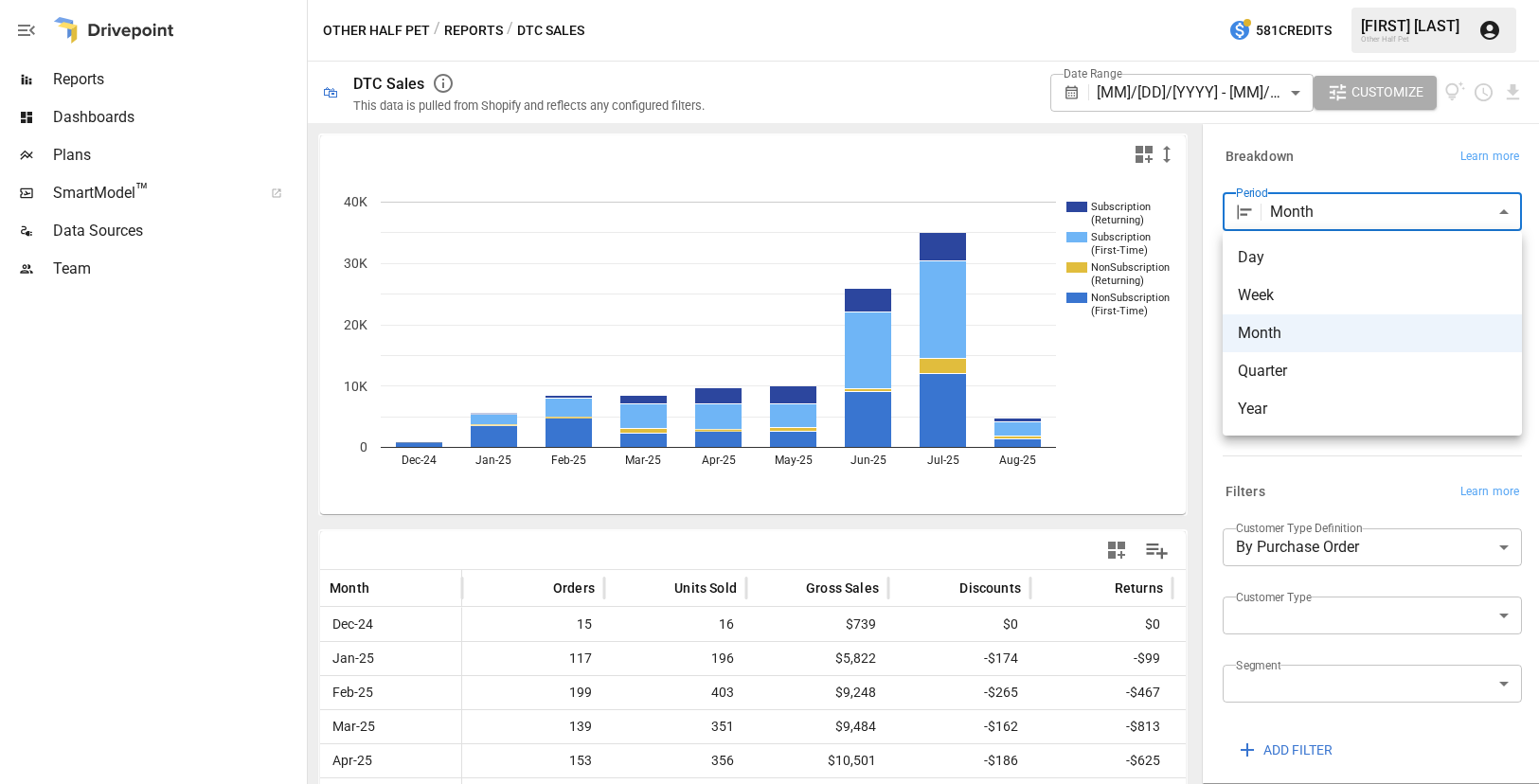 click on "Week" at bounding box center (1372, 295) 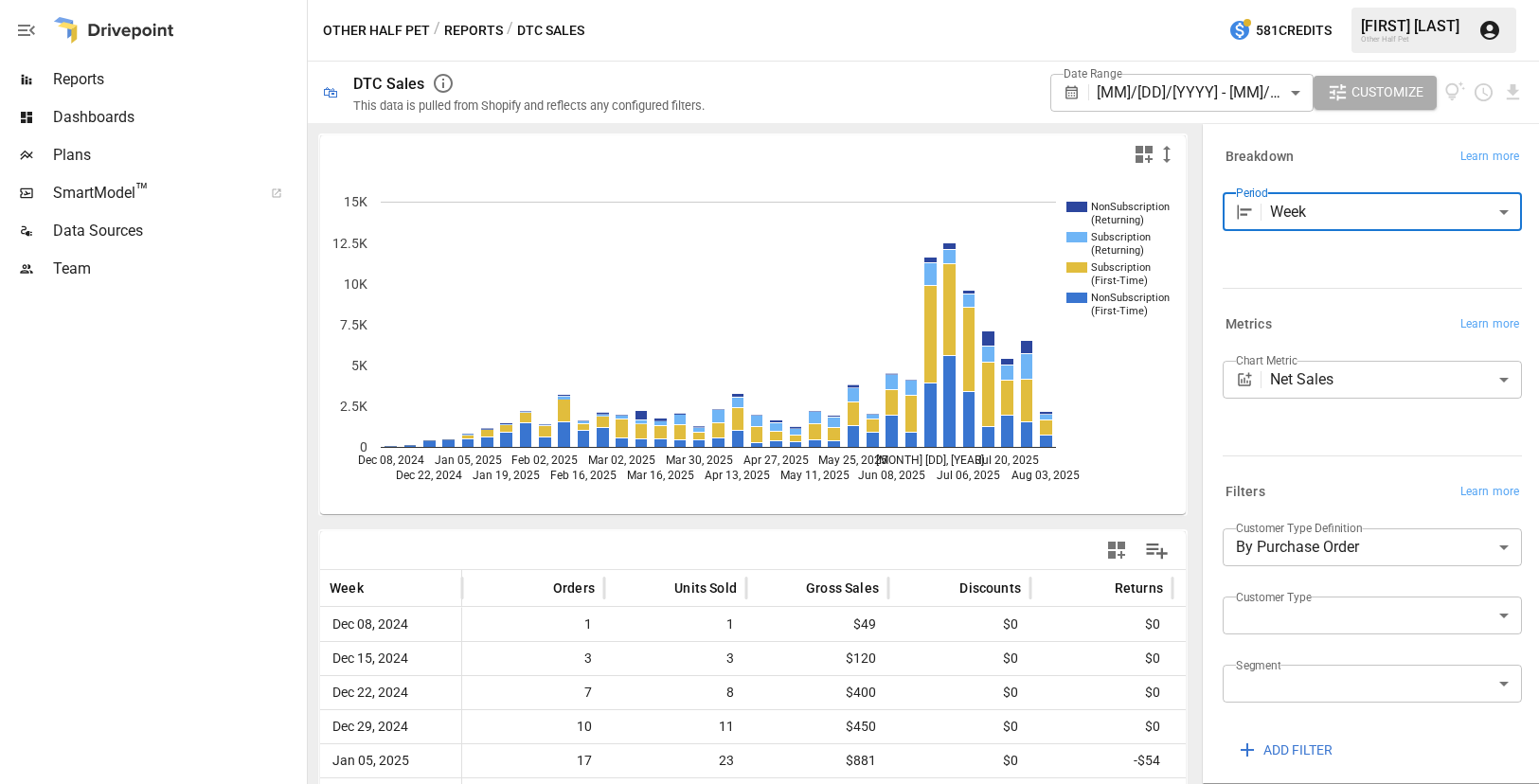 click on "Dashboards" at bounding box center [178, 117] 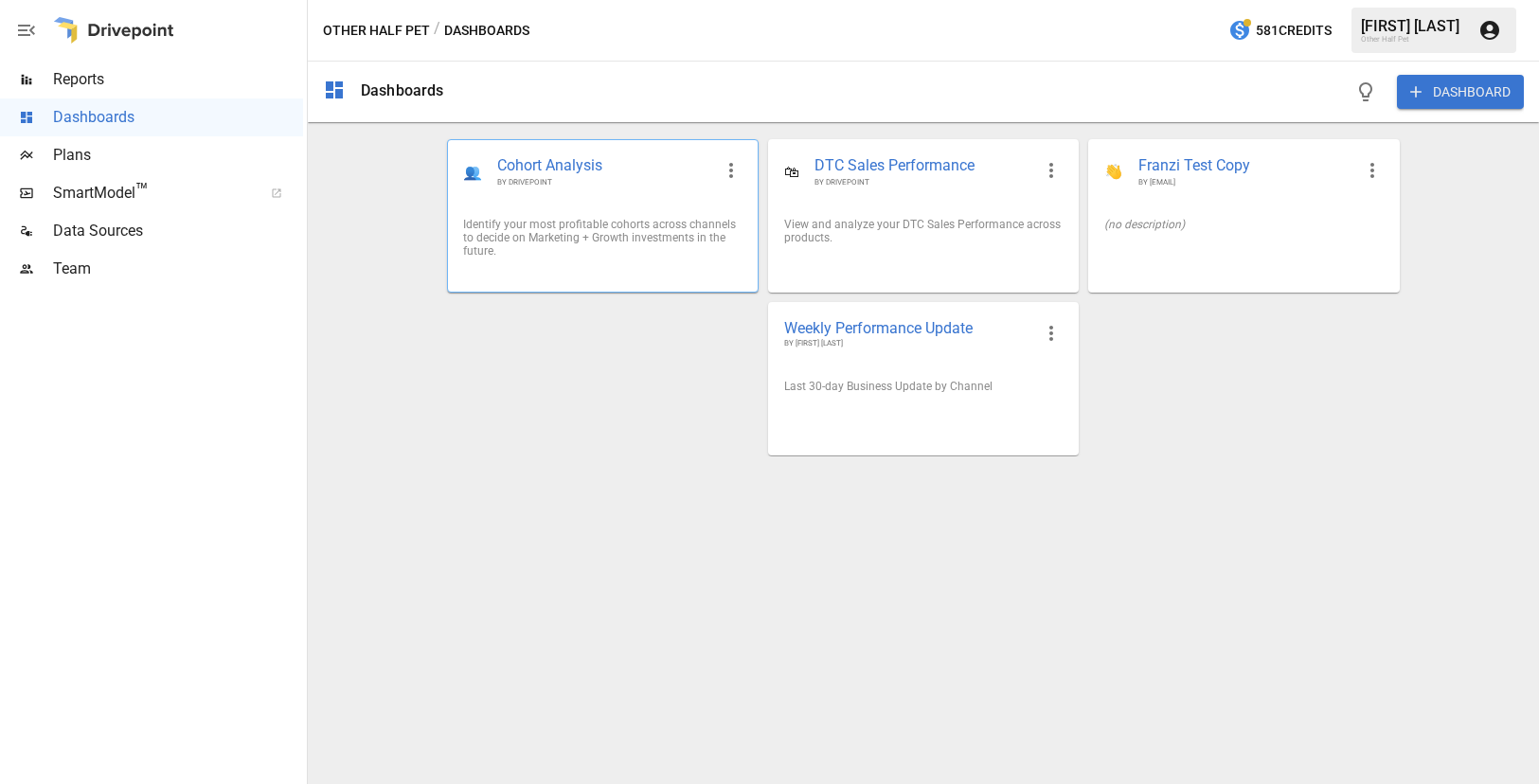 click on "Identify your most profitable cohorts across channels to decide on Marketing + Growth investments in the future." at bounding box center (602, 238) 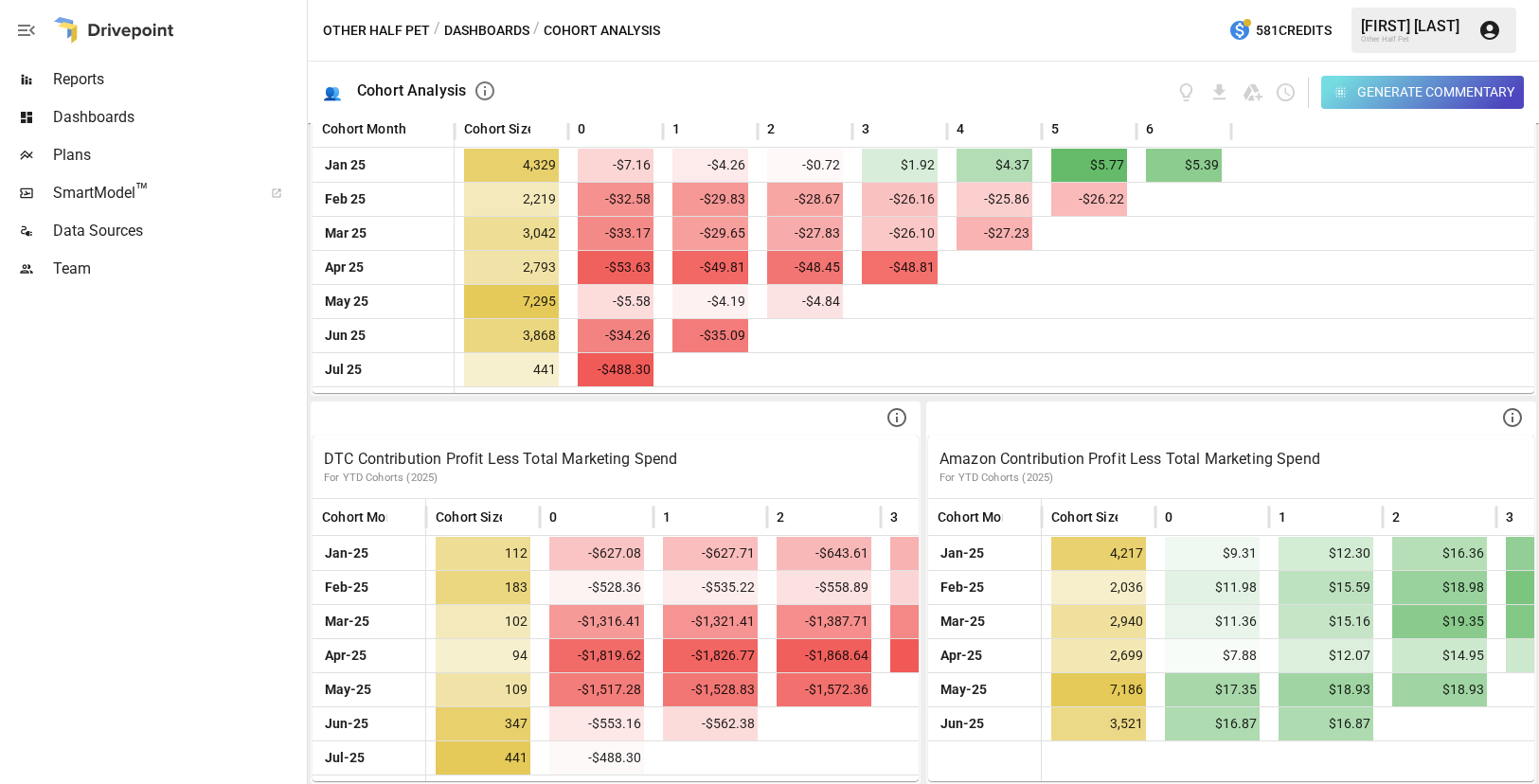 scroll, scrollTop: 0, scrollLeft: 0, axis: both 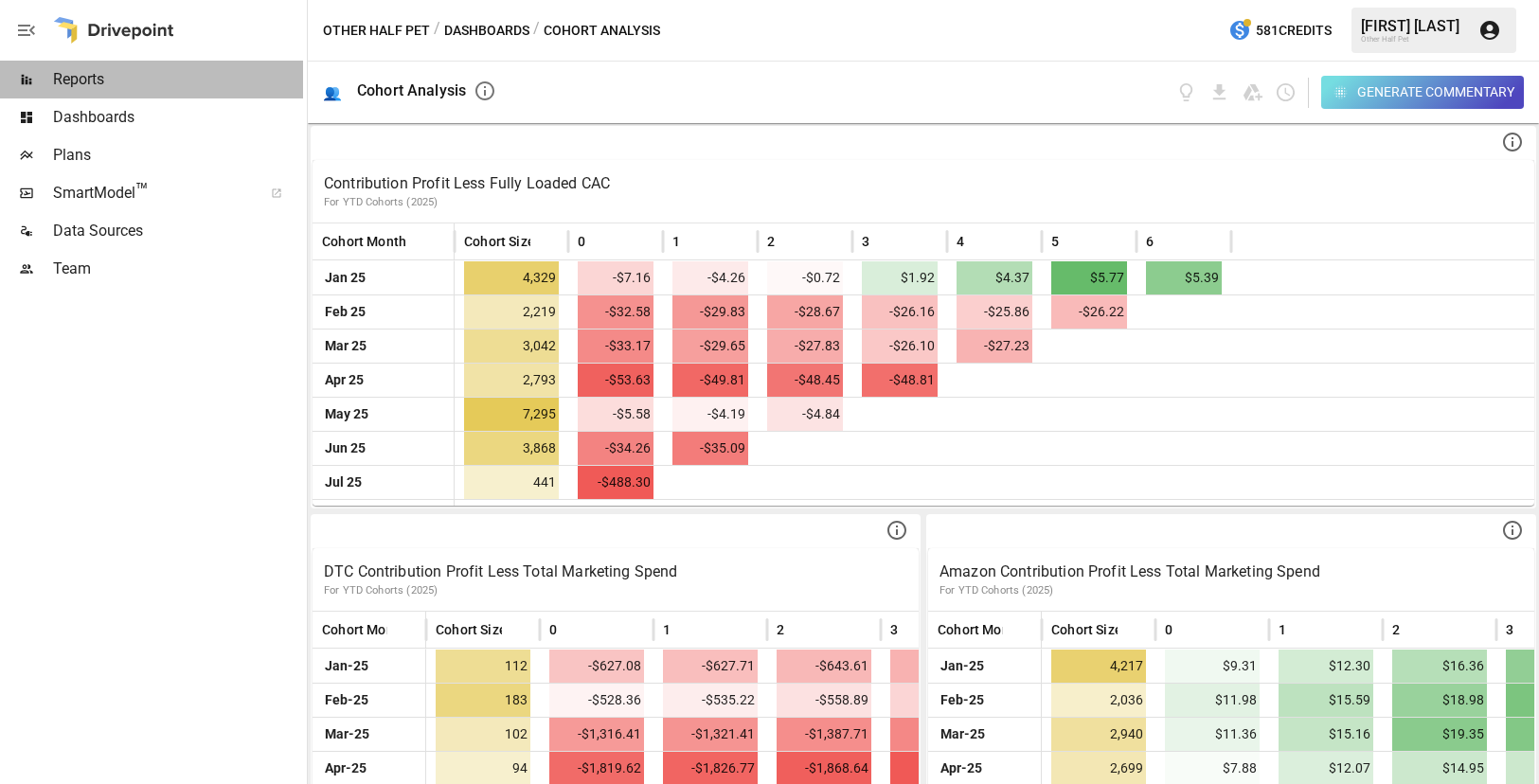 click on "Reports" at bounding box center (178, 80) 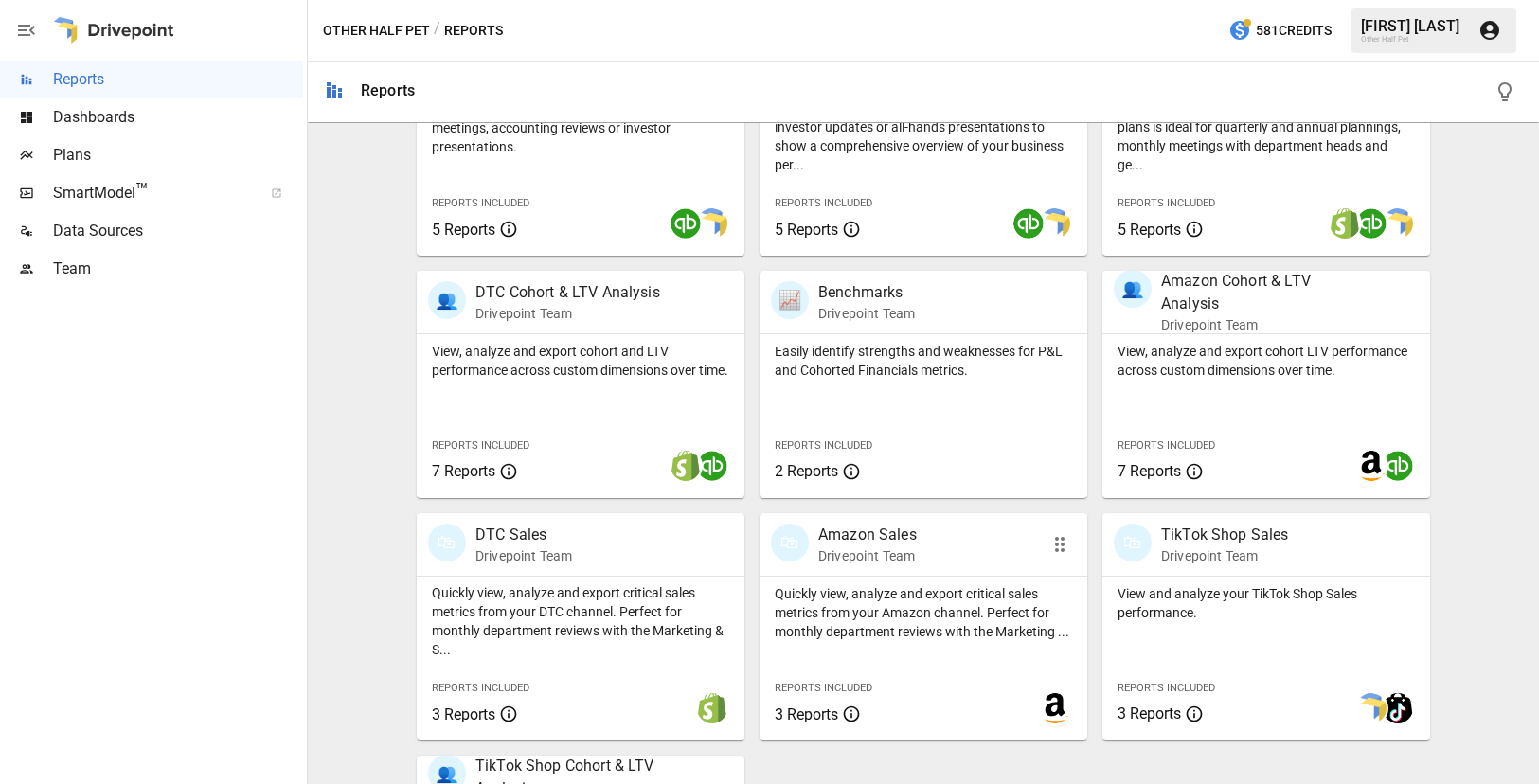 scroll, scrollTop: 503, scrollLeft: 0, axis: vertical 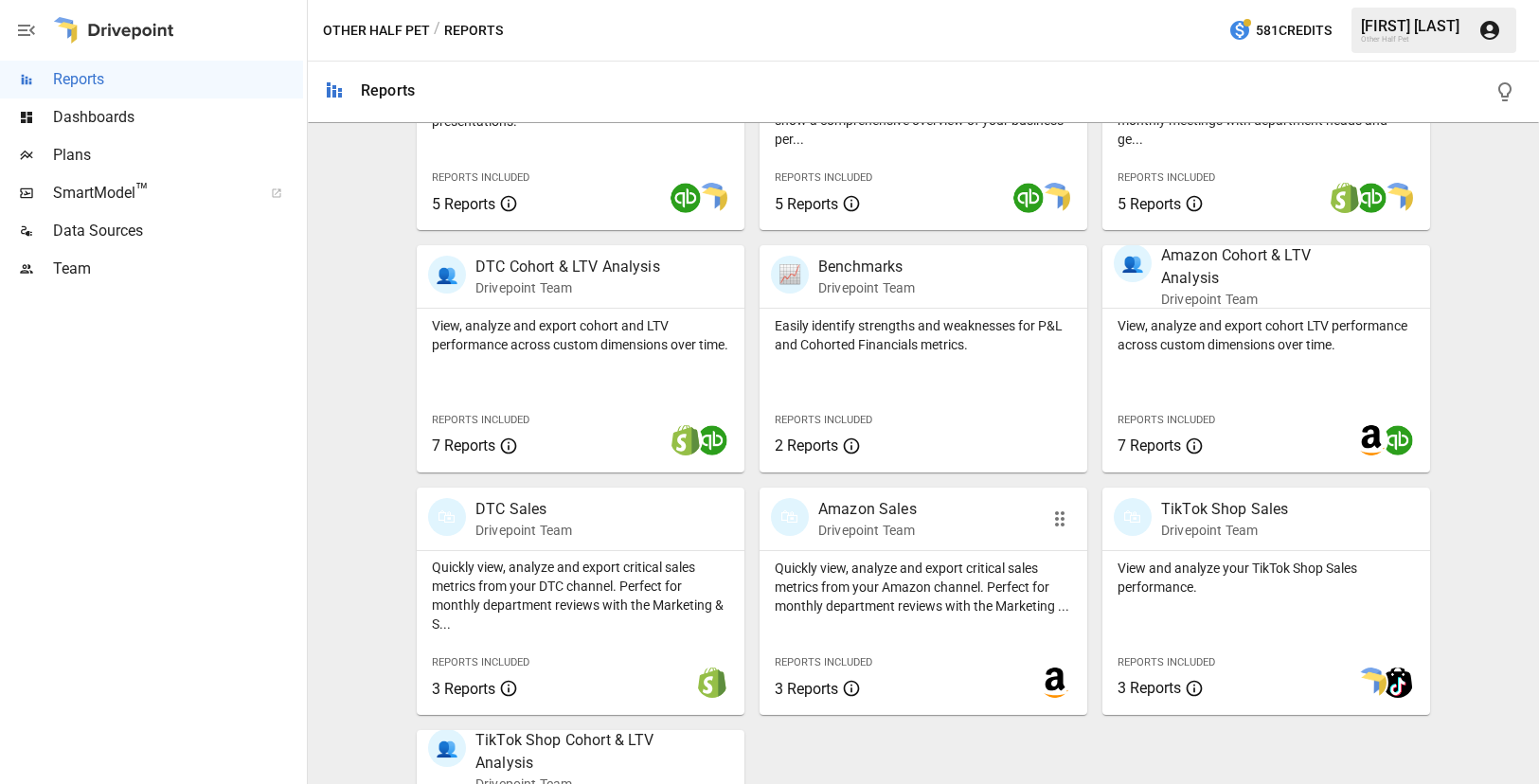 click on "Amazon Sales" at bounding box center [868, 509] 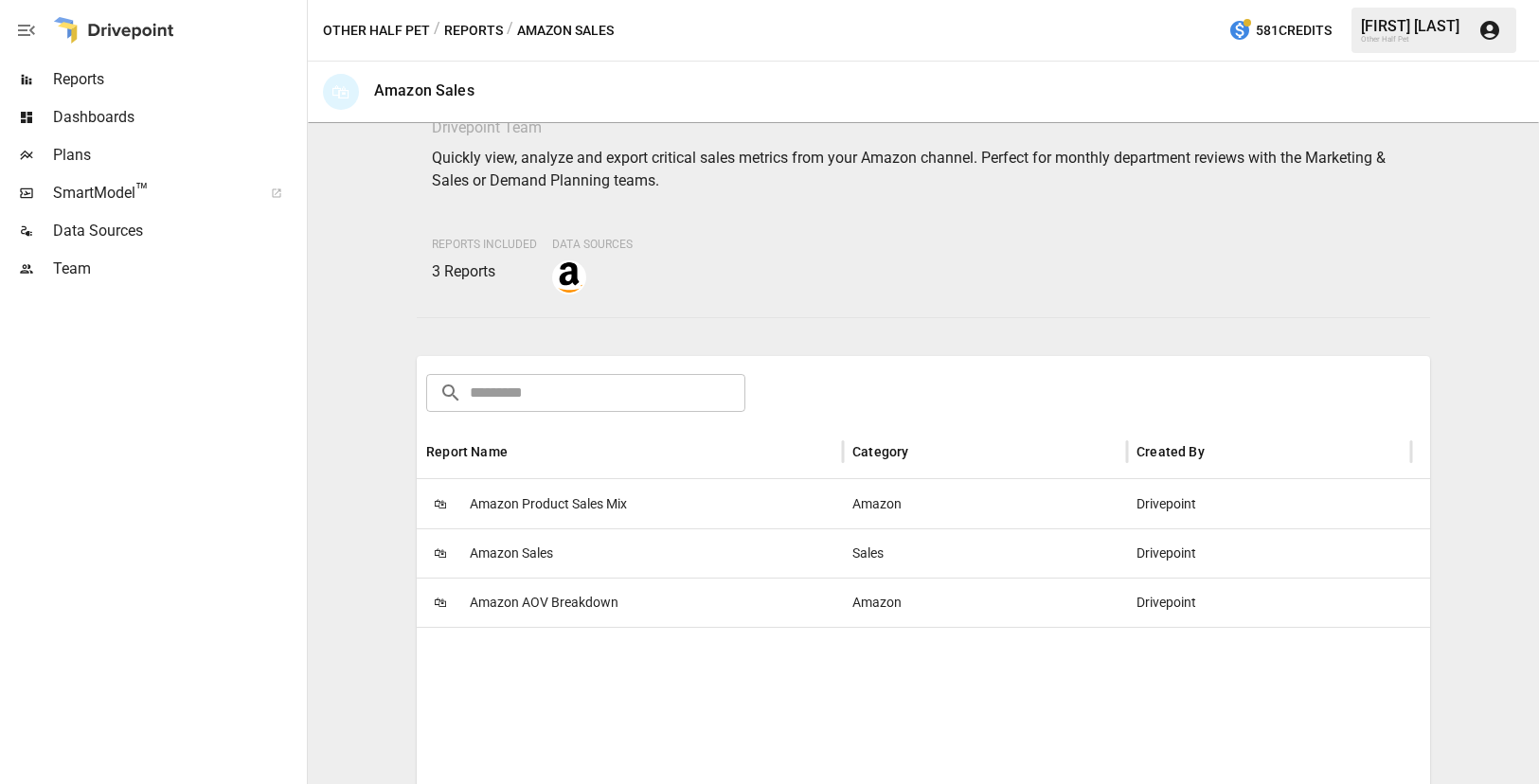 scroll, scrollTop: 0, scrollLeft: 0, axis: both 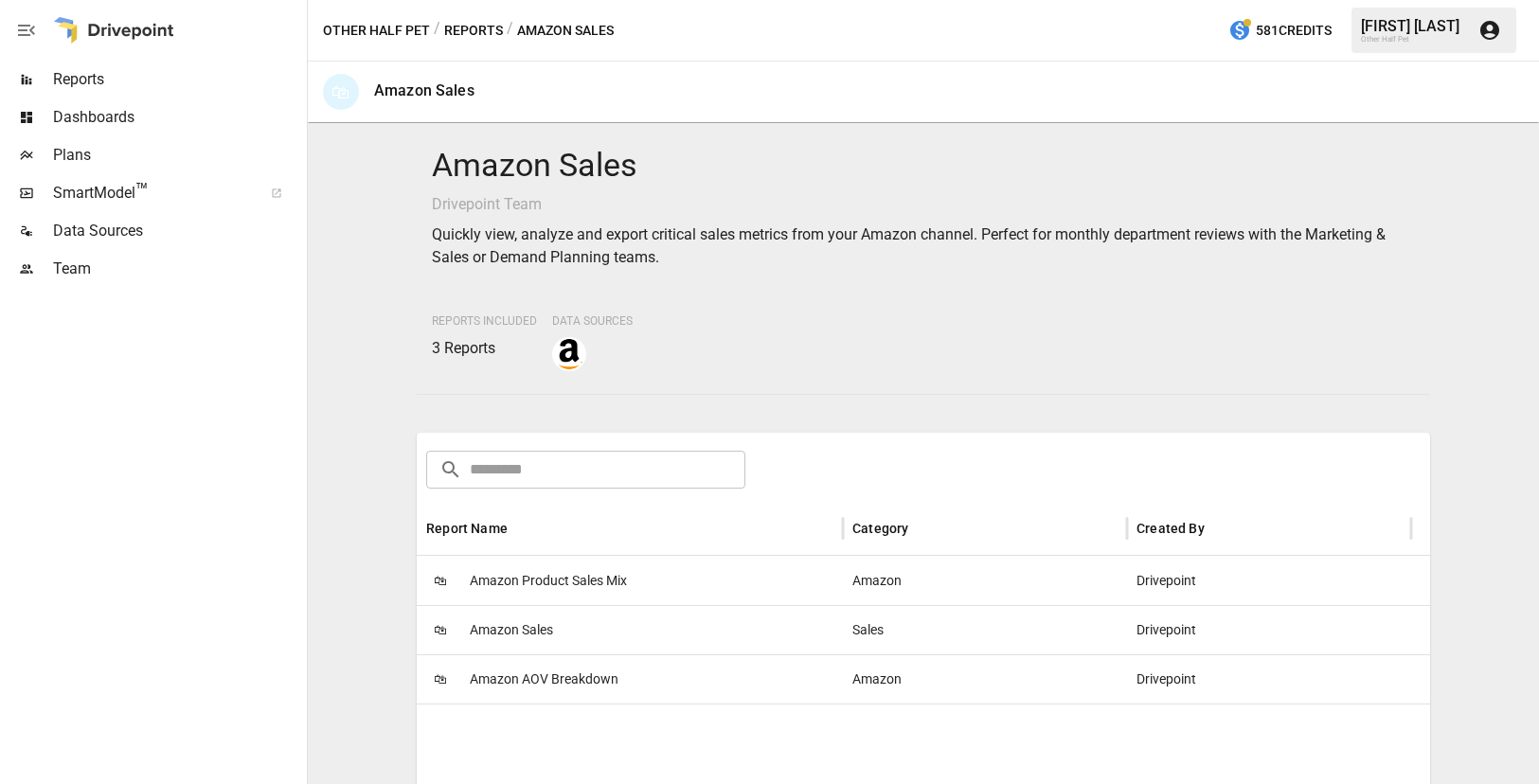 click on "Dashboards" at bounding box center [178, 117] 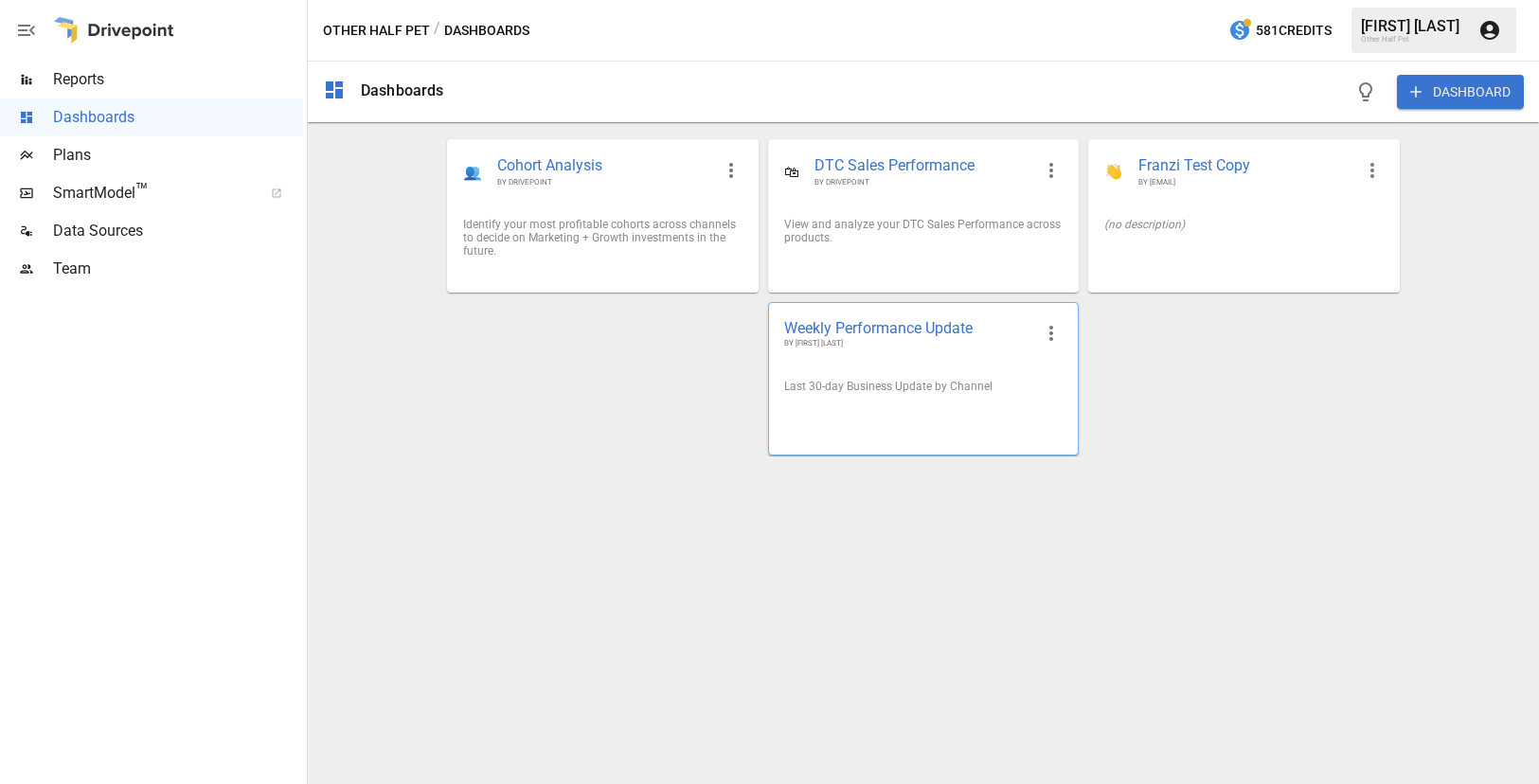 click on "Weekly Performance Update" at bounding box center [908, 328] 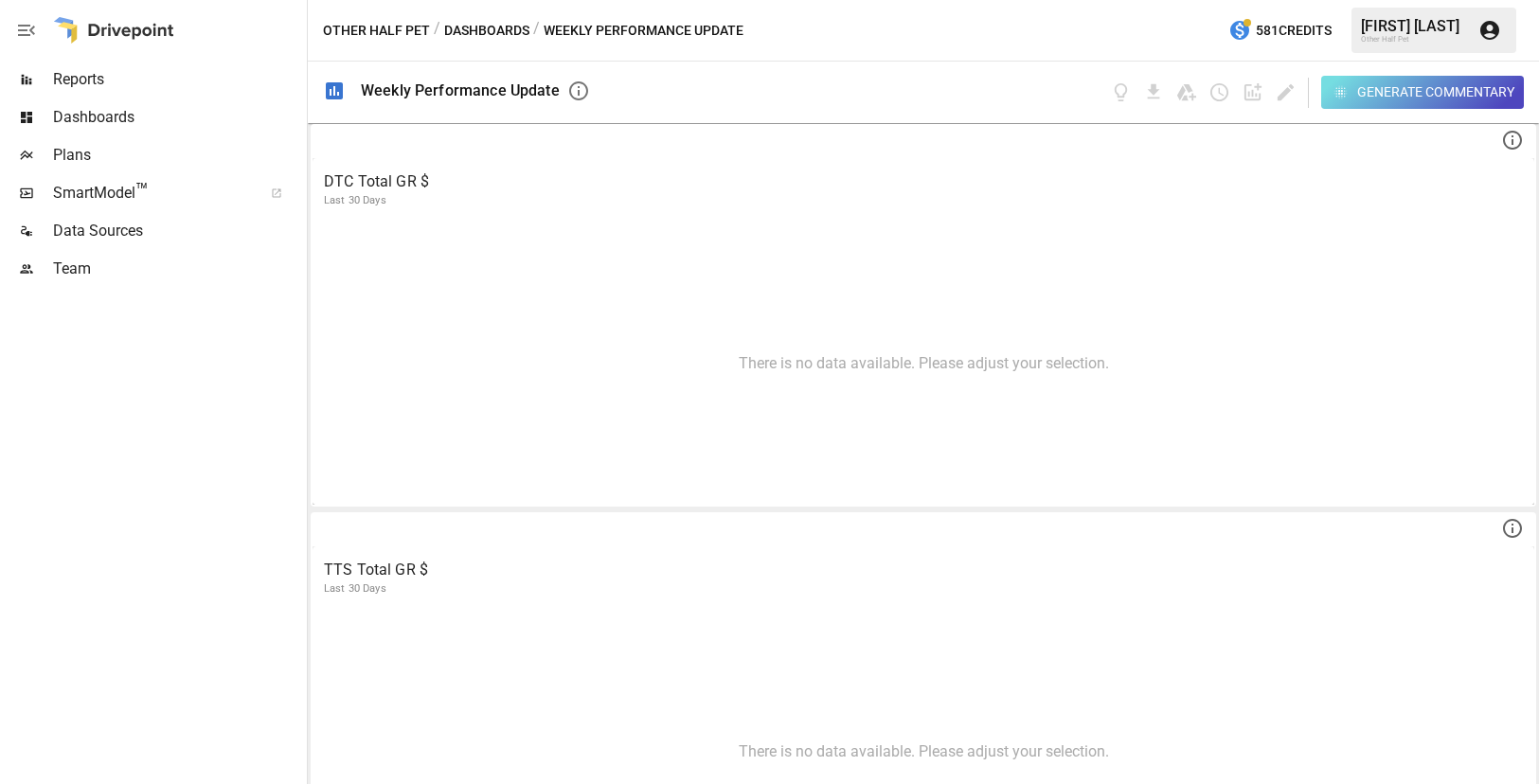 scroll, scrollTop: 892, scrollLeft: 0, axis: vertical 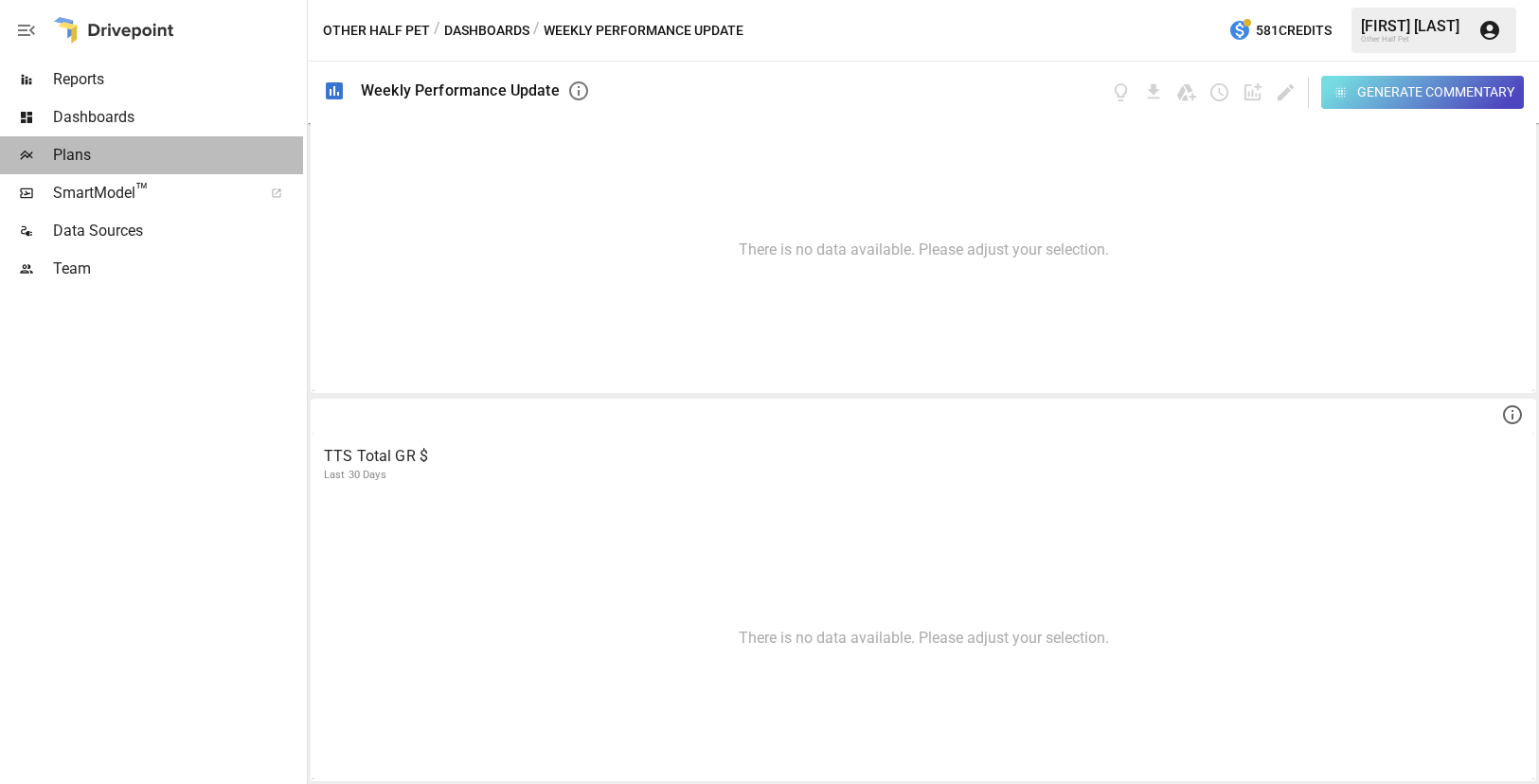 click on "Plans" at bounding box center [178, 155] 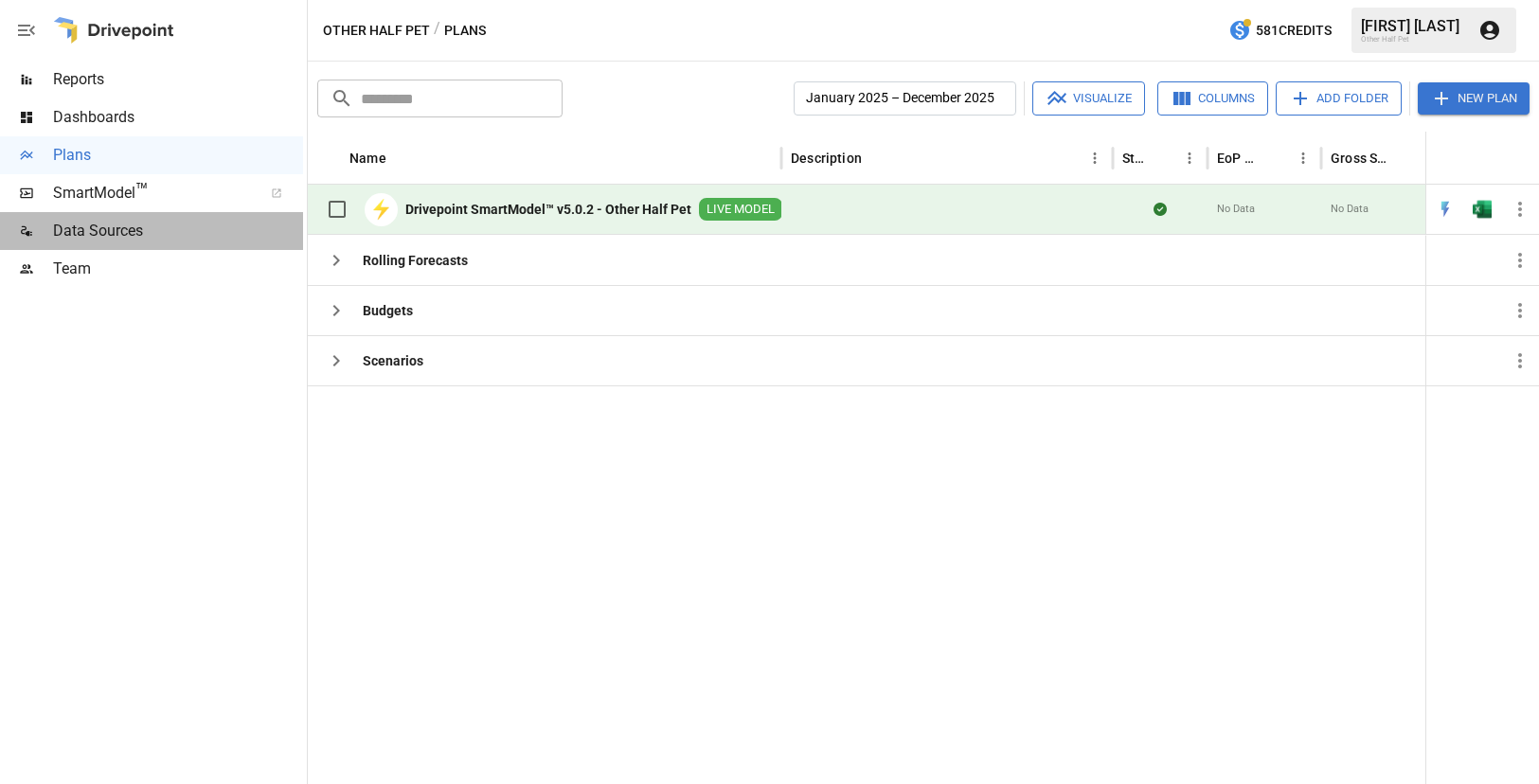 click on "Data Sources" at bounding box center (178, 231) 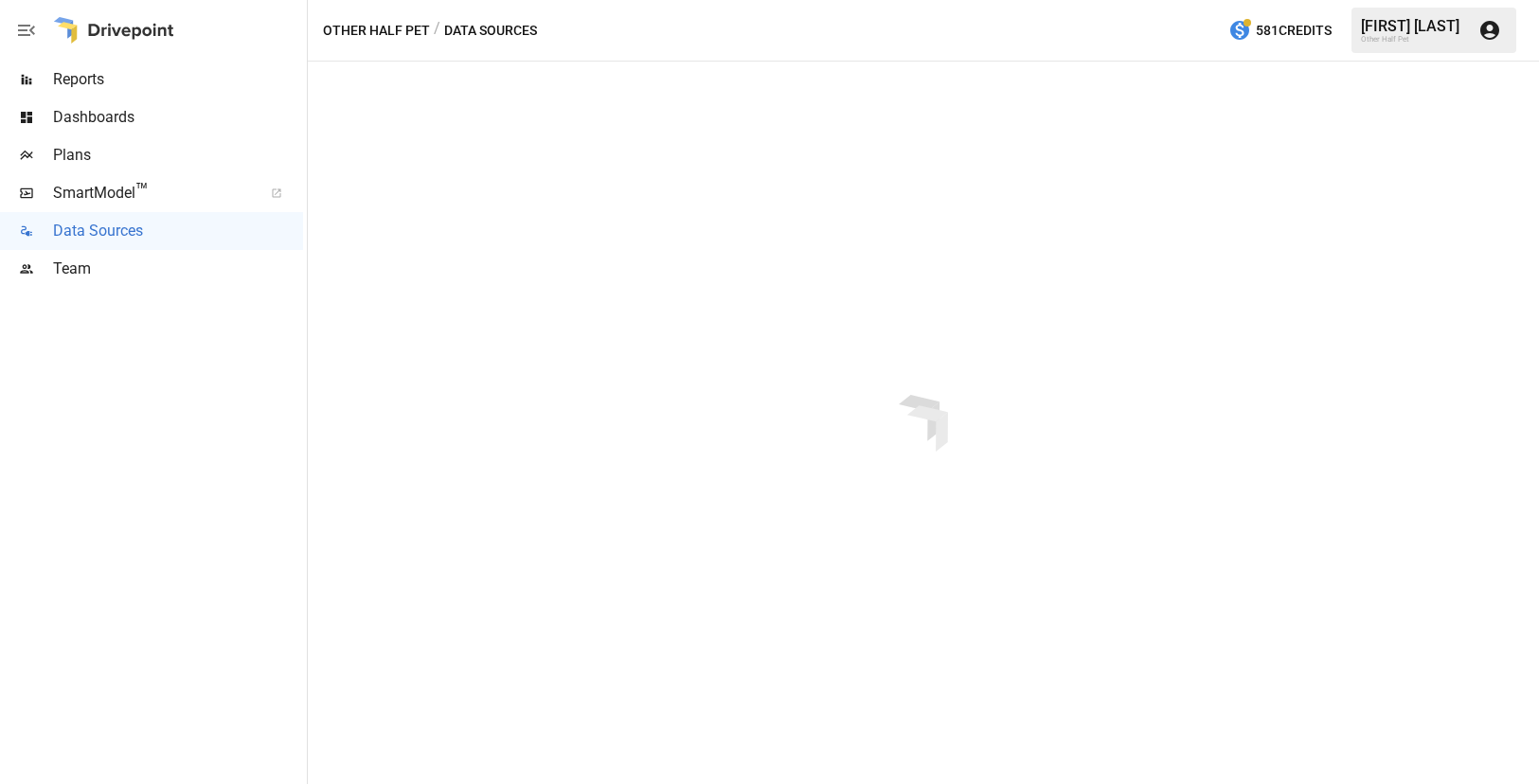 click on "SmartModel ™" at bounding box center [152, 193] 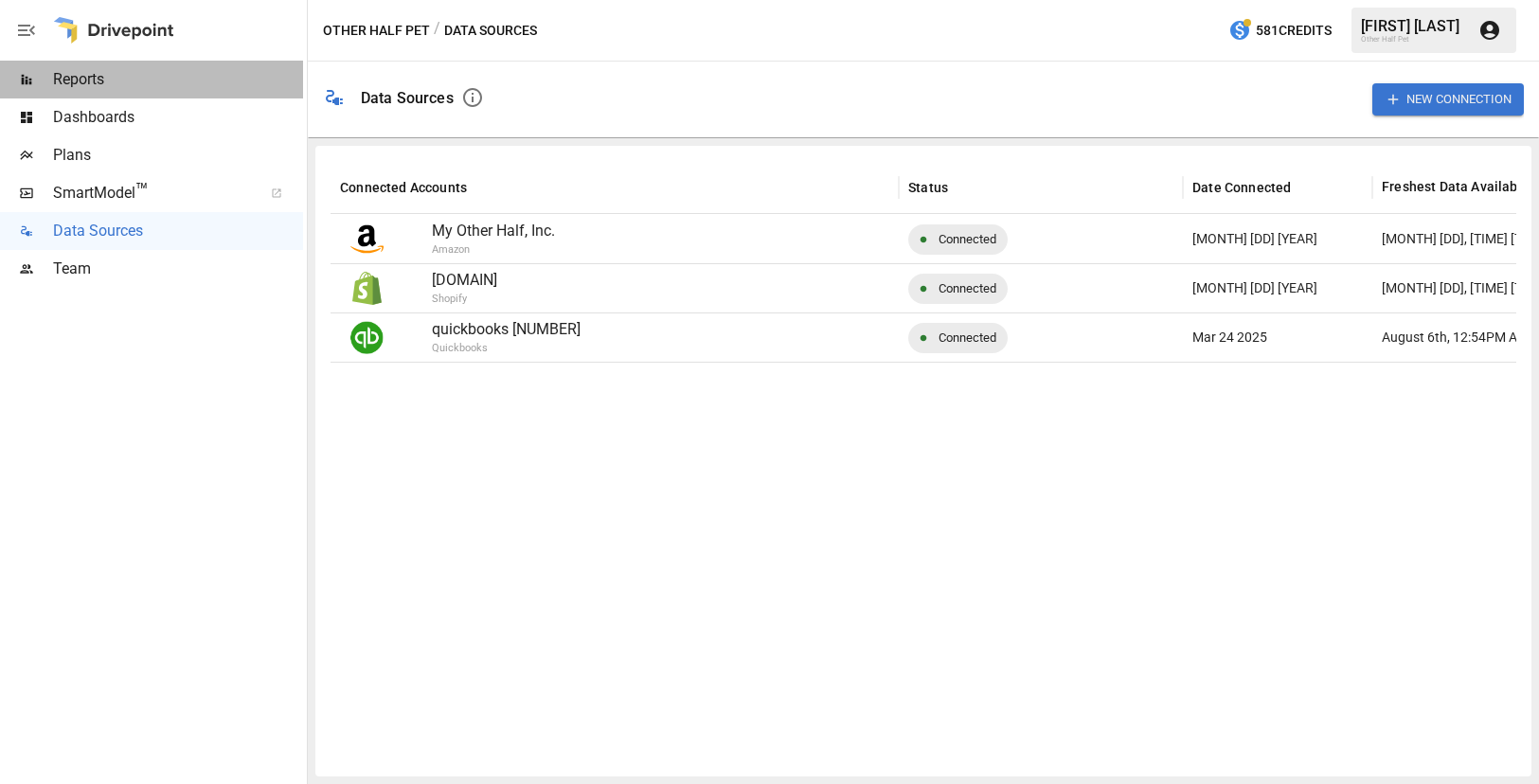 click on "Reports" at bounding box center (178, 80) 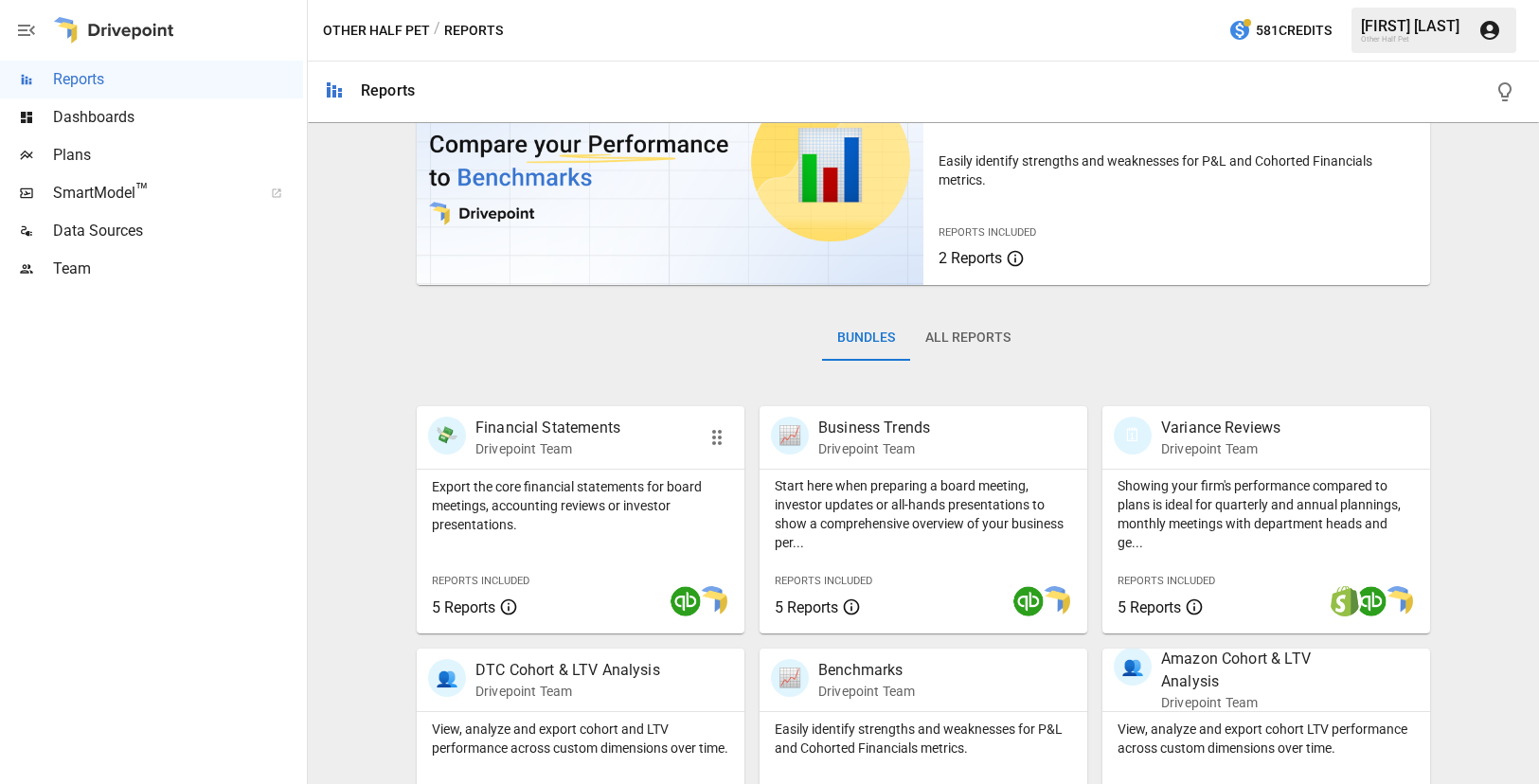 scroll, scrollTop: 0, scrollLeft: 0, axis: both 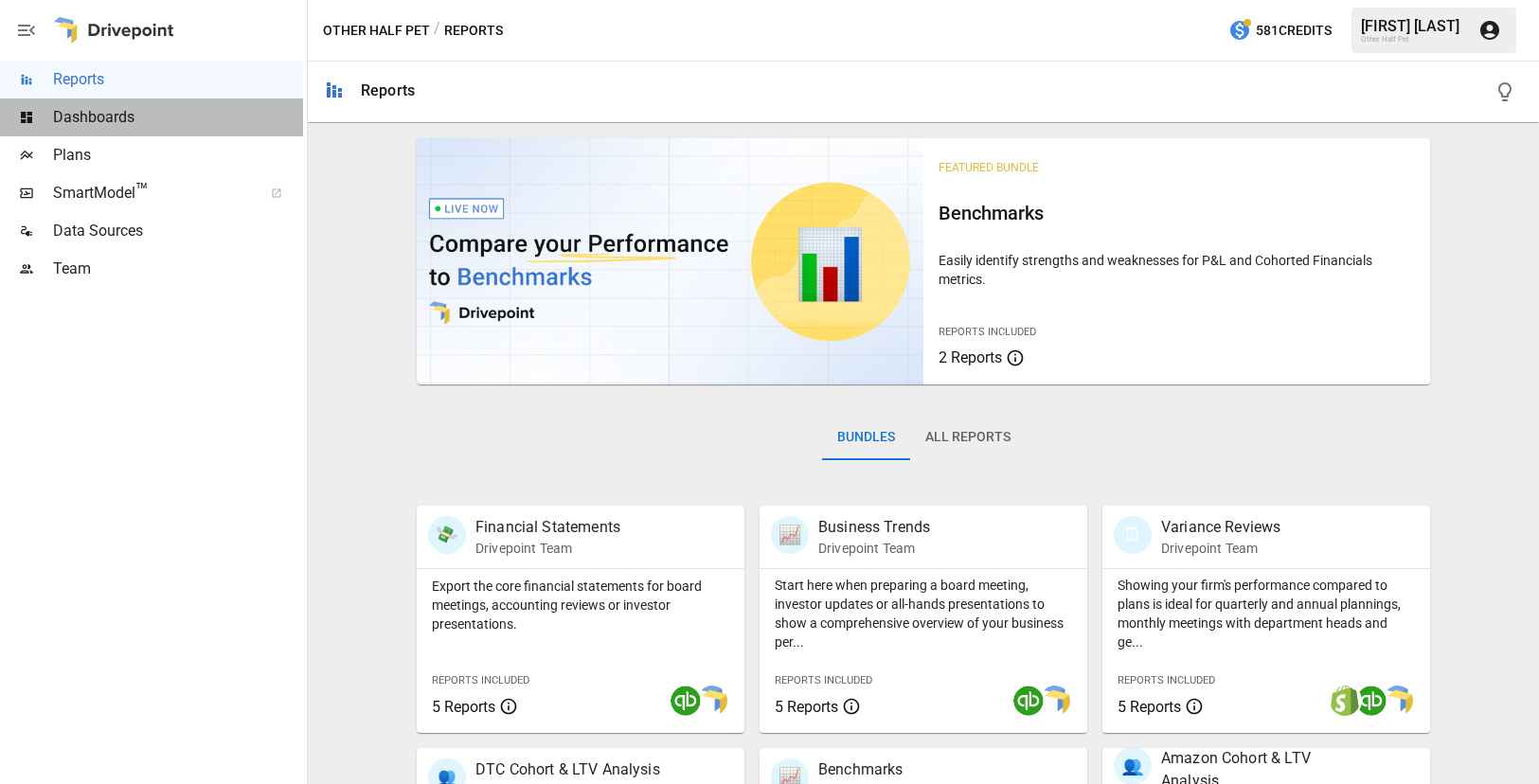 click on "Dashboards" at bounding box center [178, 117] 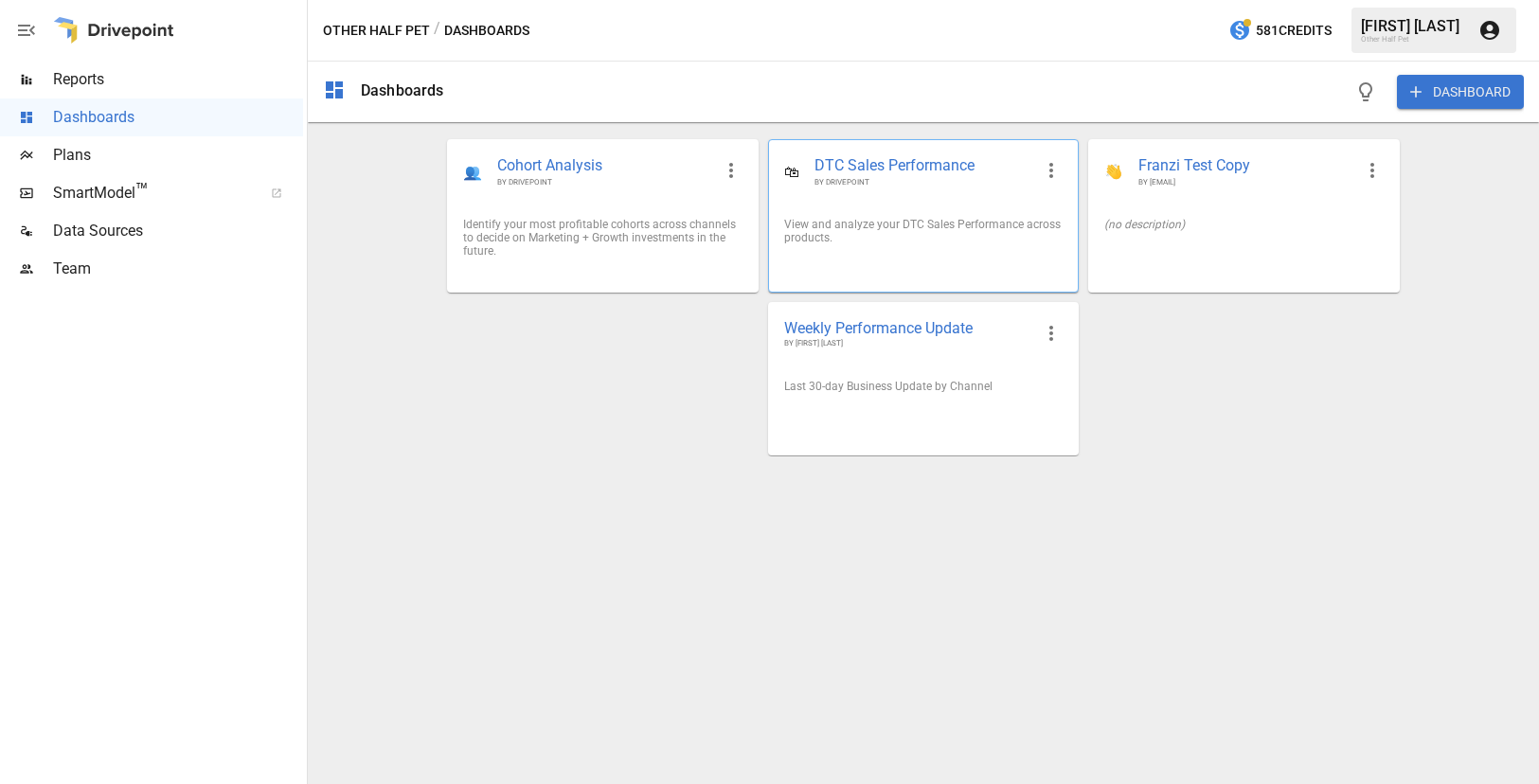 click on "DTC Sales Performance" at bounding box center [923, 166] 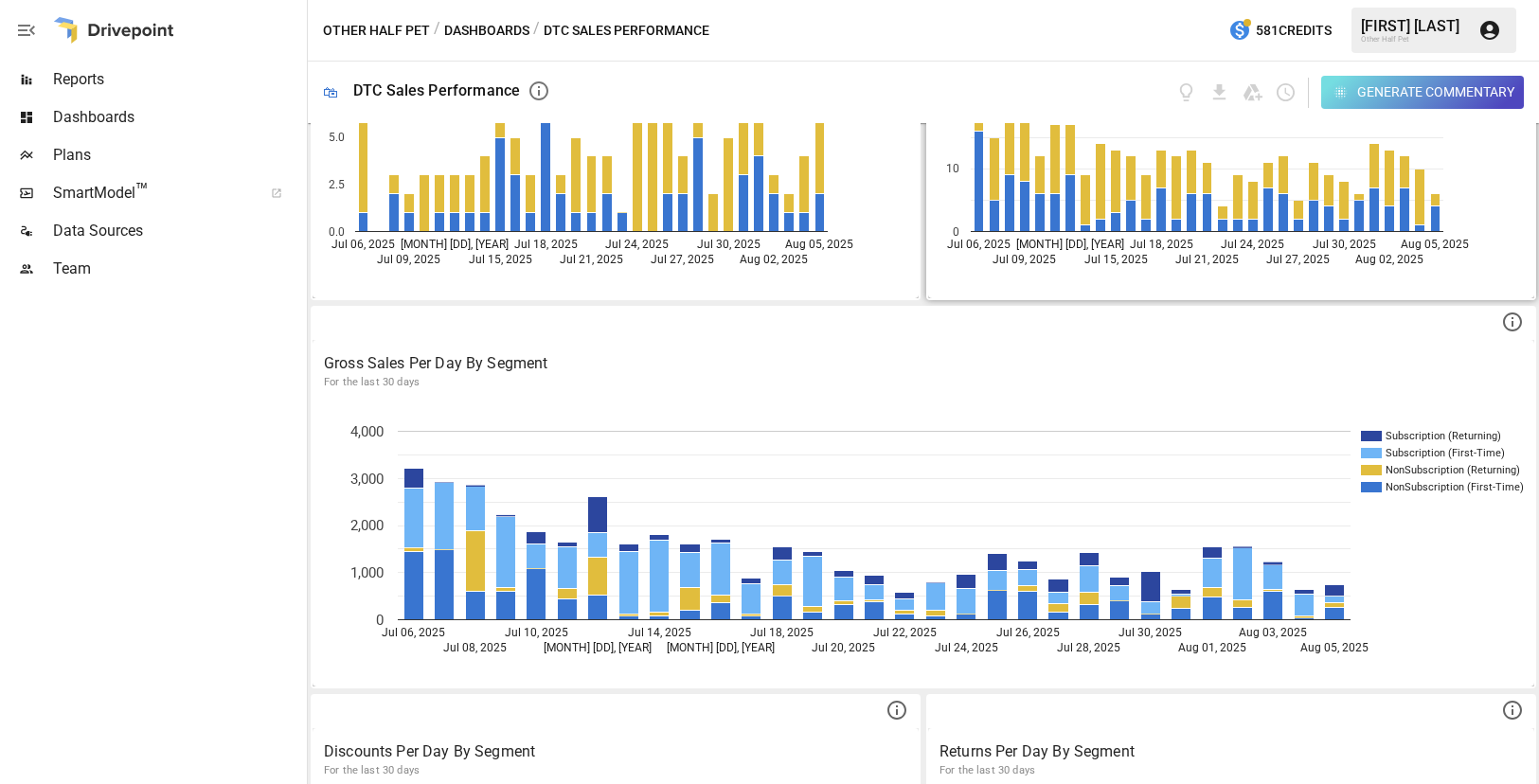 scroll, scrollTop: 227, scrollLeft: 0, axis: vertical 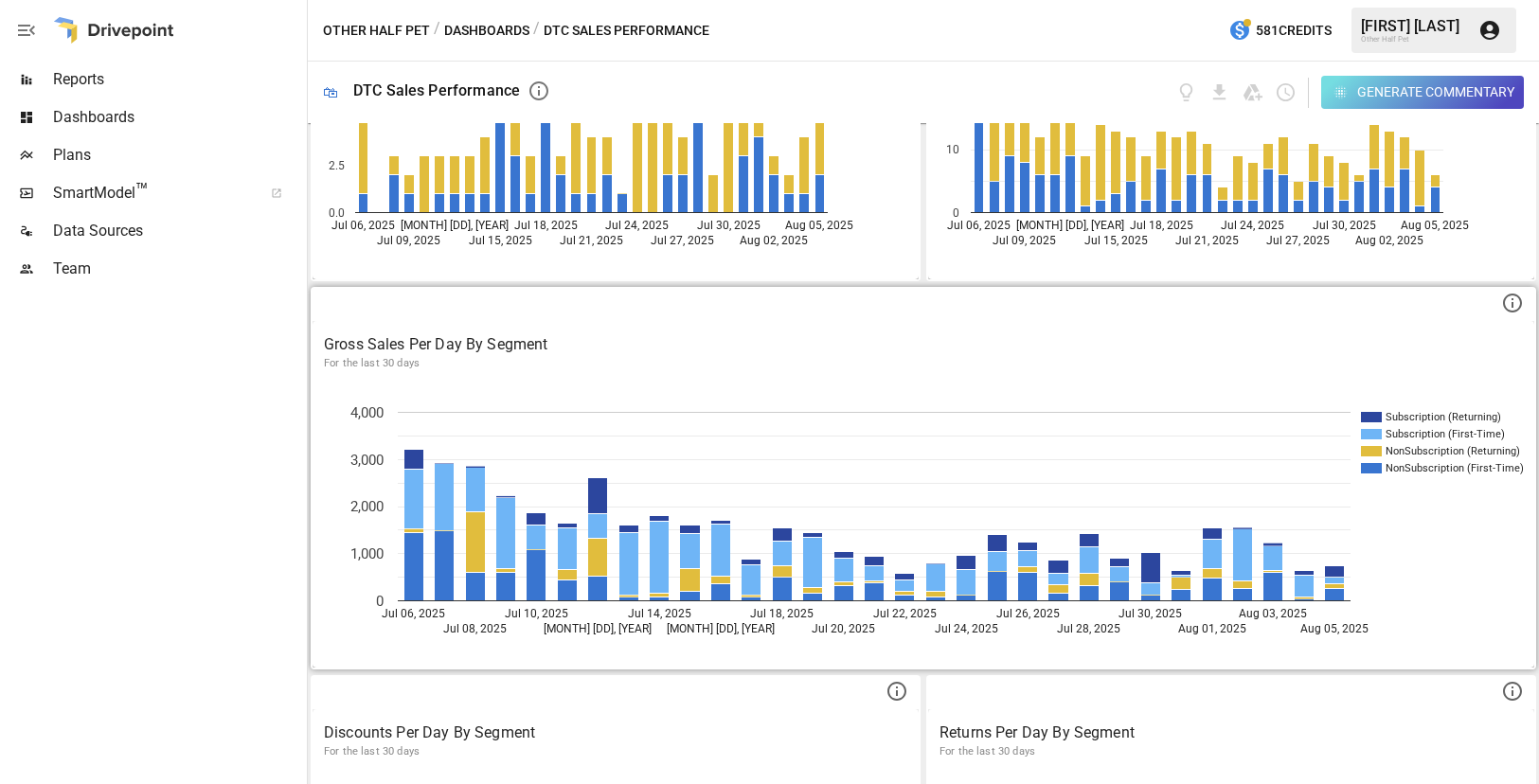 click on "For the last 30 days" at bounding box center [923, 364] 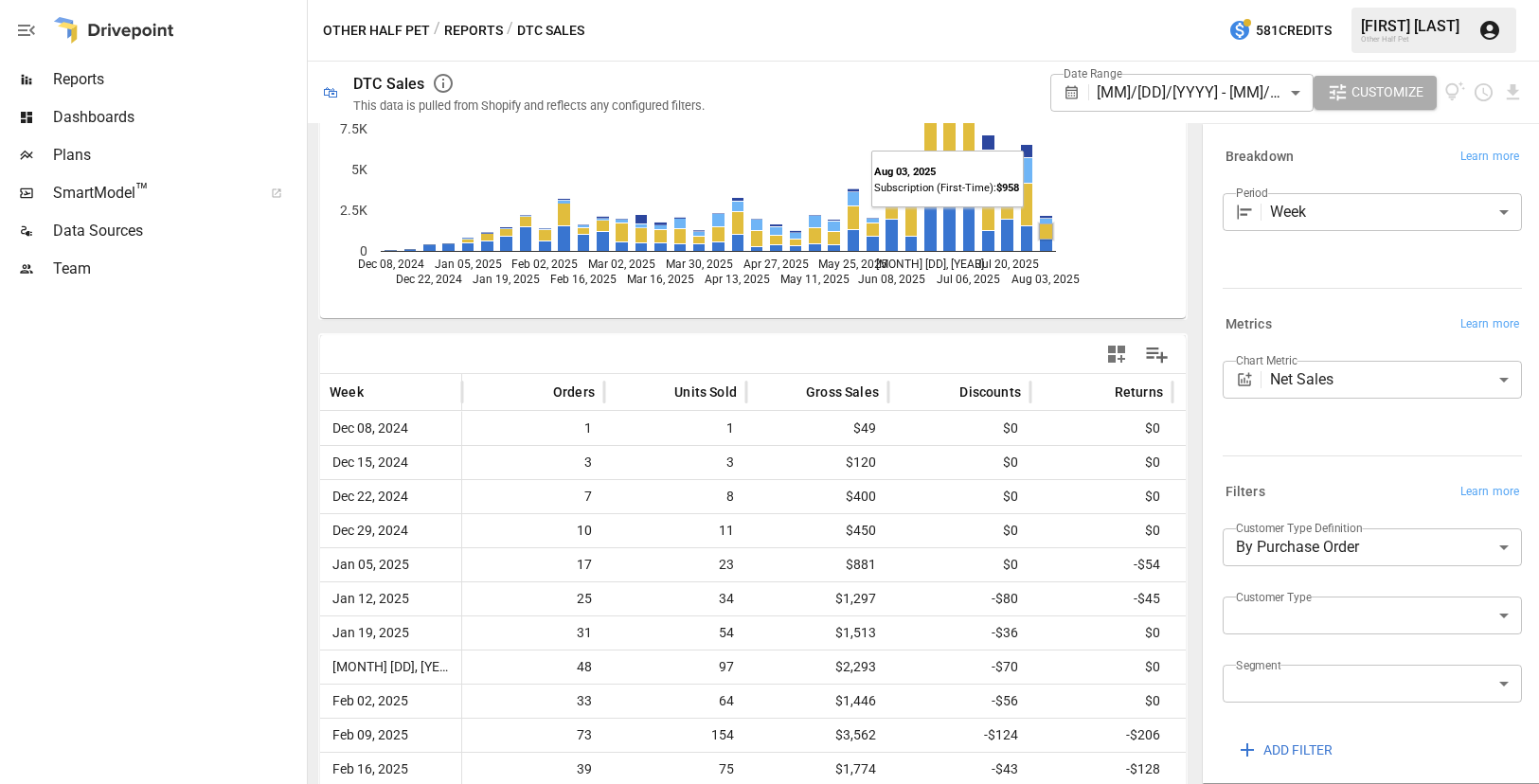 scroll, scrollTop: 236, scrollLeft: 0, axis: vertical 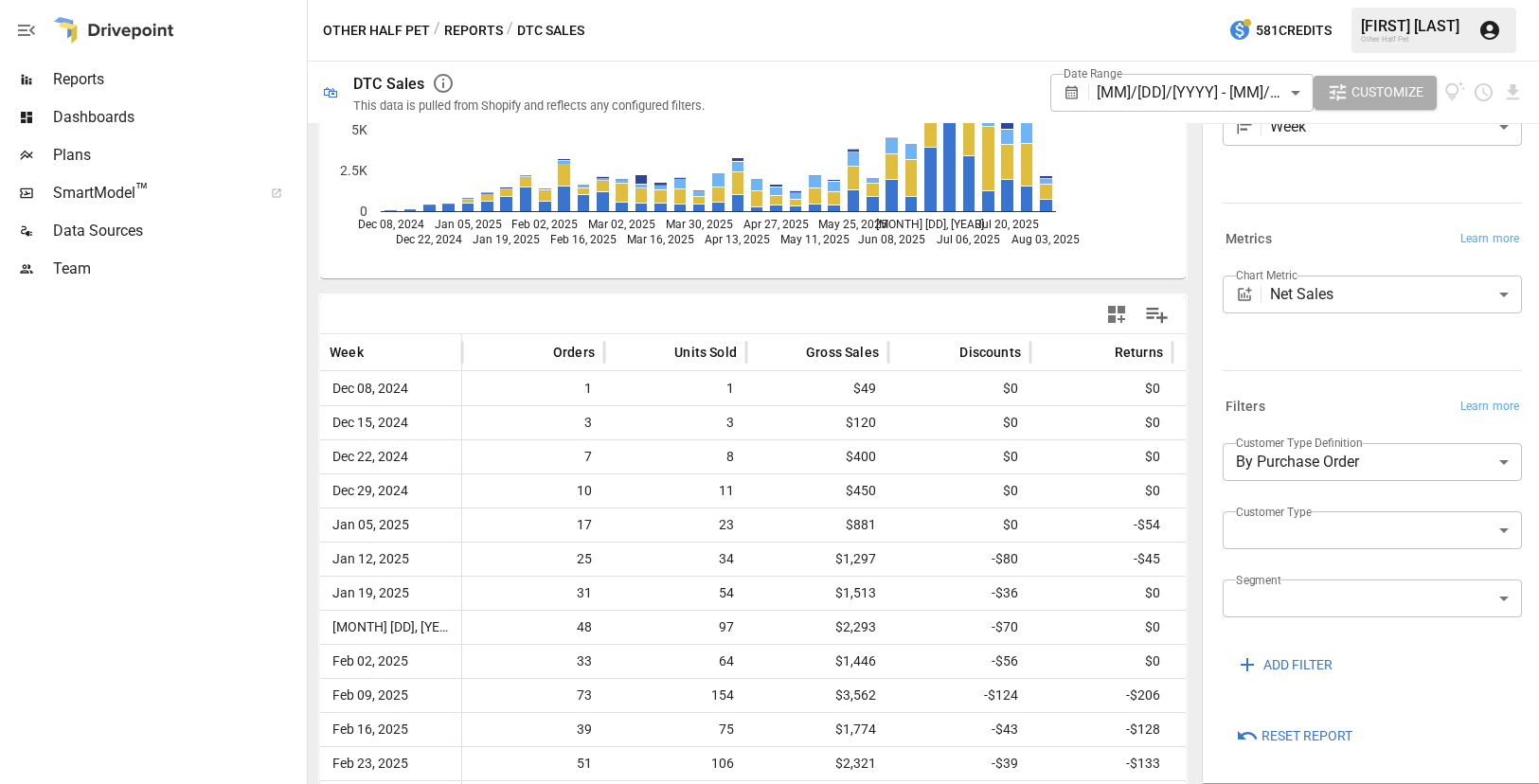 click on "Reports Dashboards Plans SmartModel ™ Data Sources Team Other Half Pet / Reports / DTC Sales 581 Credits [FIRST] [LAST]. Other Half Pet 🛍 DTC Sales This data is pulled from Shopify and reflects any configured filters. Date Range [MM]/[DD]/[YYYY] - [MM]/[DD]/[YYYY] ****** ​ Customize NonSubscription (Returning) Subscription (Returning) Subscription (First-Time) NonSubscription (First-Time) [MON] [DD], [YEAR] [MON] [DD], [YEAR] [MON] [DD], [YEAR] [MON] [DD], [YEAR] [MON] [DD], [YEAR] [MON] [DD], [YEAR] [MON] [DD], [YEAR] [MON] [DD], [YEAR] [MON] [DD], [YEAR] [MON] [DD], [YEAR] [MON] [DD], [YEAR] [MON] [DD], [YEAR] [MON] [DD], [YEAR] [MON] [DD], [YEAR] [MON] [DD], [YEAR] [MON] [DD], [YEAR] [MON] [DD], [YEAR] [MON] [DD], [YEAR] 0 2.5K 5K 7.5K 10K 12.5K 15K (First-Time) Week Orders Units Sold Gross Sales Discounts Returns Net Sales Shipping [MON] [DD], [YEAR] [NUMBER] [NUMBER] $[NUMBER] $[NUMBER] $[NUMBER] $[NUMBER] $[NUMBER] [MON] [DD], [YEAR] [NUMBER] [NUMBER] $[NUMBER] $[NUMBER] $[NUMBER] $[NUMBER] $[NUMBER] [MON] [DD], [YEAR] [NUMBER] [NUMBER] $[NUMBER] $[NUMBER] $[NUMBER] $[NUMBER] $[NUMBER] [MON] [DD], [YEAR] [NUMBER] [NUMBER] $[NUMBER] $[NUMBER] $[NUMBER] $[NUMBER] $[NUMBER] [MON] [DD], [YEAR] [NUMBER] [NUMBER] $[NUMBER] $[NUMBER] $[NUMBER] $[NUMBER] $[NUMBER] [MON] [DD], [YEAR] [NUMBER] [NUMBER] $[NUMBER] $[NUMBER] $[NUMBER] $[NUMBER] $[NUMBER] [MON] [DD], [YEAR] [NUMBER] [NUMBER] $[NUMBER] $[NUMBER] $[NUMBER] $[NUMBER] $[NUMBER] [MON] [DD], [YEAR] [NUMBER] [NUMBER] $[NUMBER] $[NUMBER] $[NUMBER] $[NUMBER] $[NUMBER] [MON] [DD], [YEAR] [NUMBER] [NUMBER] $[NUMBER] $[NUMBER] $[NUMBER] $[NUMBER] $[NUMBER] [MON] [DD], [YEAR] [NUMBER] [NUMBER] $[NUMBER] $[NUMBER] $[NUMBER] $[NUMBER] $[NUMBER] [MON] [DD], [YEAR] [NUMBER] [NUMBER] $[NUMBER] $[NUMBER] $[NUMBER] $[NUMBER] $[NUMBER] [MON] [DD], [YEAR] [NUMBER] [NUMBER] $[NUMBER] $[NUMBER] $[NUMBER] $[NUMBER] $[NUMBER] [MON] [DD], [YEAR] [NUMBER] [NUMBER] $[NUMBER] $[NUMBER] $[NUMBER] $[NUMBER] $[NUMBER] [MON] [DD], [YEAR] [NUMBER] [NUMBER] $[NUMBER] $[NUMBER] $[NUMBER] $[NUMBER] $[NUMBER] [MON] [DD], [YEAR] [NUMBER] [NUMBER] $[NUMBER] $[NUMBER] $[NUMBER] $[NUMBER] $[NUMBER] [MON] [DD], [YEAR] [NUMBER] [NUMBER] $[NUMBER] $[NUMBER] $[NUMBER] $[NUMBER] $[NUMBER] [MON] [DD], [YEAR] [NUMBER] [NUMBER] $[NUMBER] $[NUMBER] $[NUMBER] $[NUMBER] $[NUMBER] [MON] [DD], [YEAR] [NUMBER] [NUMBER] $[NUMBER] $[NUMBER] $[NUMBER] $[NUMBER] $[NUMBER] [MON] [DD], [YEAR] [NUMBER] [NUMBER] $[NUMBER] $[NUMBER] $[NUMBER] $[NUMBER] $[NUMBER]" at bounding box center [769, 0] 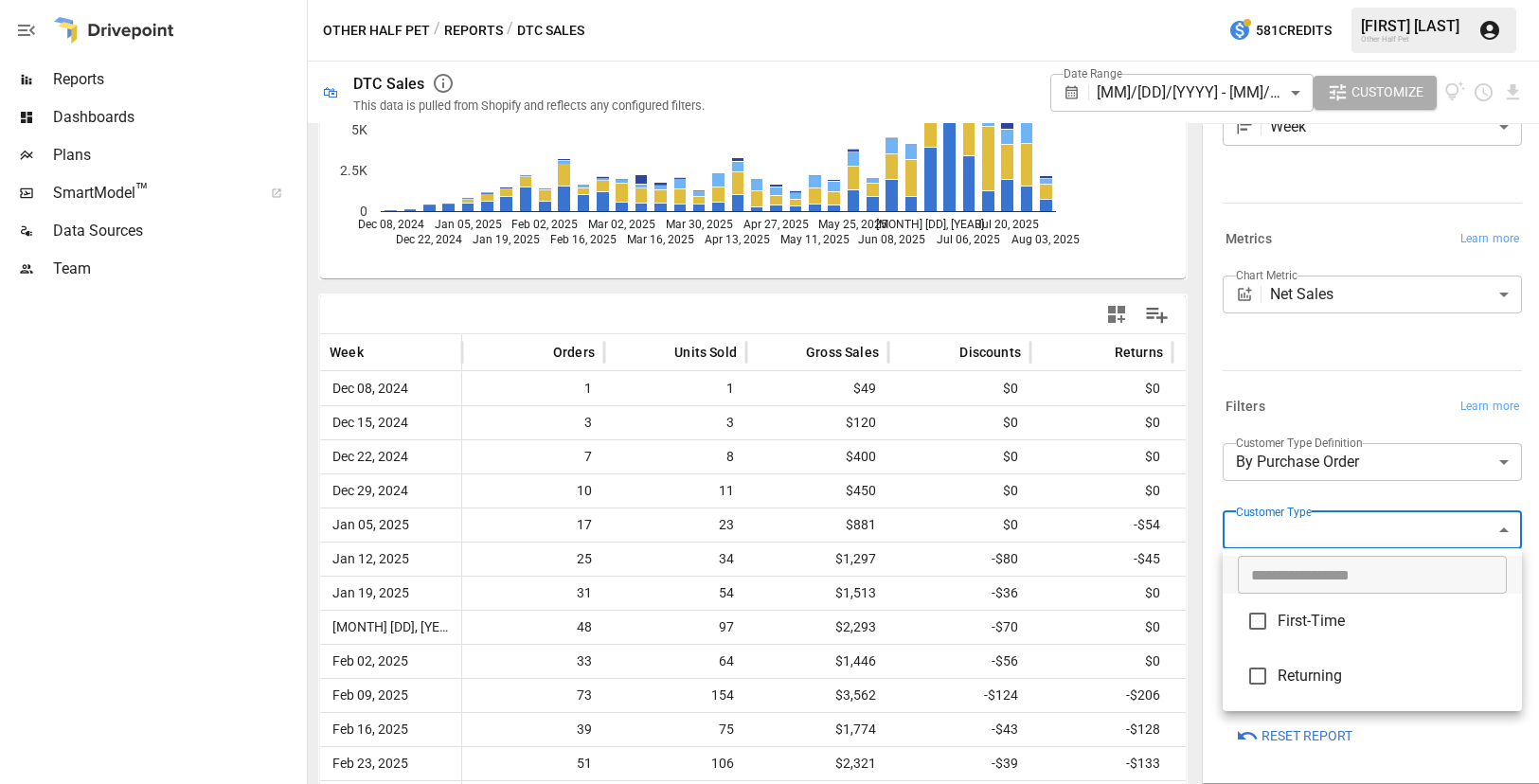 click on "First-Time" at bounding box center (1392, 621) 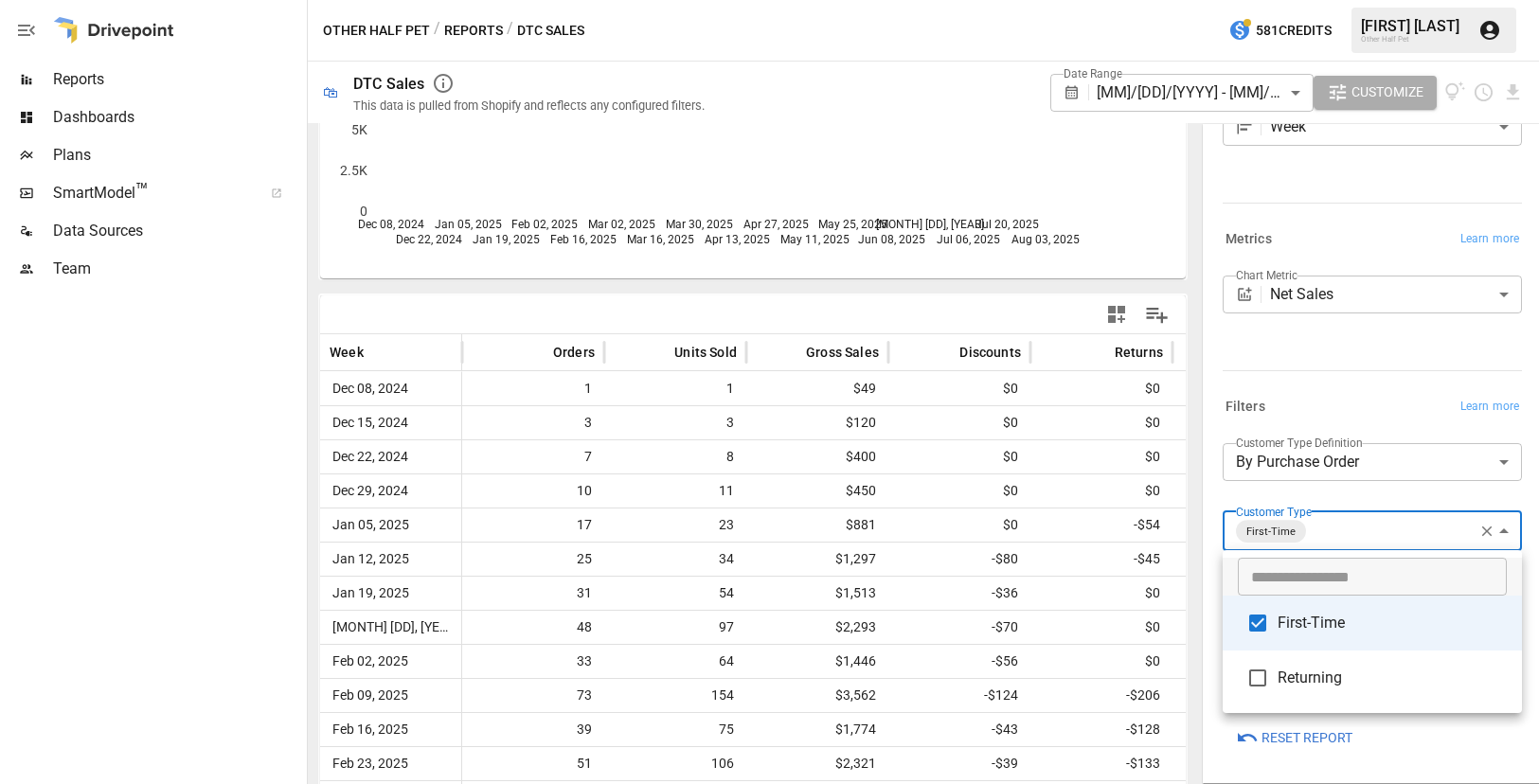 scroll, scrollTop: 236, scrollLeft: 0, axis: vertical 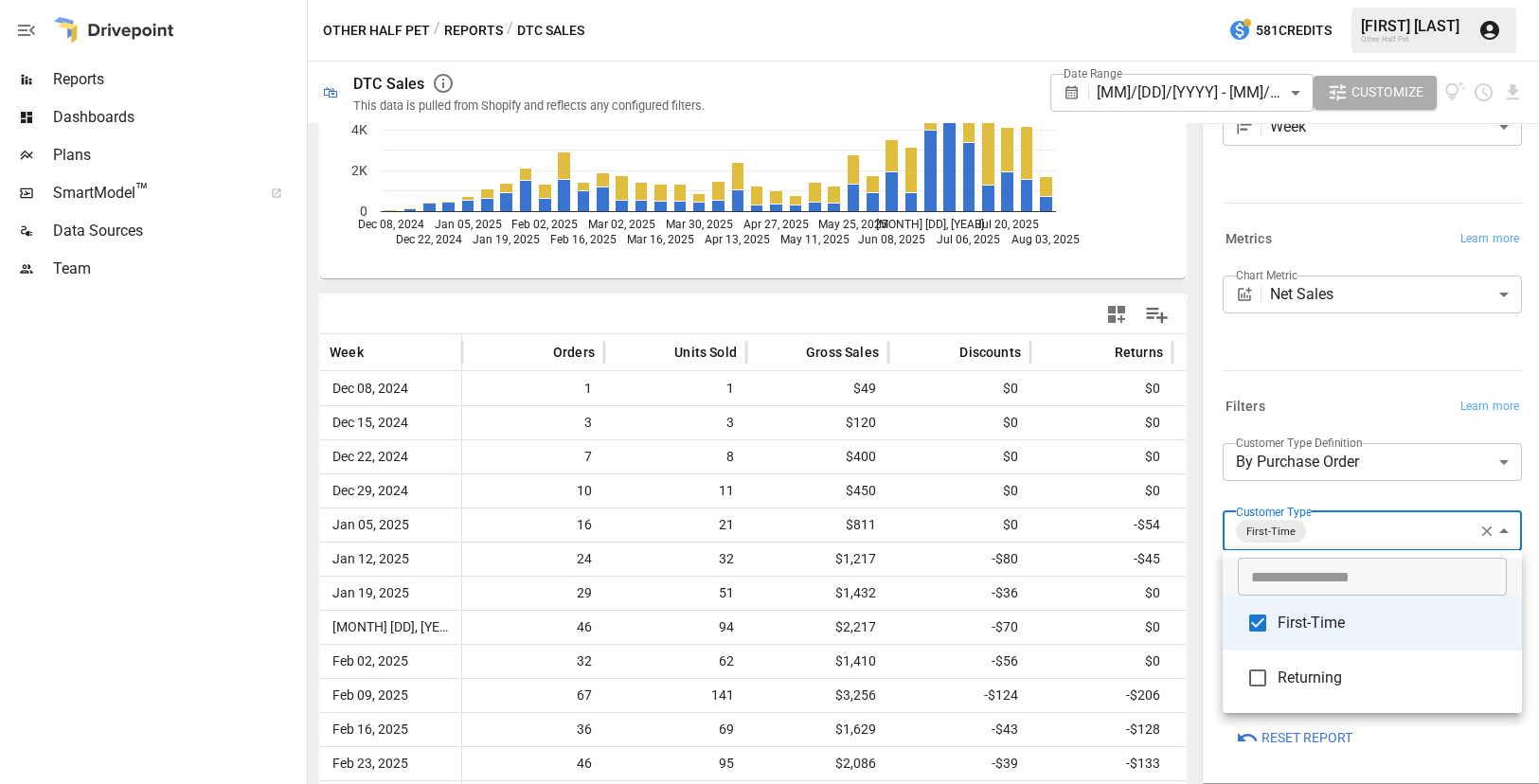 click at bounding box center (769, 392) 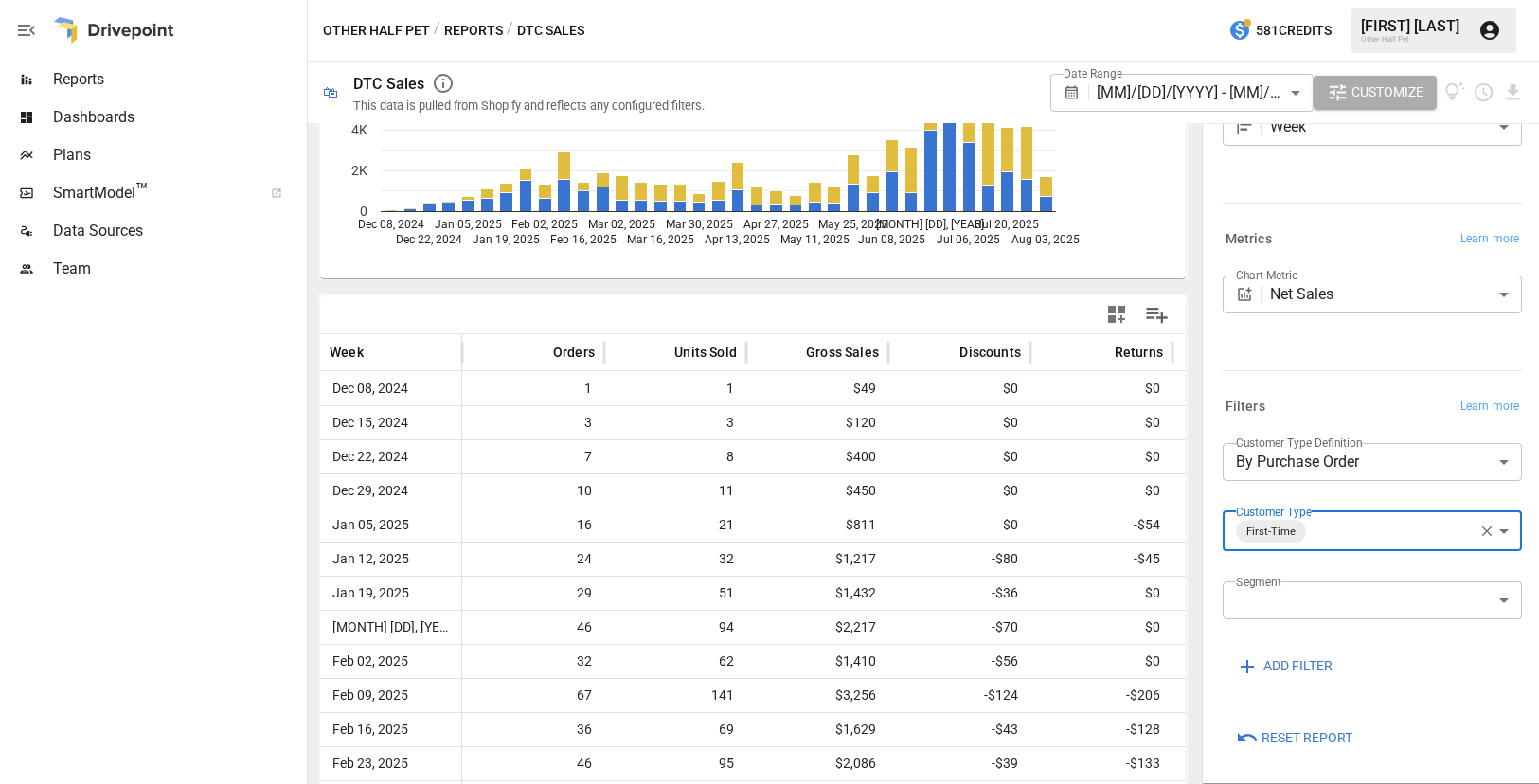 click on "Dec 08, 2024 Dec 15, 2024 Dec 22, 2024 Dec 29, 2024 Jan 05, 2025 Jan 12, 2025 Jan 19, 2025 Jan 26, 2025 Feb 02, 2025" at bounding box center [769, 0] 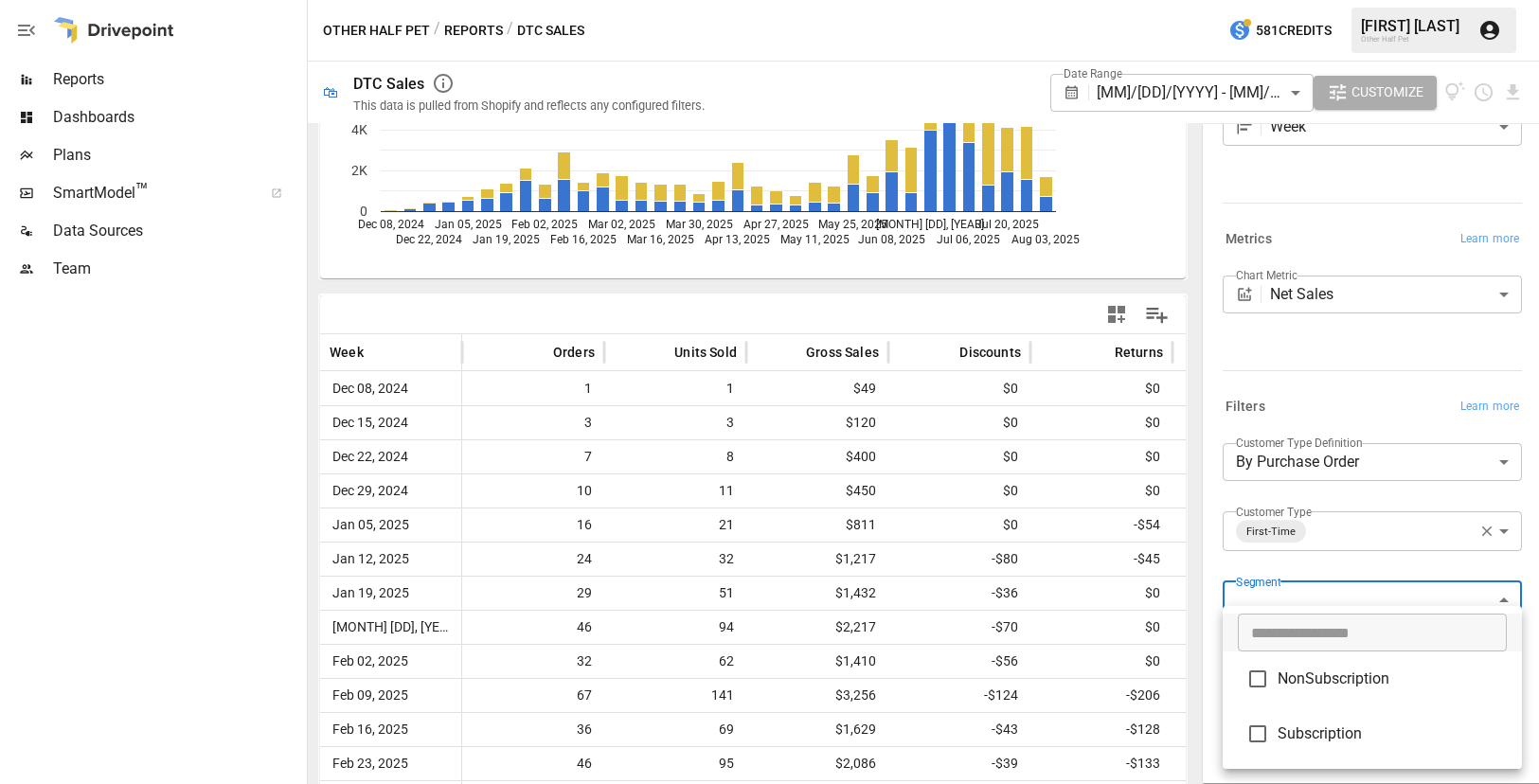 click on "Subscription" at bounding box center (1392, 734) 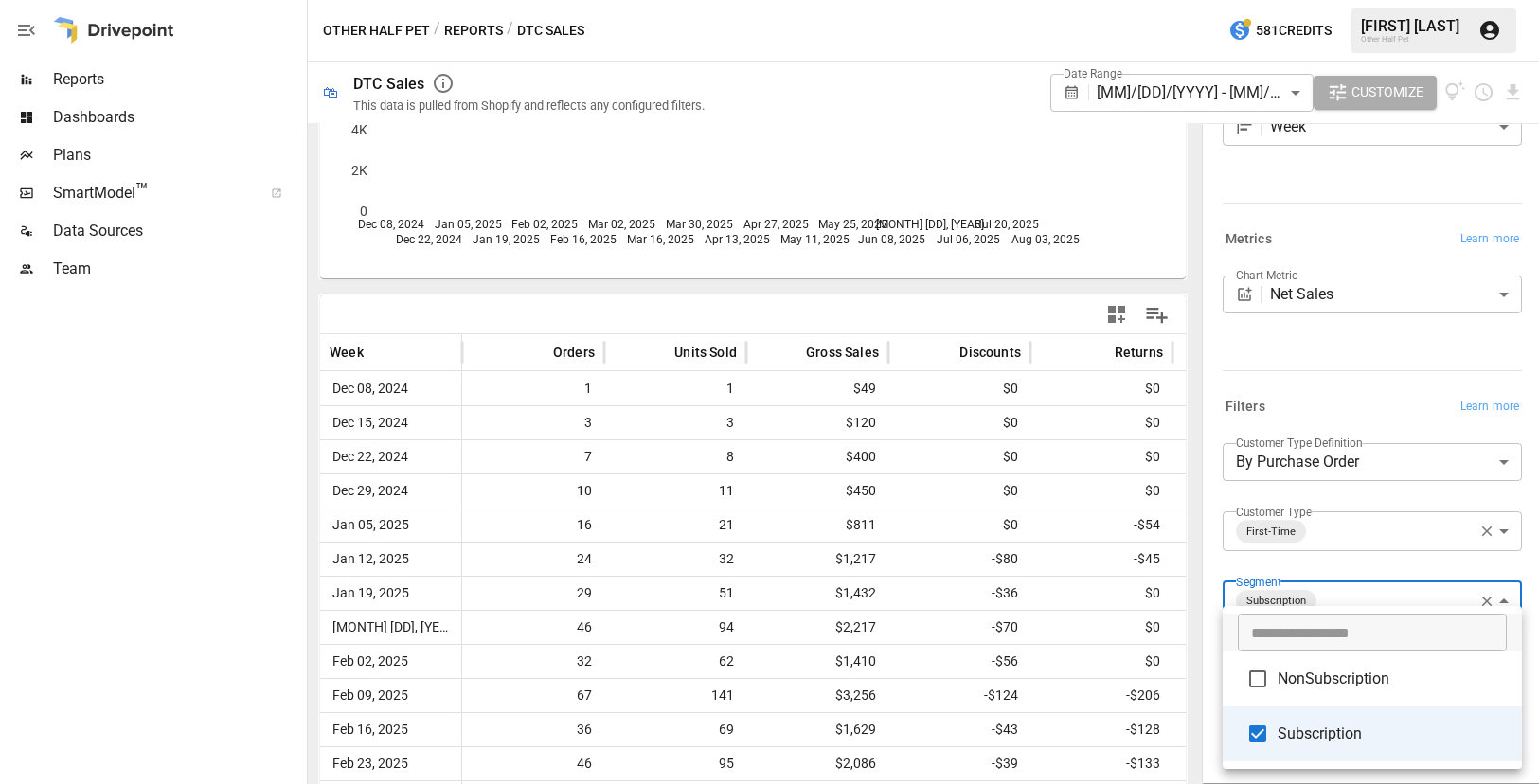 scroll, scrollTop: 236, scrollLeft: 0, axis: vertical 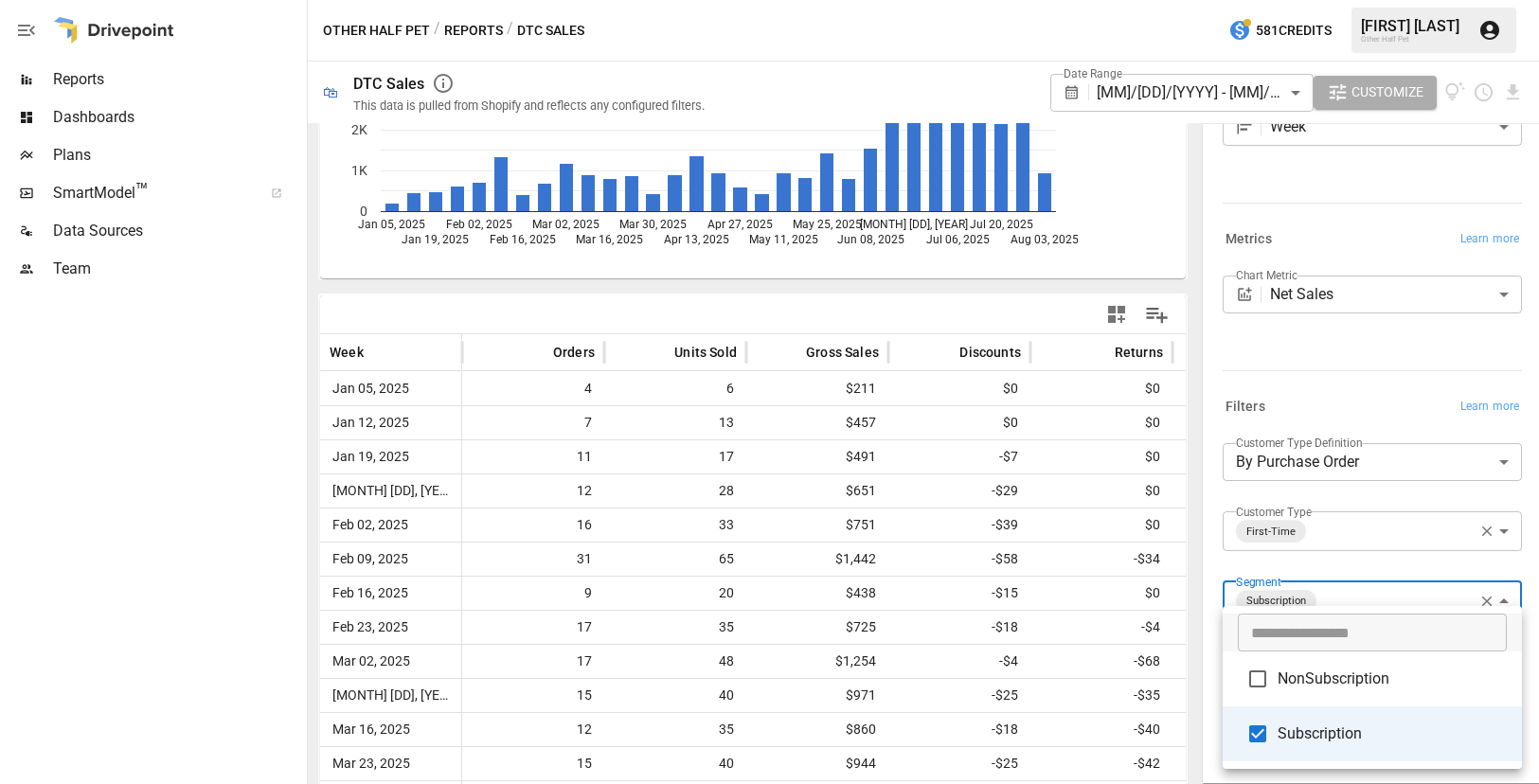 click at bounding box center (769, 392) 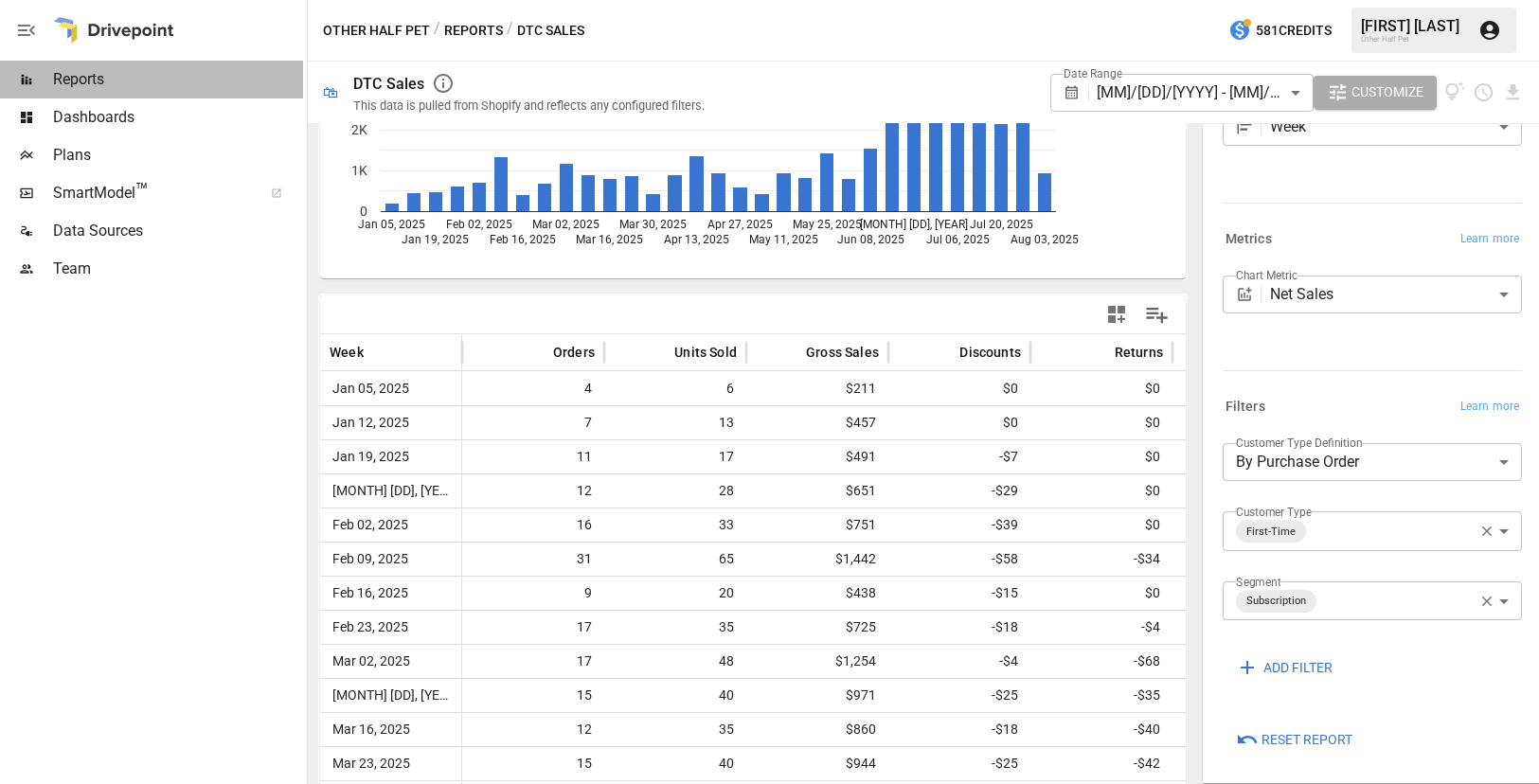click on "Reports" at bounding box center (178, 80) 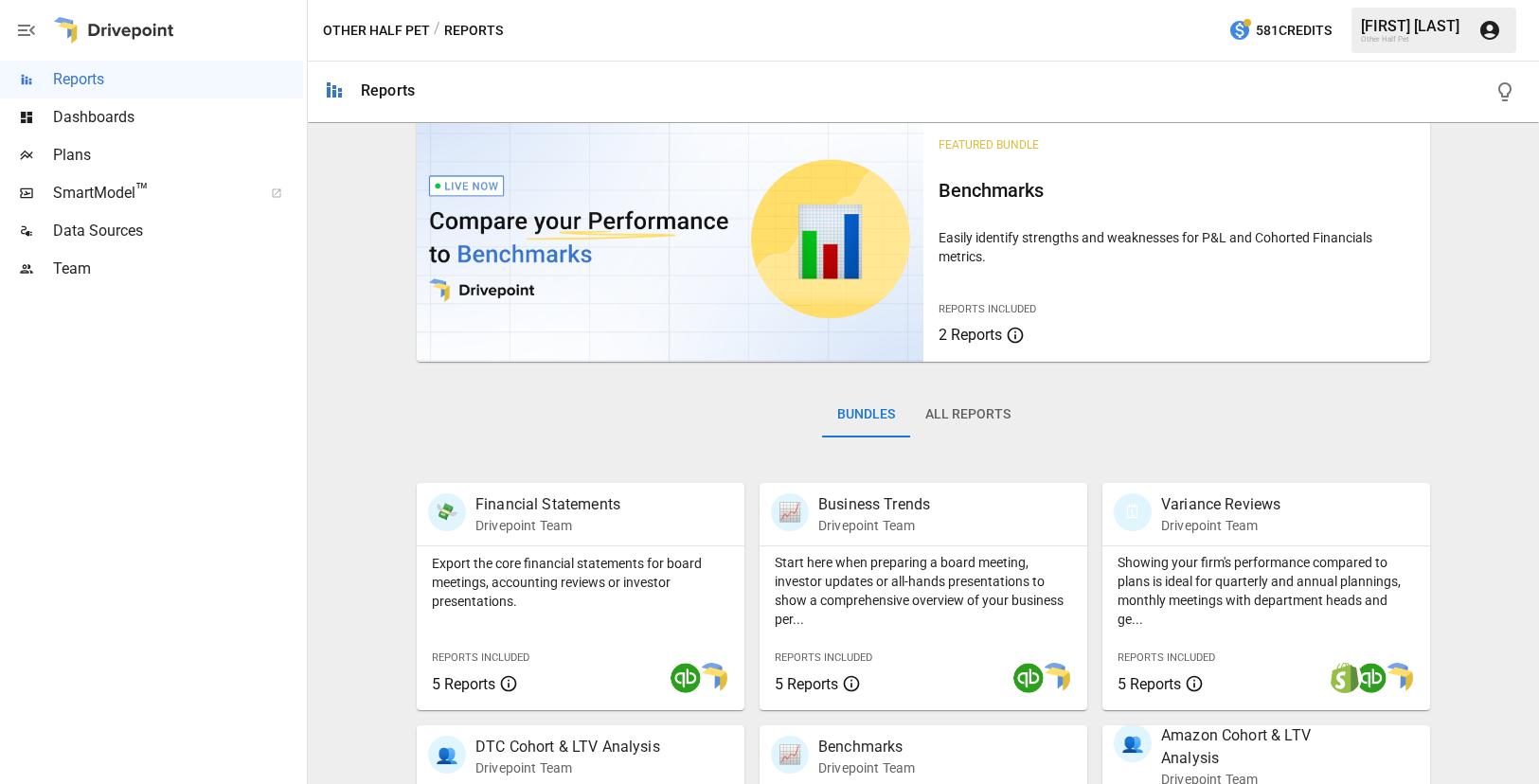 scroll, scrollTop: 26, scrollLeft: 0, axis: vertical 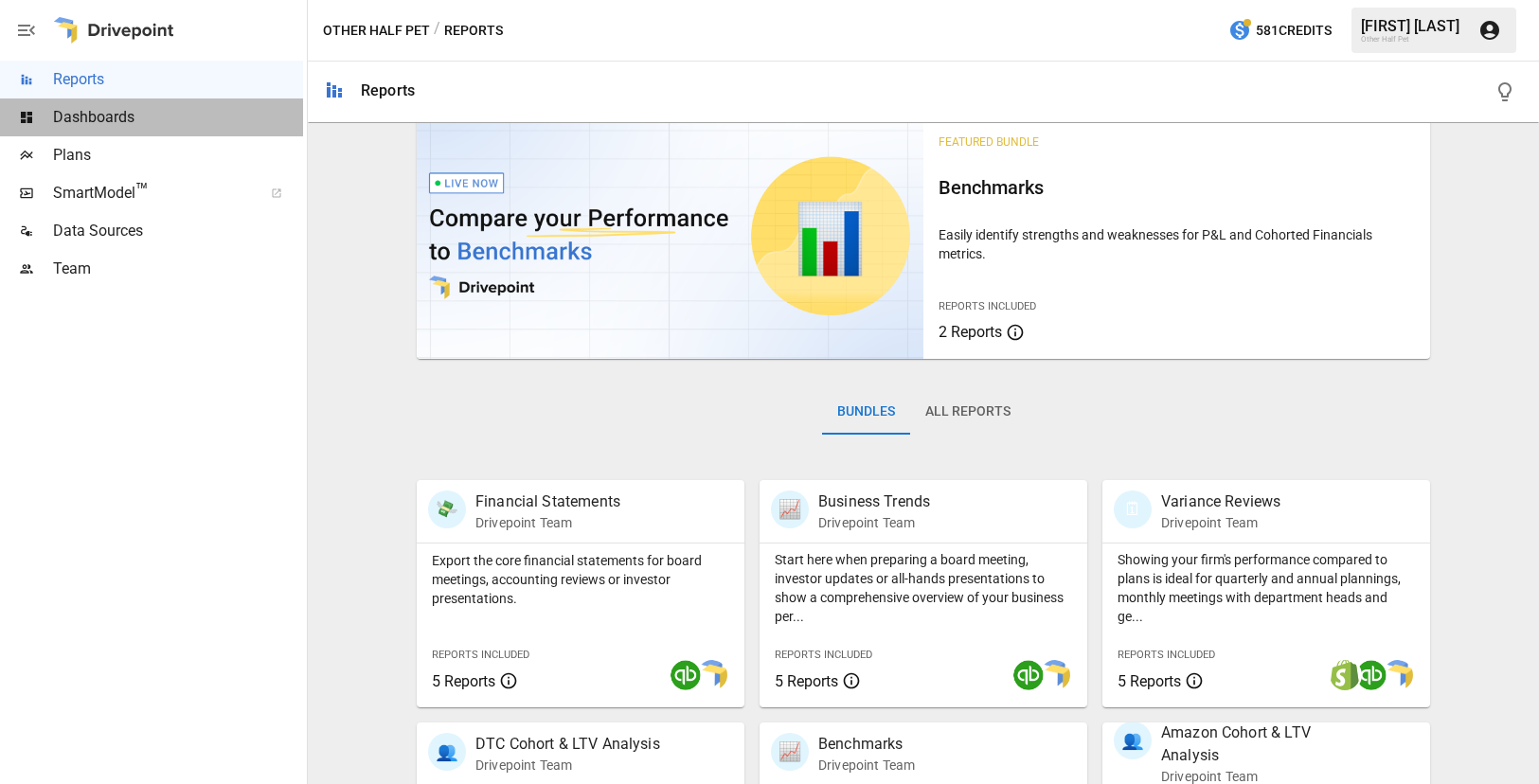 click on "Dashboards" at bounding box center (178, 117) 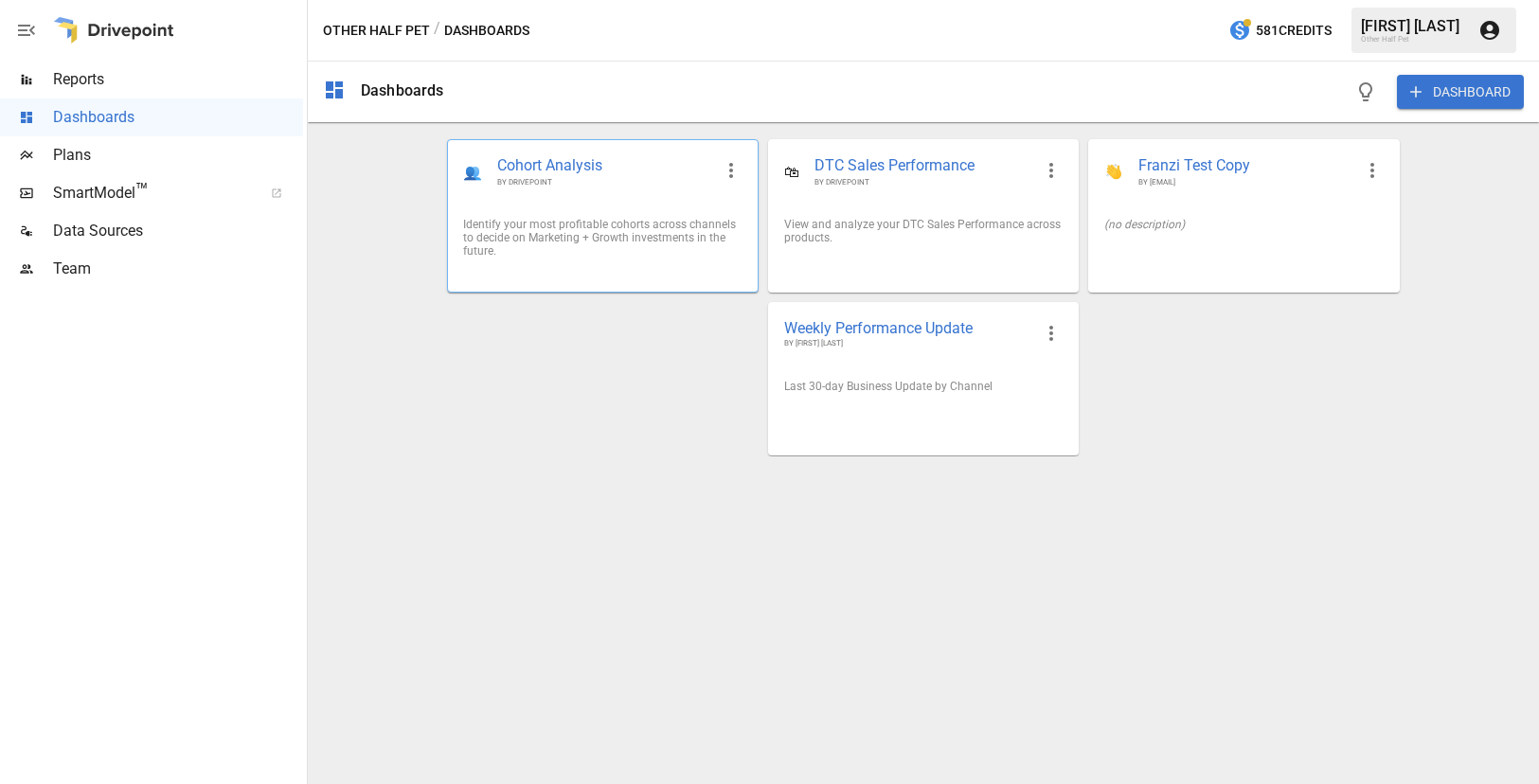 click on "Identify your most profitable cohorts across channels to decide on Marketing + Growth investments in the future." at bounding box center [602, 238] 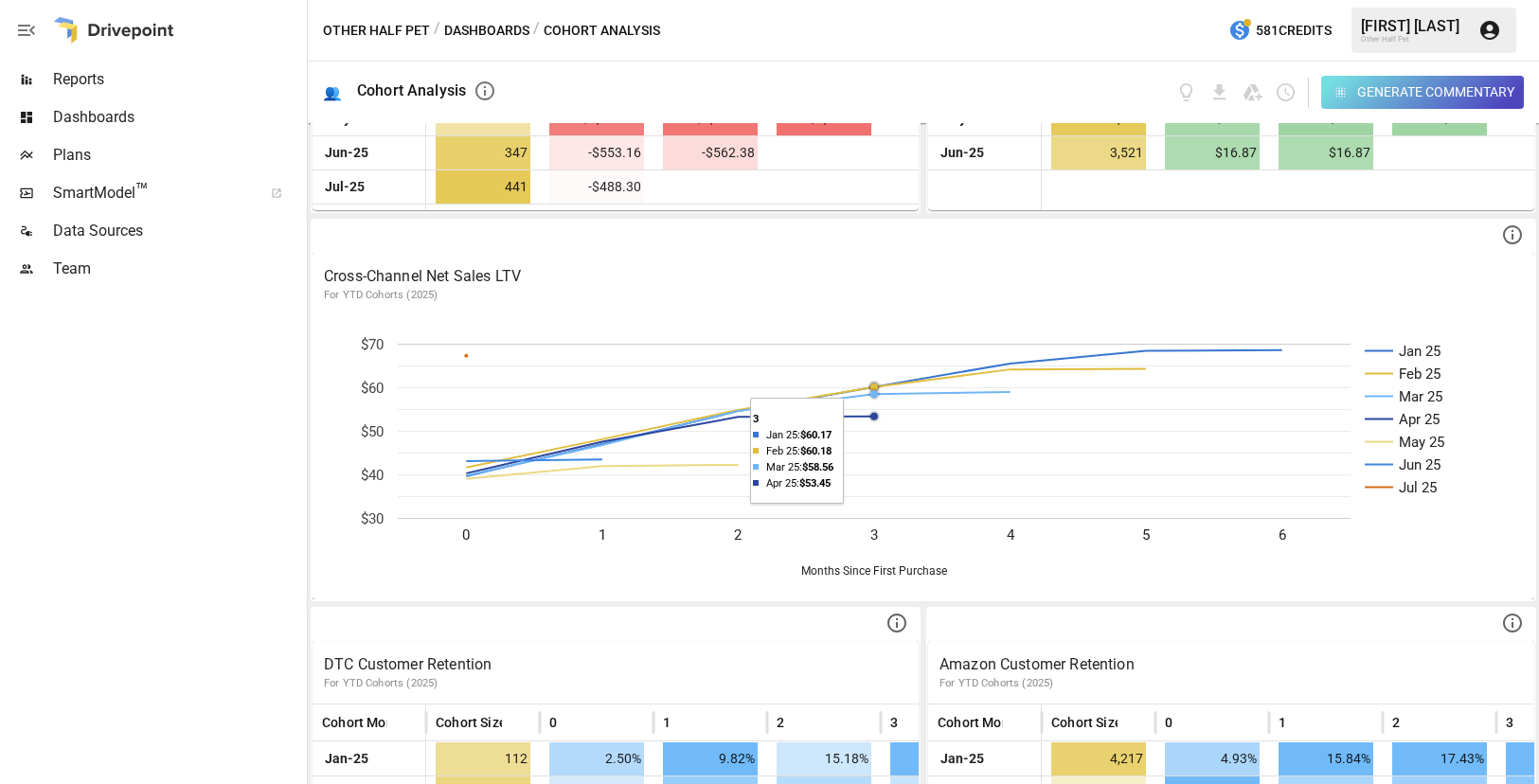 scroll, scrollTop: 709, scrollLeft: 0, axis: vertical 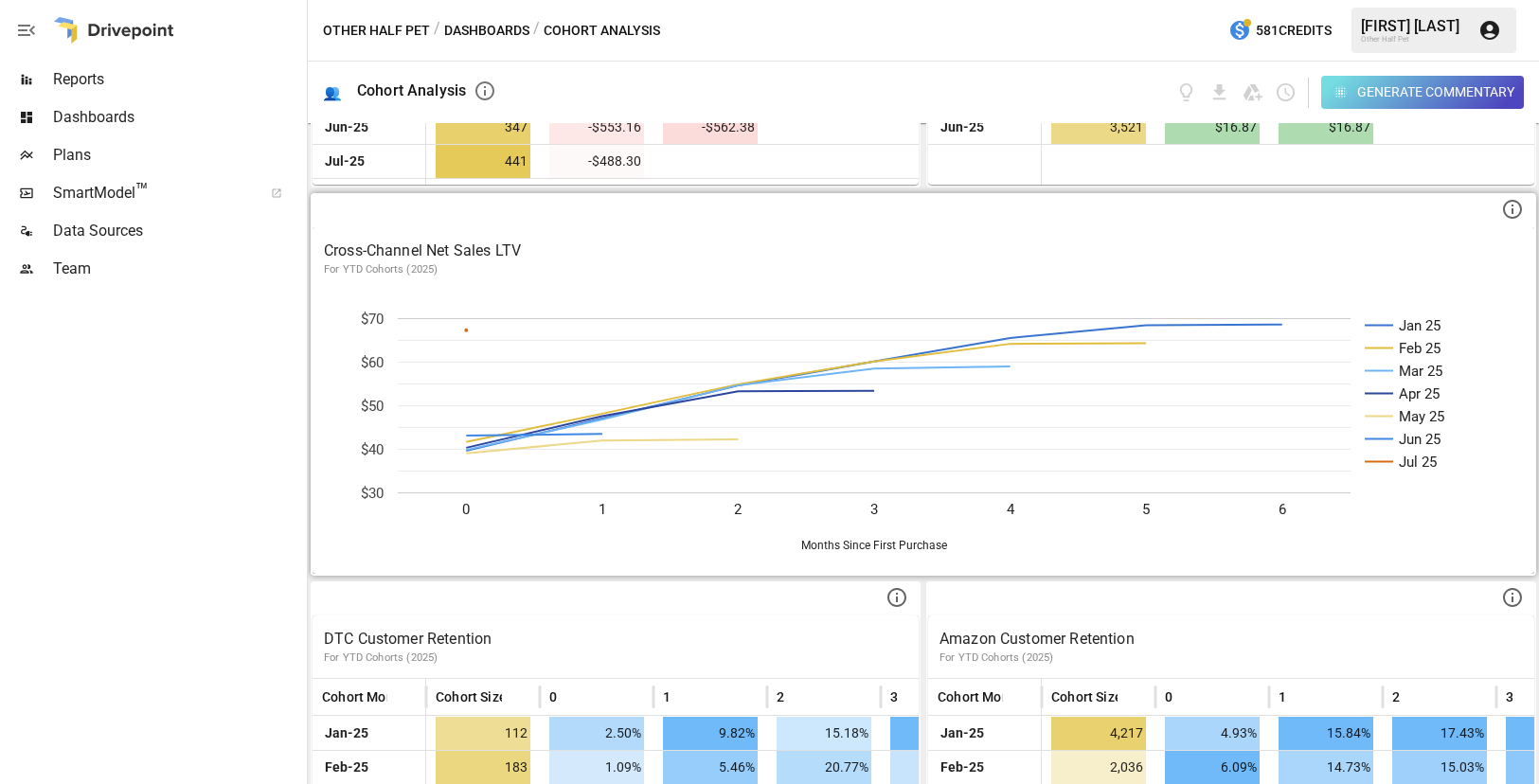 click on "Cross-Channel Net Sales LTV" at bounding box center [923, 251] 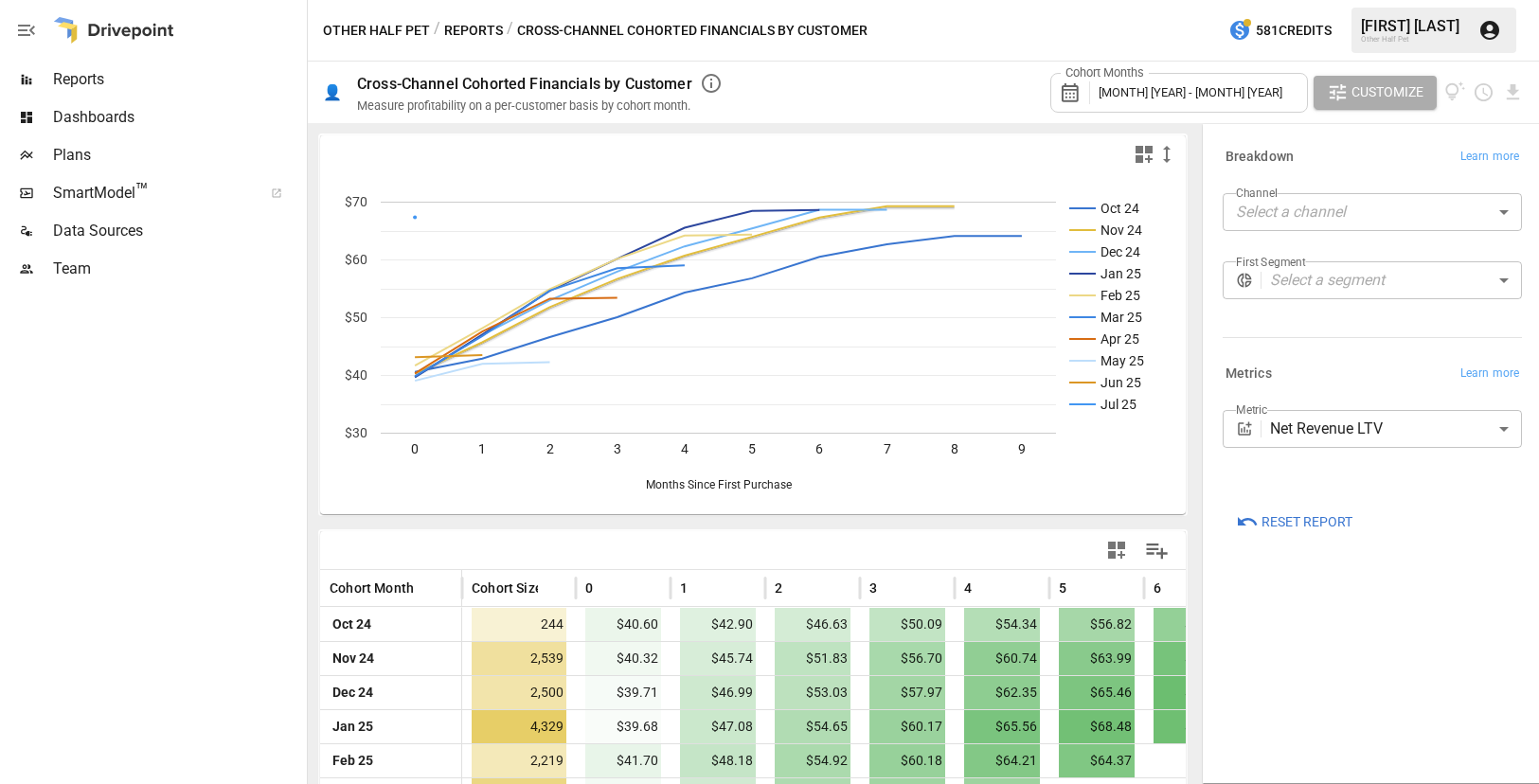 click on "Reports Dashboards Plans SmartModel ™ Data Sources Team Other Half Pet / Reports / Cross-Channel Cohorted Financials by Customer 581 Credits [FIRST] [LAST]. Other Half Pet 👤 Cross-Channel Cohorted Financials by Customer Measure profitability on a per-customer basis by cohort month. Cohort Months [MONTH] [YEAR] - [MONTH] [YEAR] Customize [MON] [YY] [MON] [YY] [MON] [YY] [MON] [YY] [MON] [YY] [MON] [YY] [MON] [YY] [MON] [YY] [MON] [YY] 0 1 2 3 4 5 6 7 8 9 $30 $40 $50 $60 $70 Months Since First Purchase [MON] [YY] Cohort Month Cohort Size 0 1 2 3 4 5 6 7 8 [MON] [YY] [NUMBER] $[NUMBER].[NUMBER] $[NUMBER].[NUMBER] $[NUMBER].[NUMBER] $[NUMBER].[NUMBER] $[NUMBER].[NUMBER] $[NUMBER].[NUMBER] $[NUMBER].[NUMBER] $[NUMBER].[NUMBER] $[NUMBER].[NUMBER] [MON] [YY] [NUMBER] $[NUMBER].[NUMBER] $[NUMBER].[NUMBER] $[NUMBER].[NUMBER] $[NUMBER].[NUMBER] $[NUMBER].[NUMBER] $[NUMBER].[NUMBER] $[NUMBER].[NUMBER] $[NUMBER].[NUMBER] $[NUMBER].[NUMBER] [MON] [YY] [NUMBER] $[NUMBER].[NUMBER] $[NUMBER].[NUMBER] $[NUMBER].[NUMBER] $[NUMBER].[NUMBER] $[NUMBER].[NUMBER] $[NUMBER].[NUMBER] $[NUMBER].[NUMBER] $[NUMBER].[NUMBER] $[NUMBER].[NUMBER] [MON] [YY] [NUMBER] $[NUMBER].[NUMBER] $[NUMBER].[NUMBER] $[NUMBER].[NUMBER] $[NUMBER].[NUMBER] [MON] [YY] [NUMBER] $[NUMBER].[NUMBER] $[NUMBER].[NUMBER] [MON] [YY] [NUMBER] $[NUMBER].[NUMBER]" at bounding box center [769, 0] 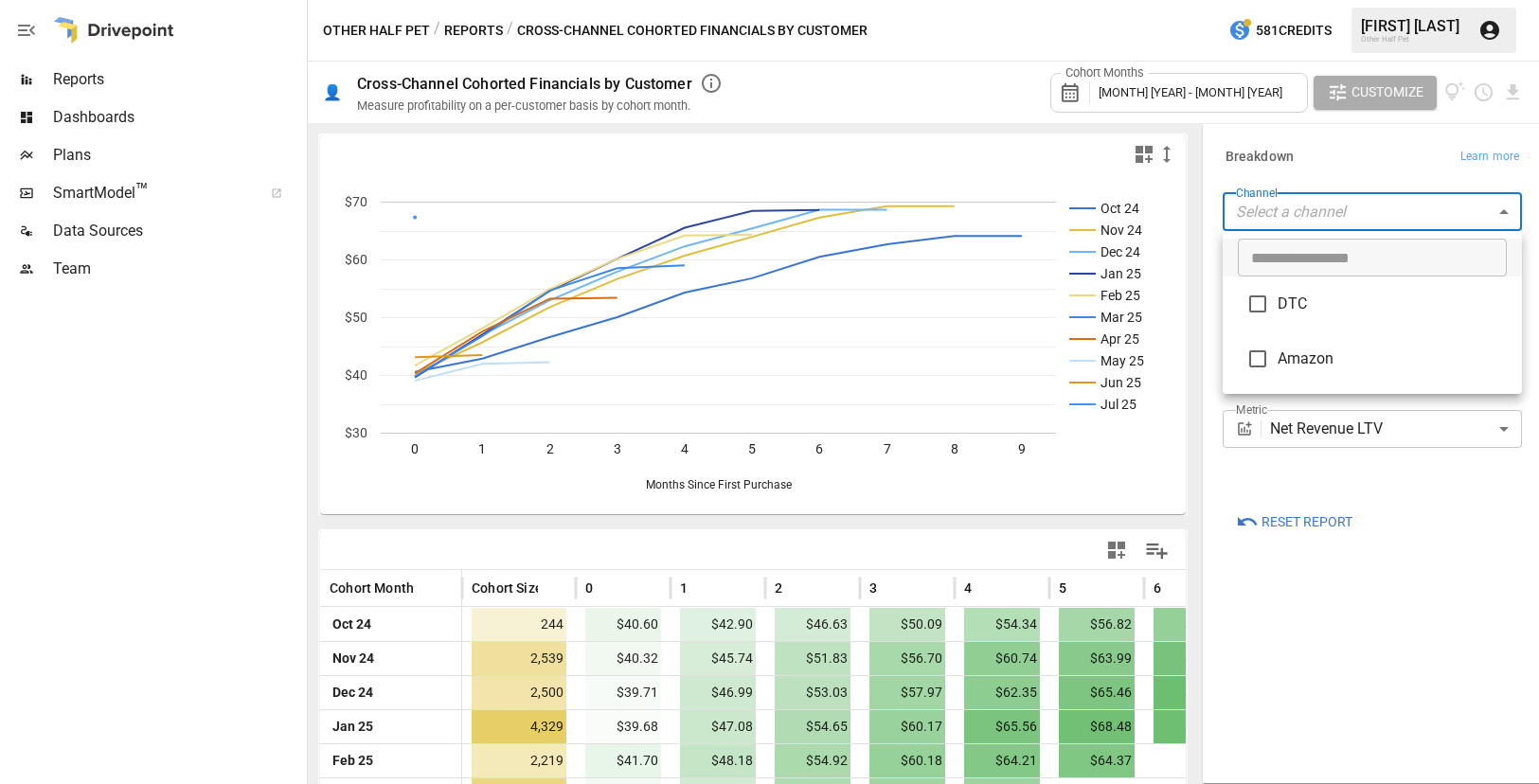click on "Amazon" at bounding box center (1372, 359) 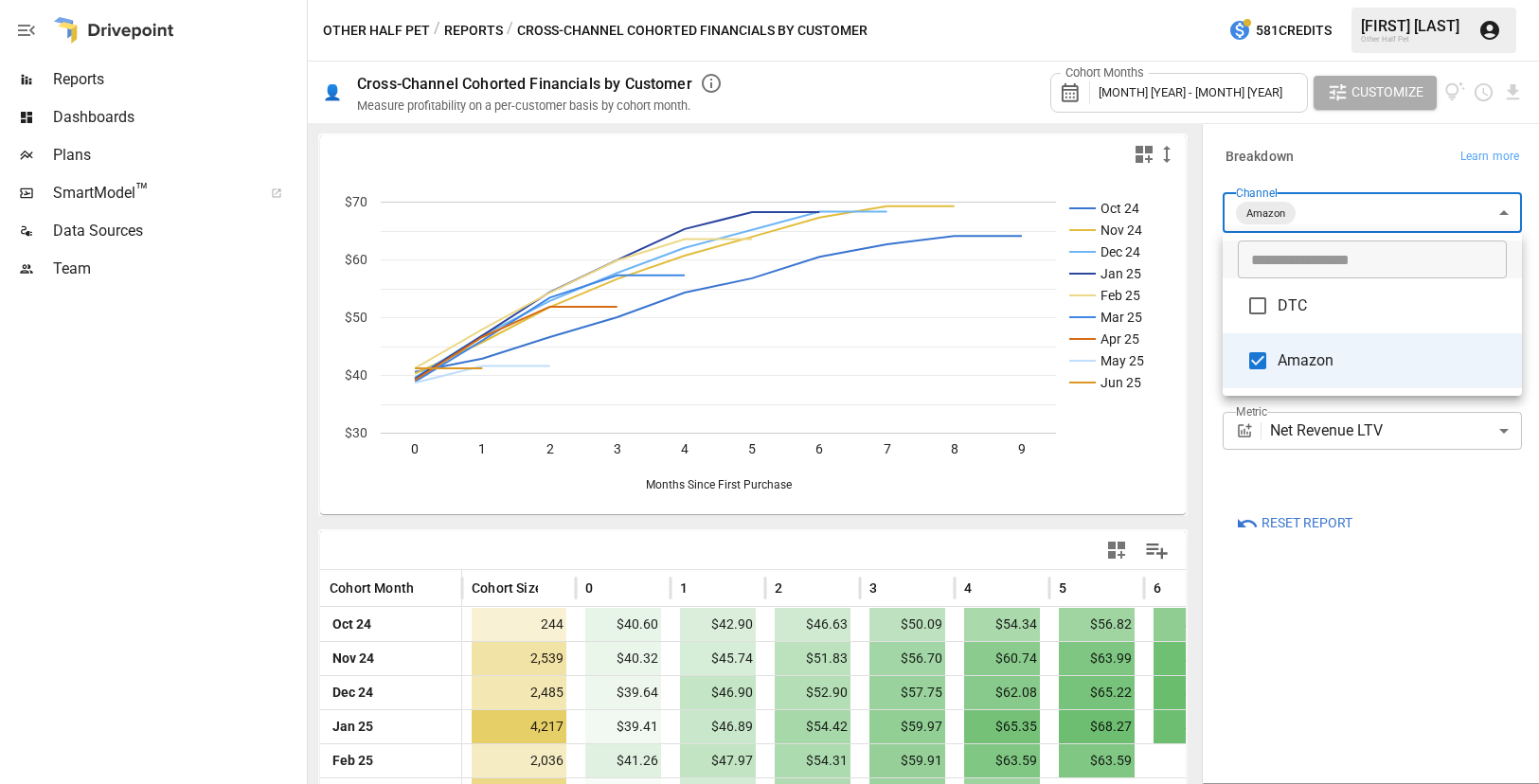 click at bounding box center (769, 392) 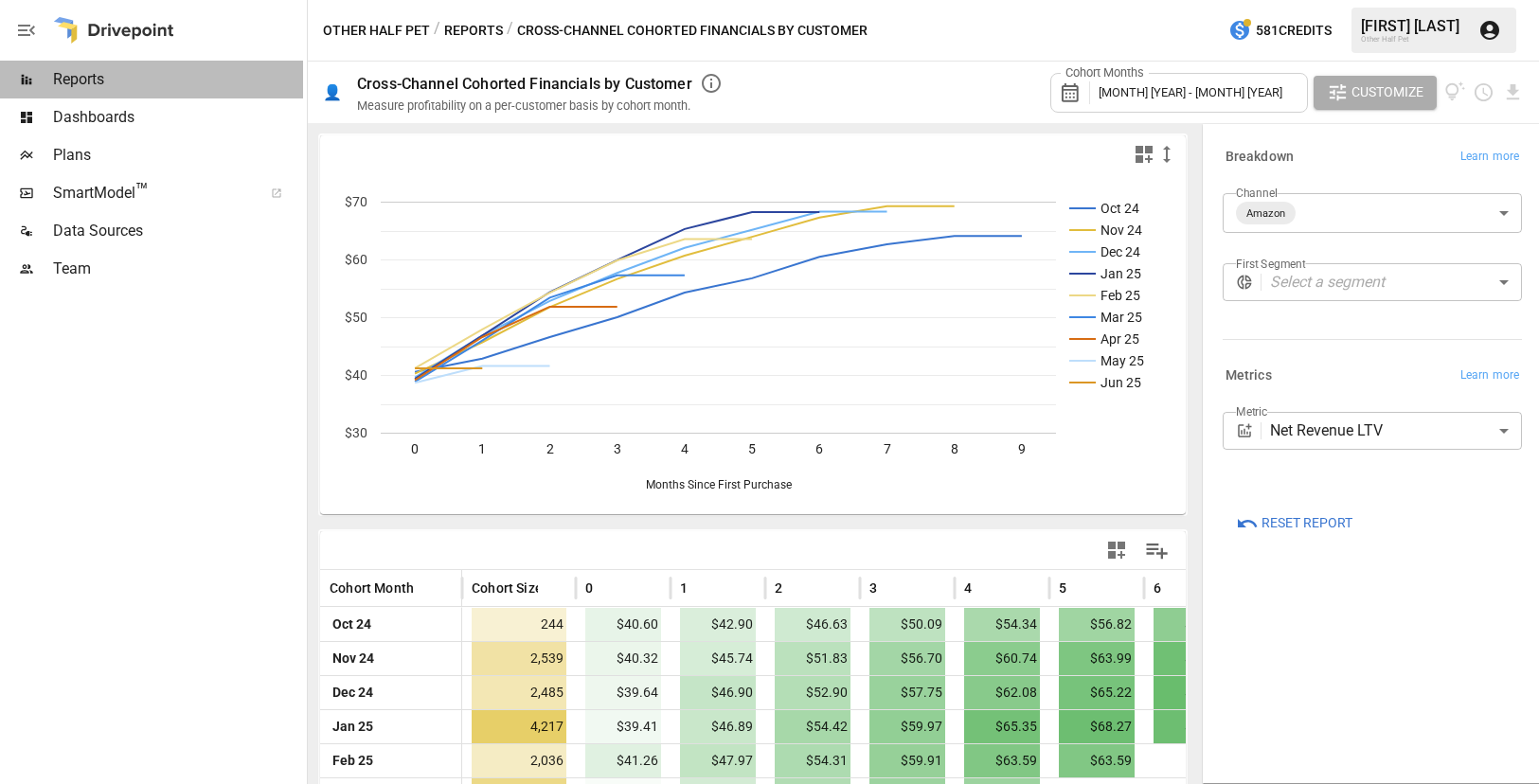 click on "Reports" at bounding box center [178, 80] 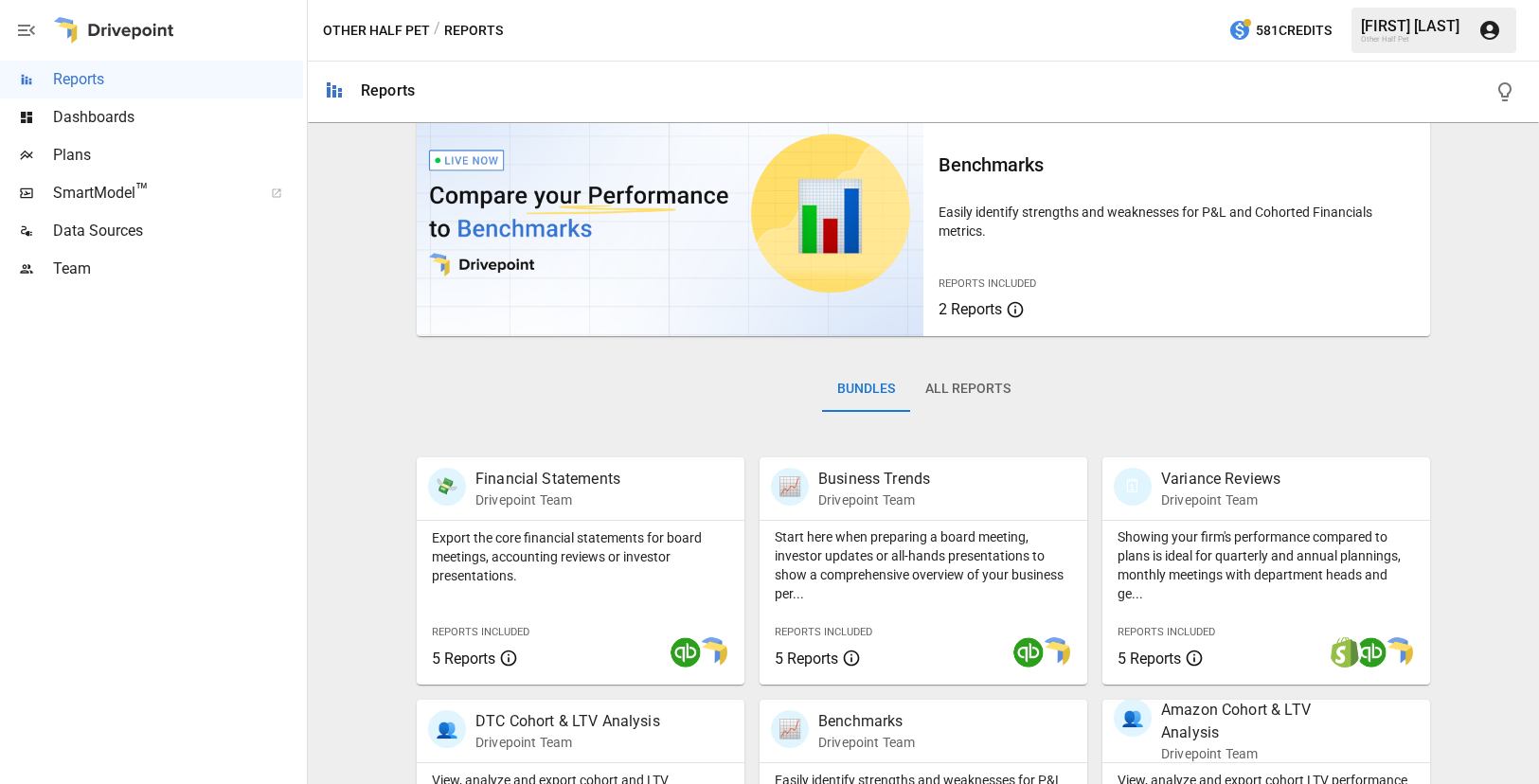 scroll, scrollTop: 32, scrollLeft: 0, axis: vertical 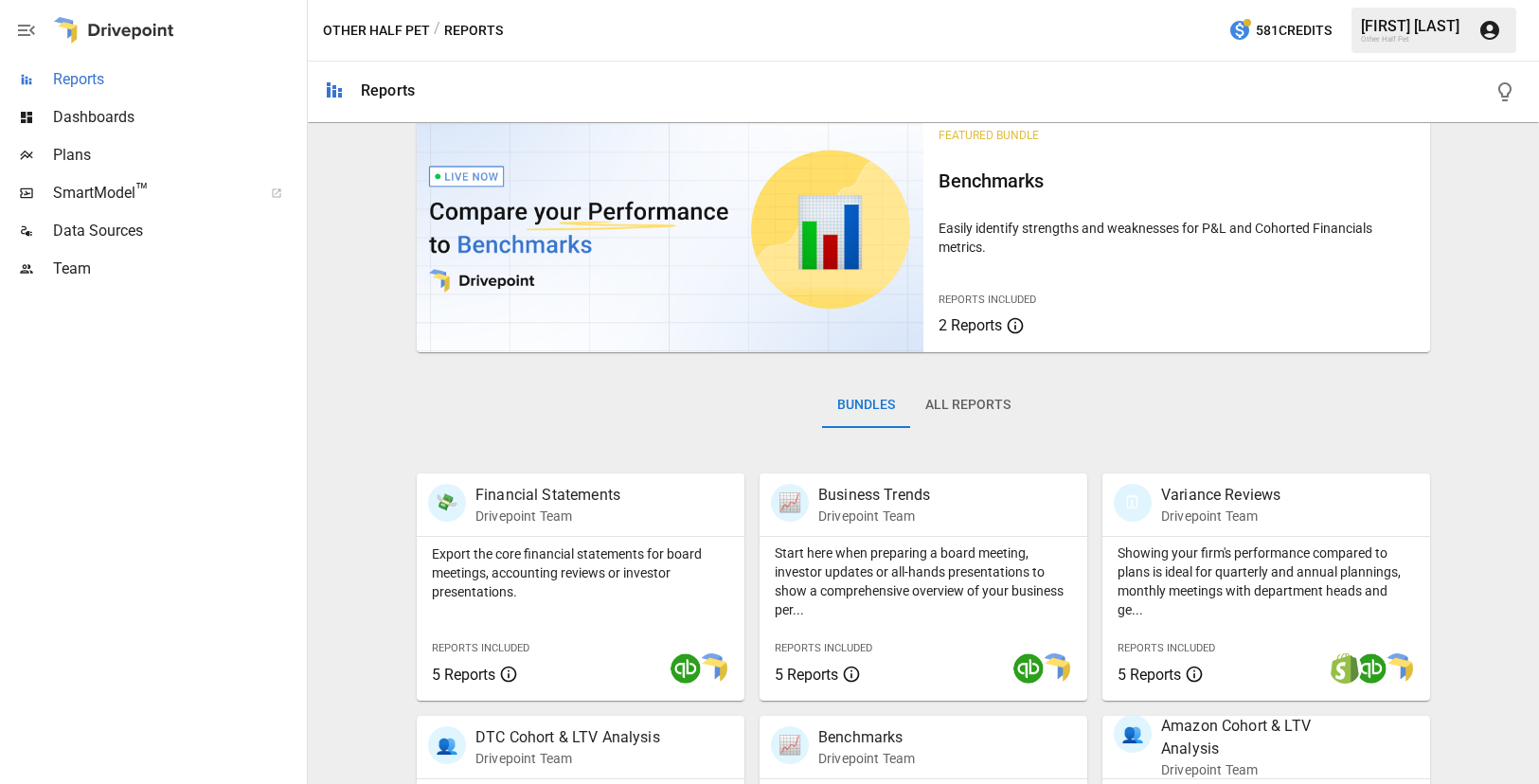 click on "Reports" at bounding box center [178, 80] 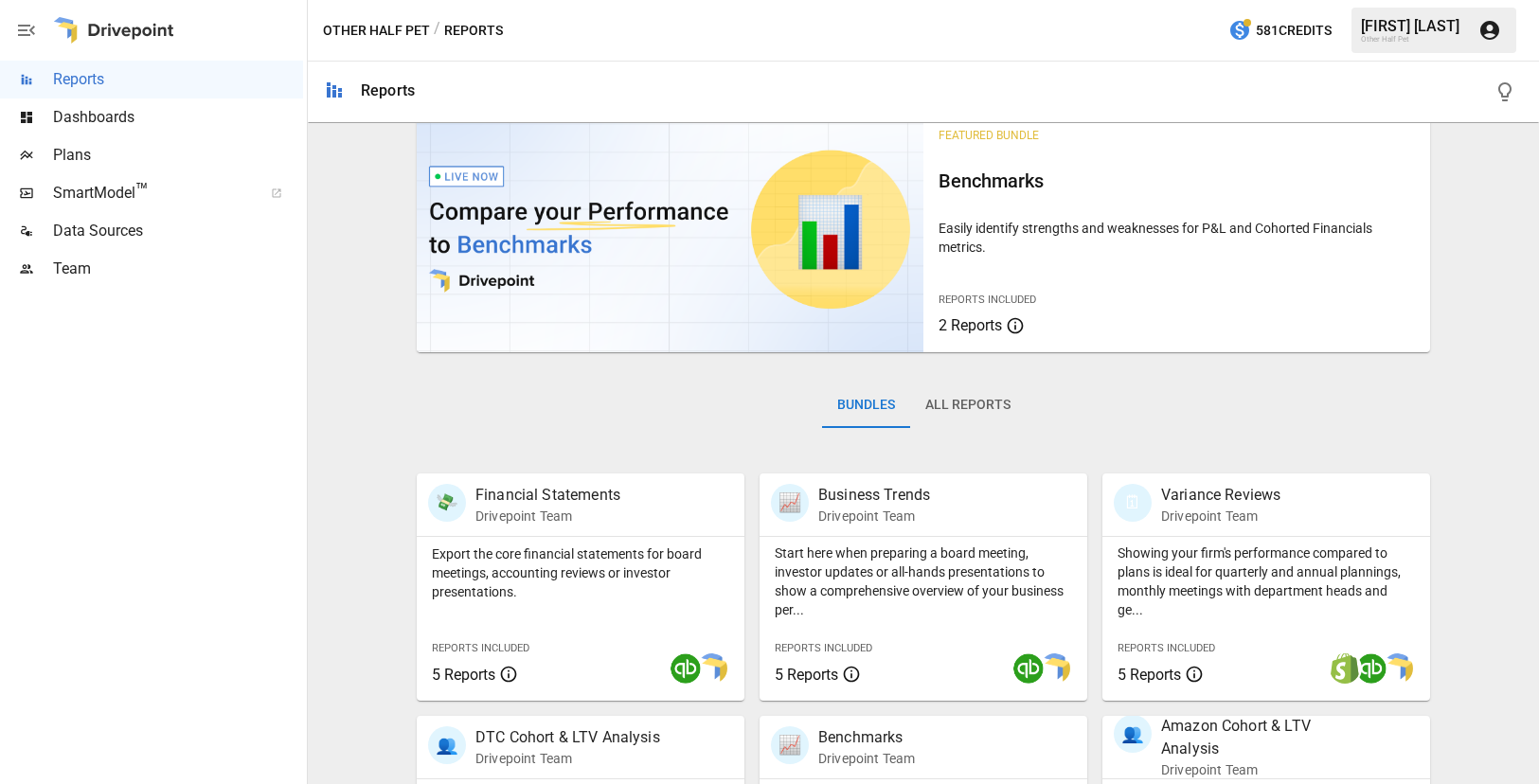 click on "Dashboards" at bounding box center [178, 117] 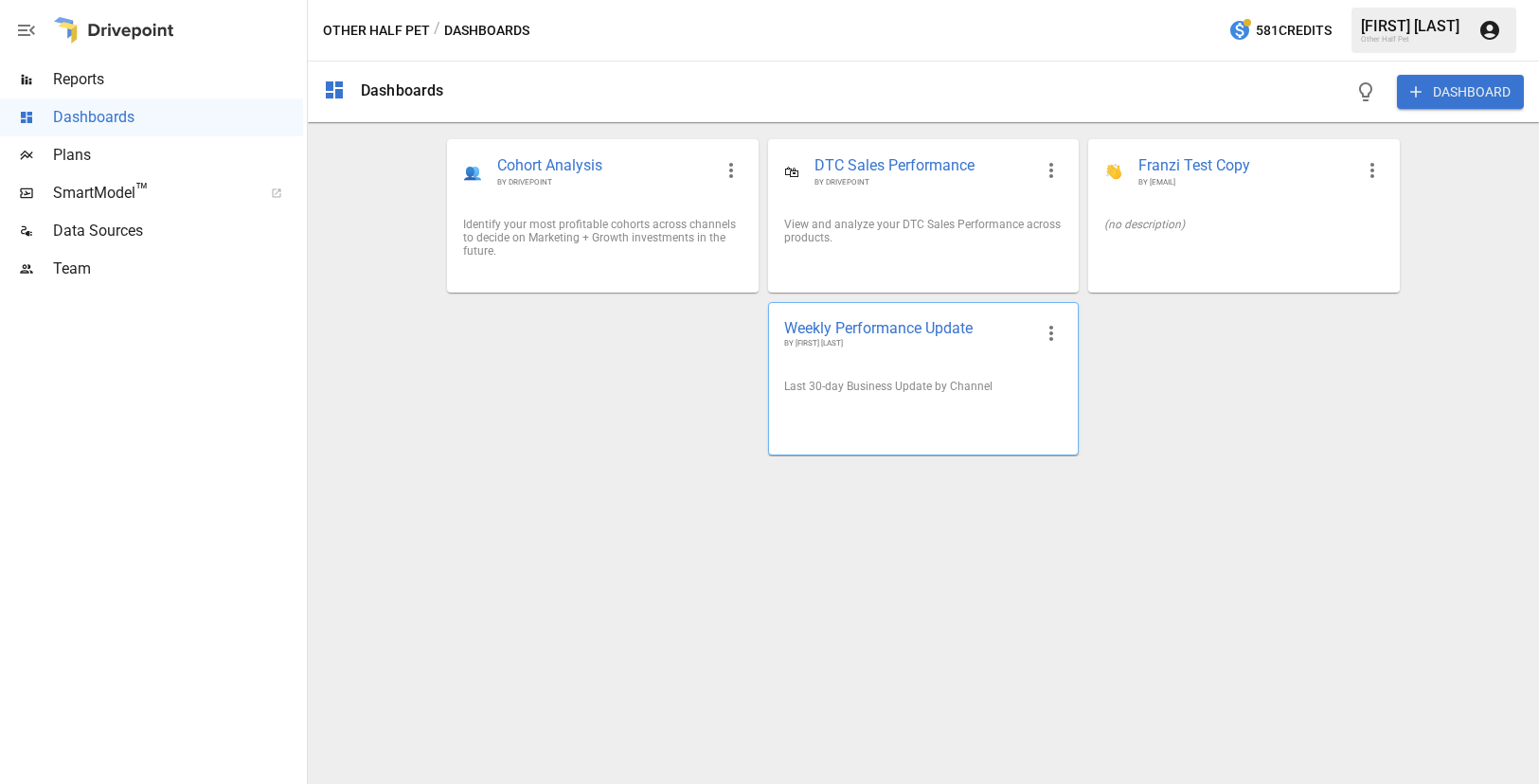 click on "Last 30-day Business Update by Channel" at bounding box center [923, 386] 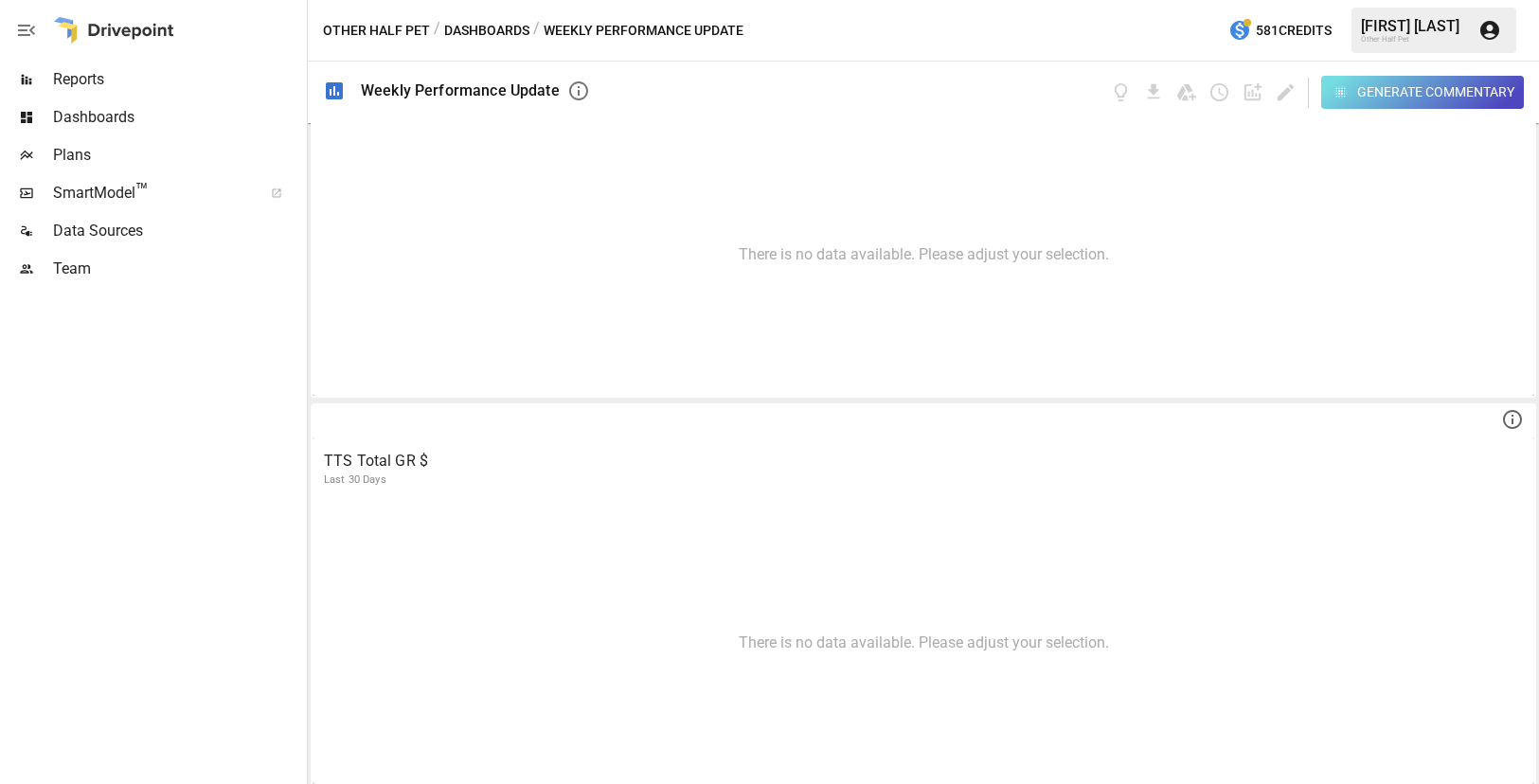 scroll, scrollTop: 892, scrollLeft: 0, axis: vertical 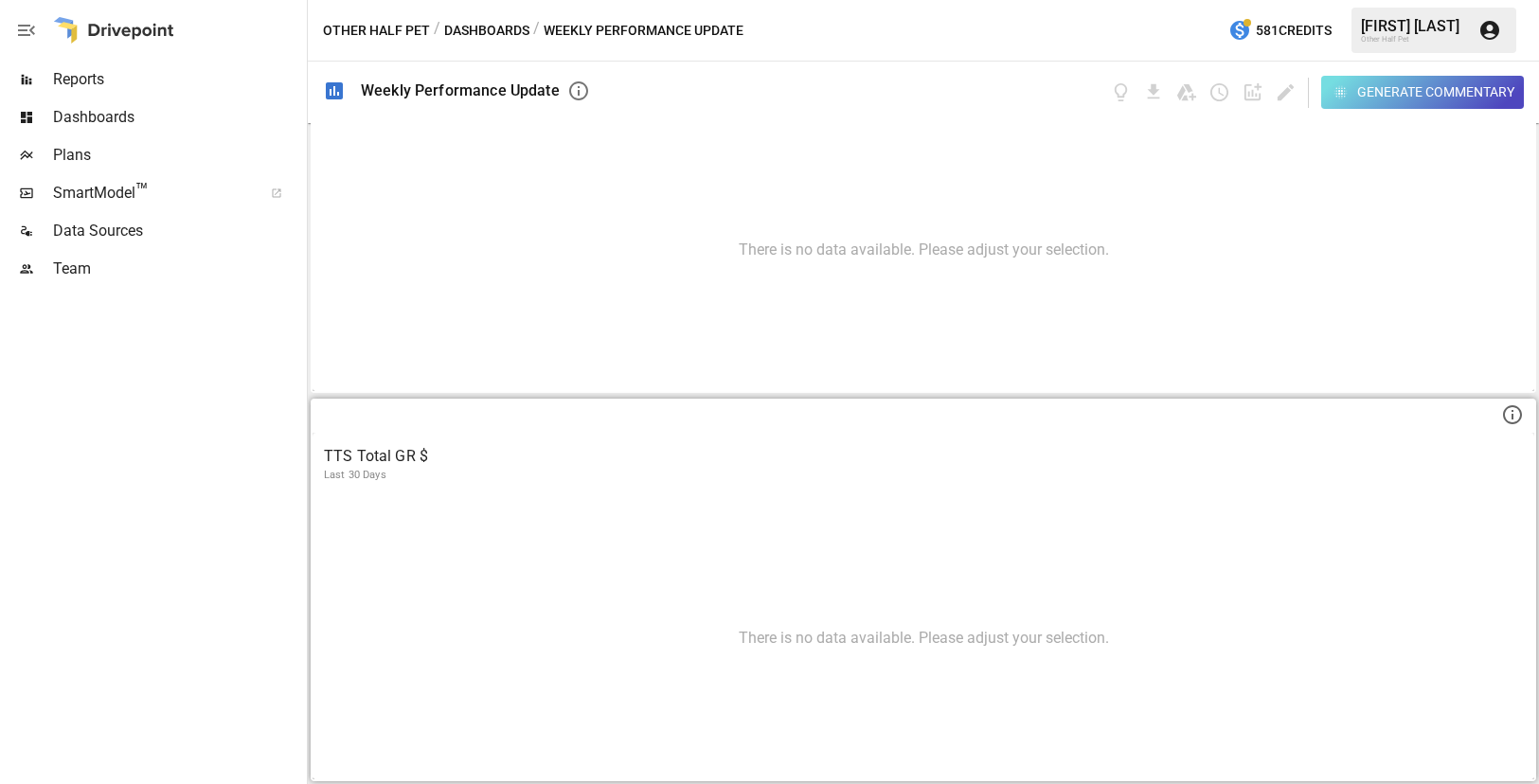 click on "TTS Total GR $" at bounding box center [923, 456] 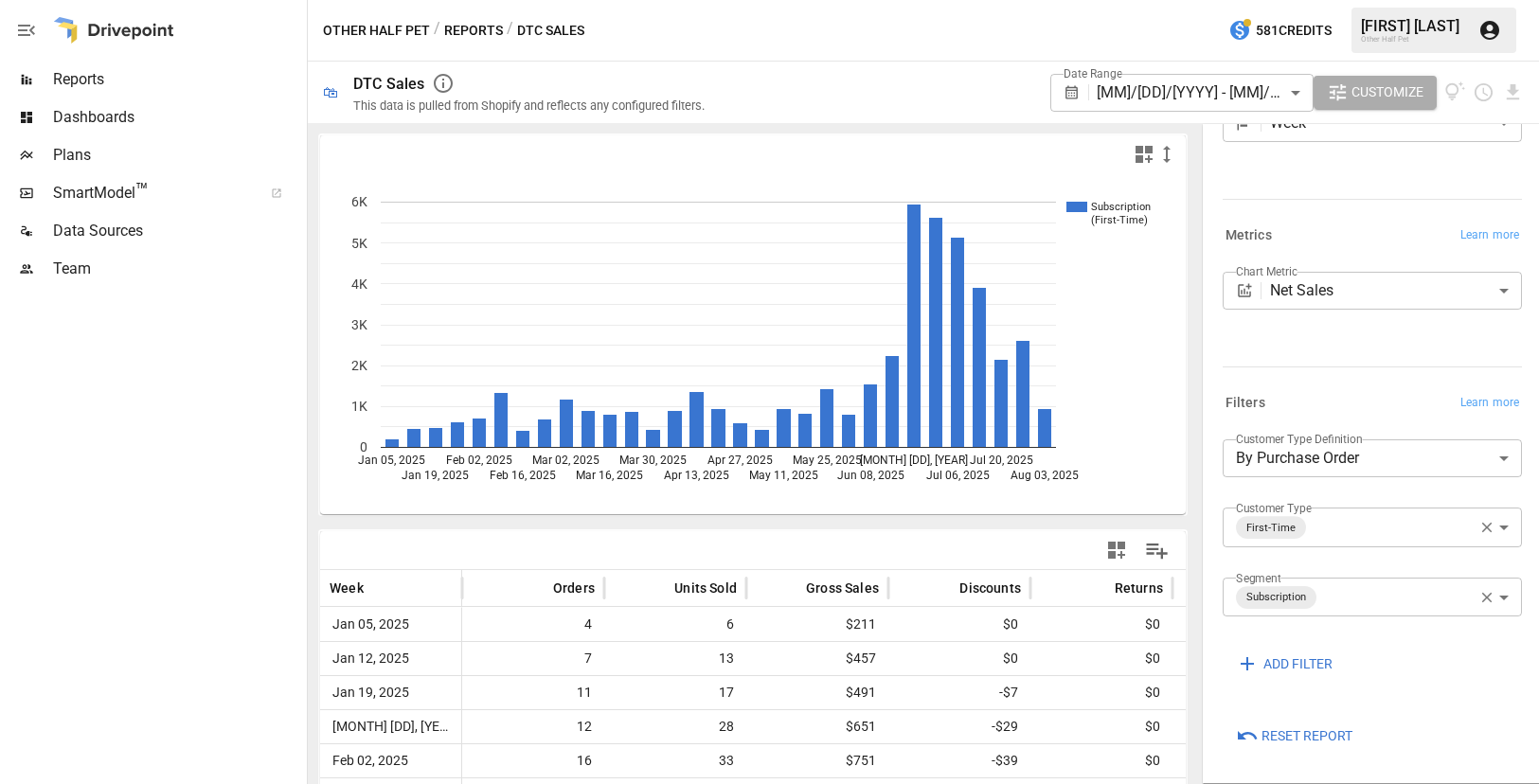 scroll, scrollTop: 0, scrollLeft: 0, axis: both 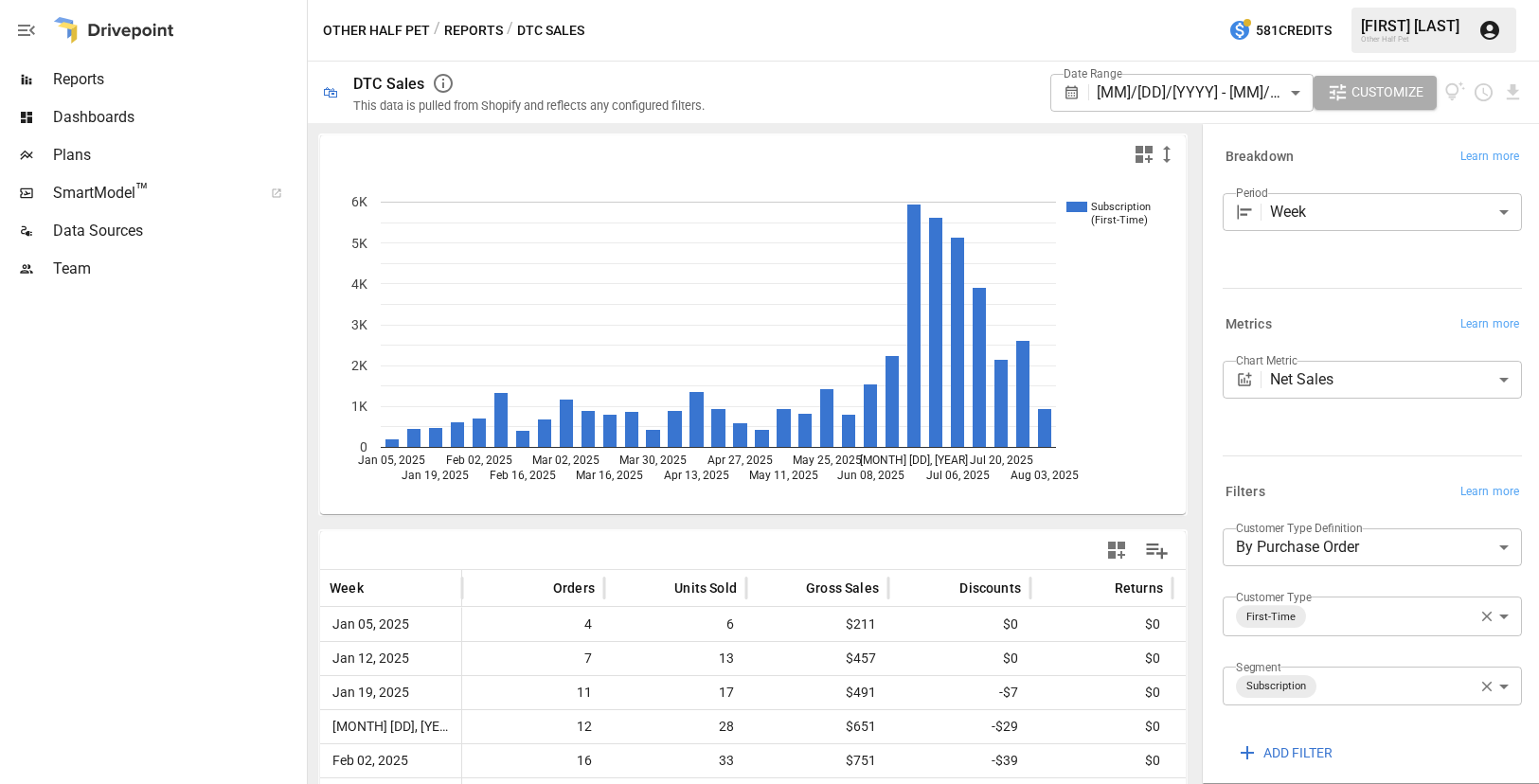 click on "Jan 05, 2025 Jan 12, 2025 Jan 19, 2025 Jan 26, 2025 Feb 02, 2025 Feb 09, 2025 Feb 16, 2025 Feb 23, 2025 Mar 02, 2025 Mar 09, 2025" at bounding box center (769, 0) 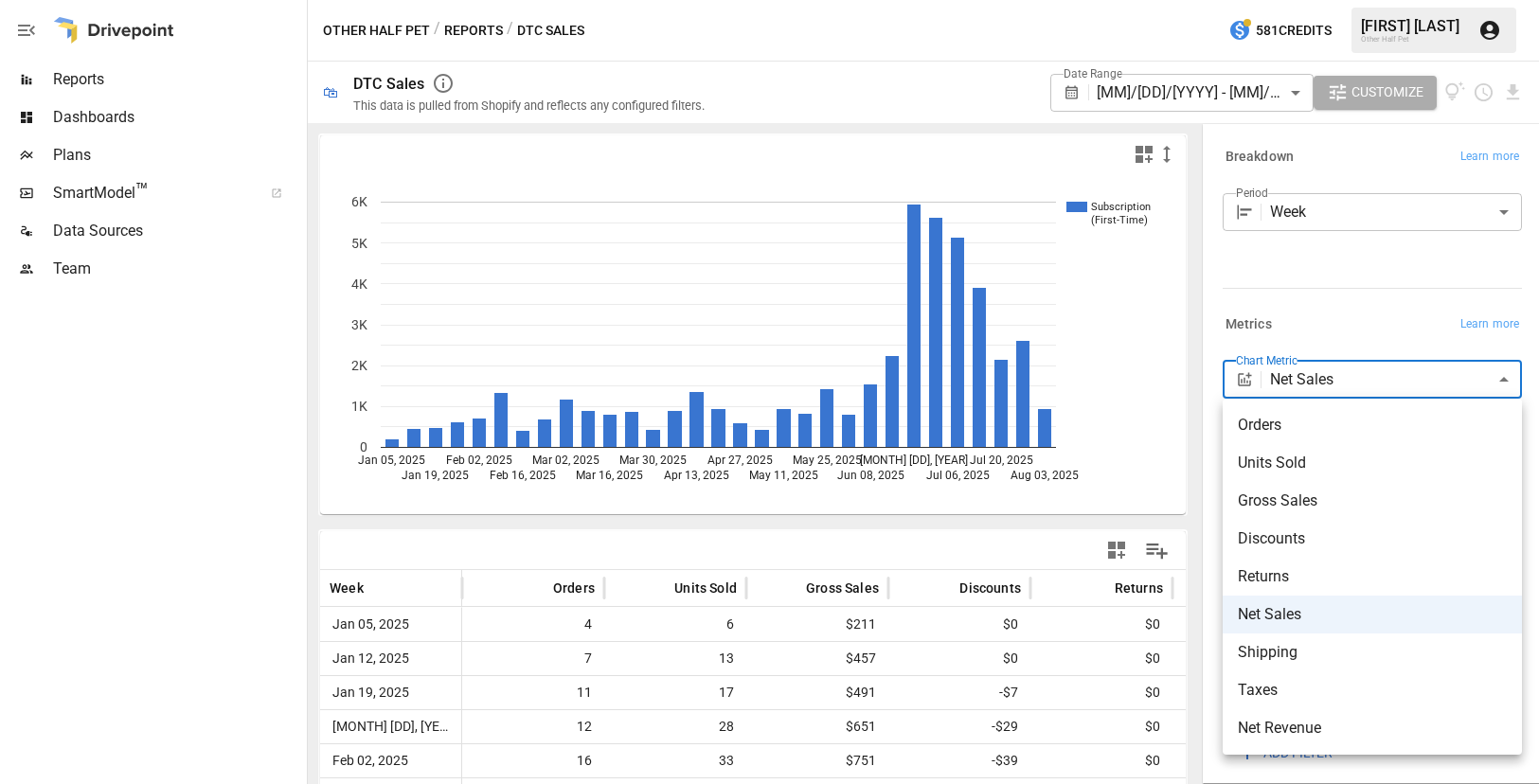 click at bounding box center (769, 392) 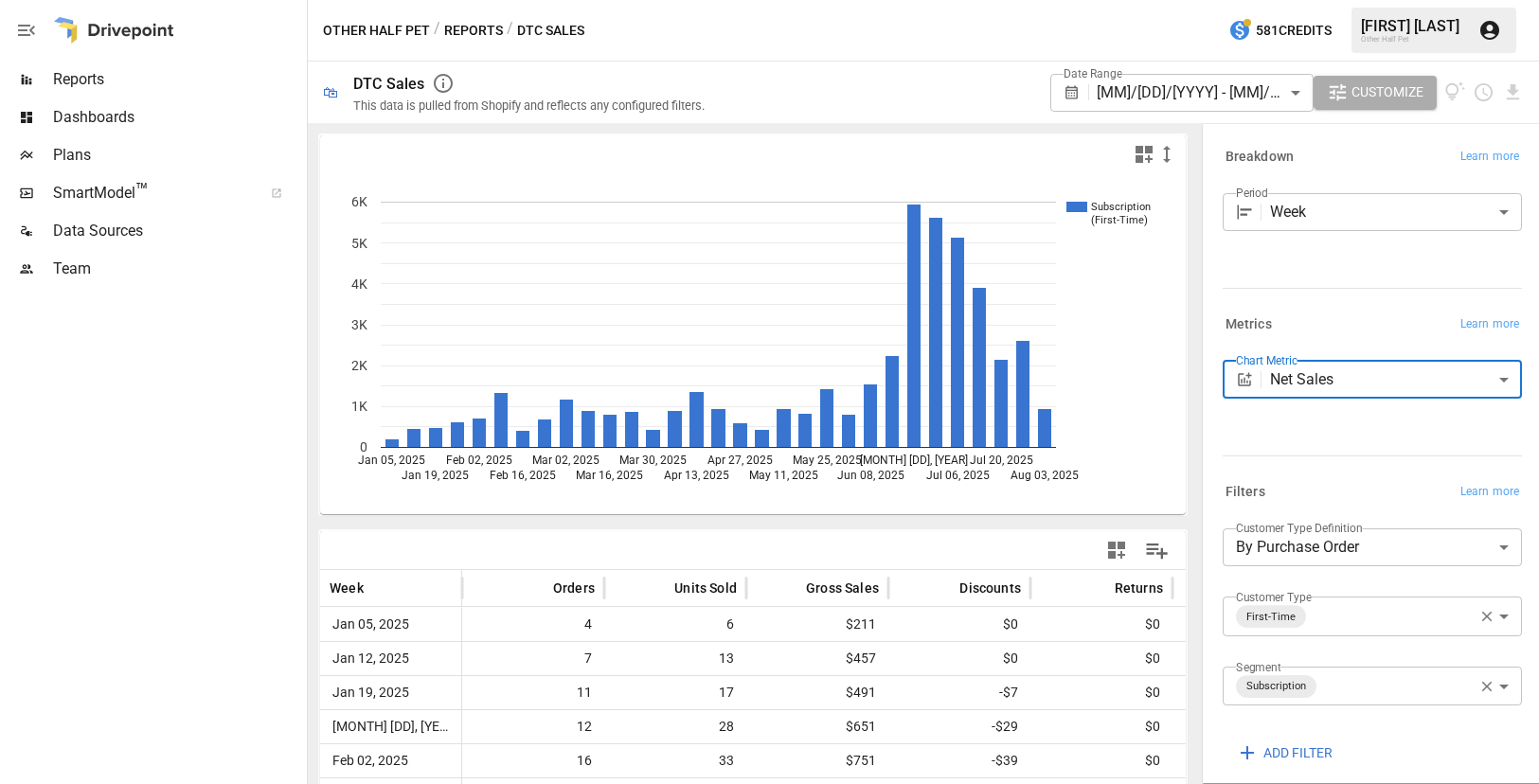 scroll, scrollTop: 2, scrollLeft: 0, axis: vertical 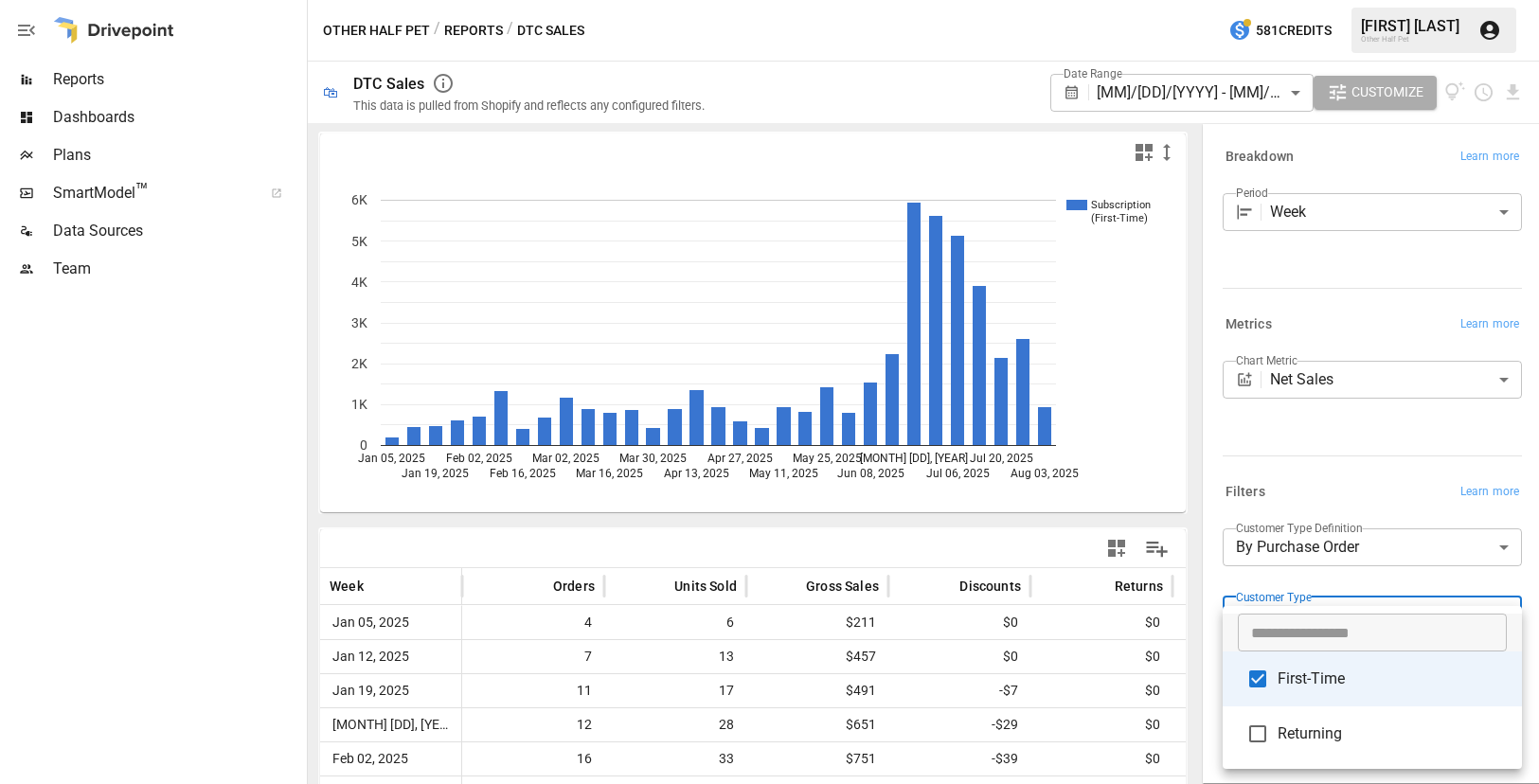 click on "Jan 05, 2025 Jan 12, 2025 Jan 19, 2025 Jan 26, 2025 Feb 02, 2025 Feb 09, 2025 Feb 16, 2025 Feb 23, 2025 Mar 02, 2025 Mar 09, 2025" at bounding box center (769, 0) 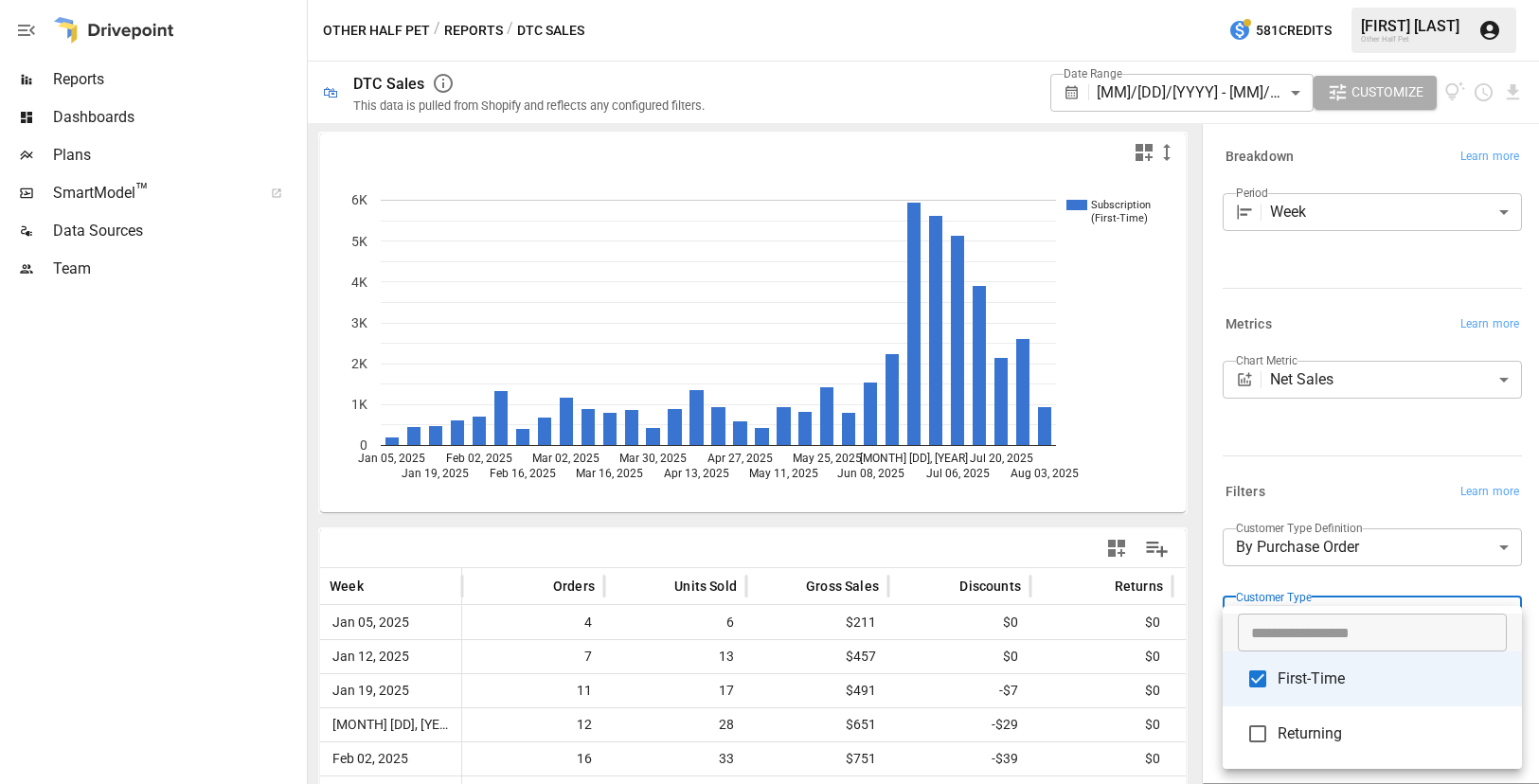 click at bounding box center [769, 392] 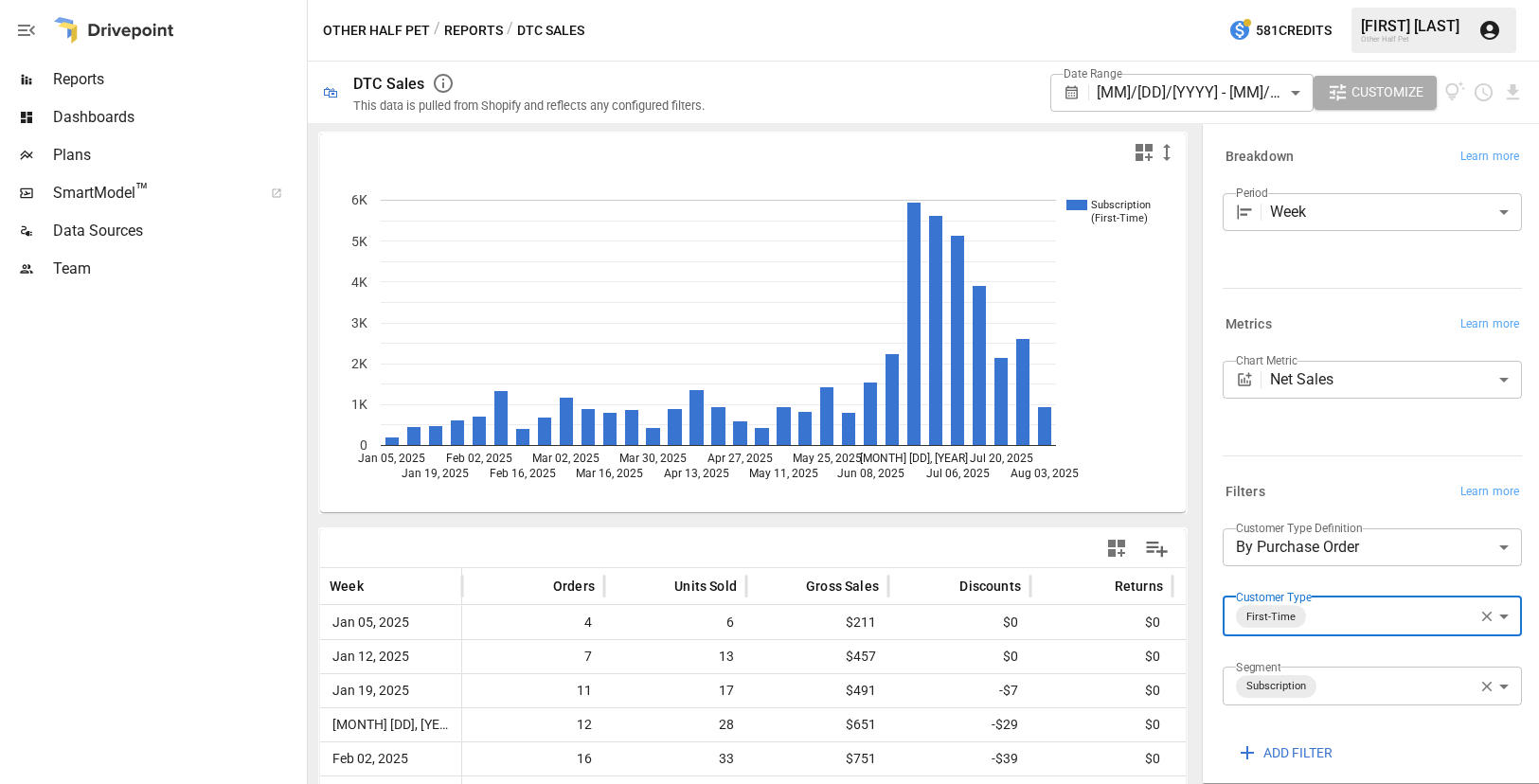 click on "Plans" at bounding box center (178, 155) 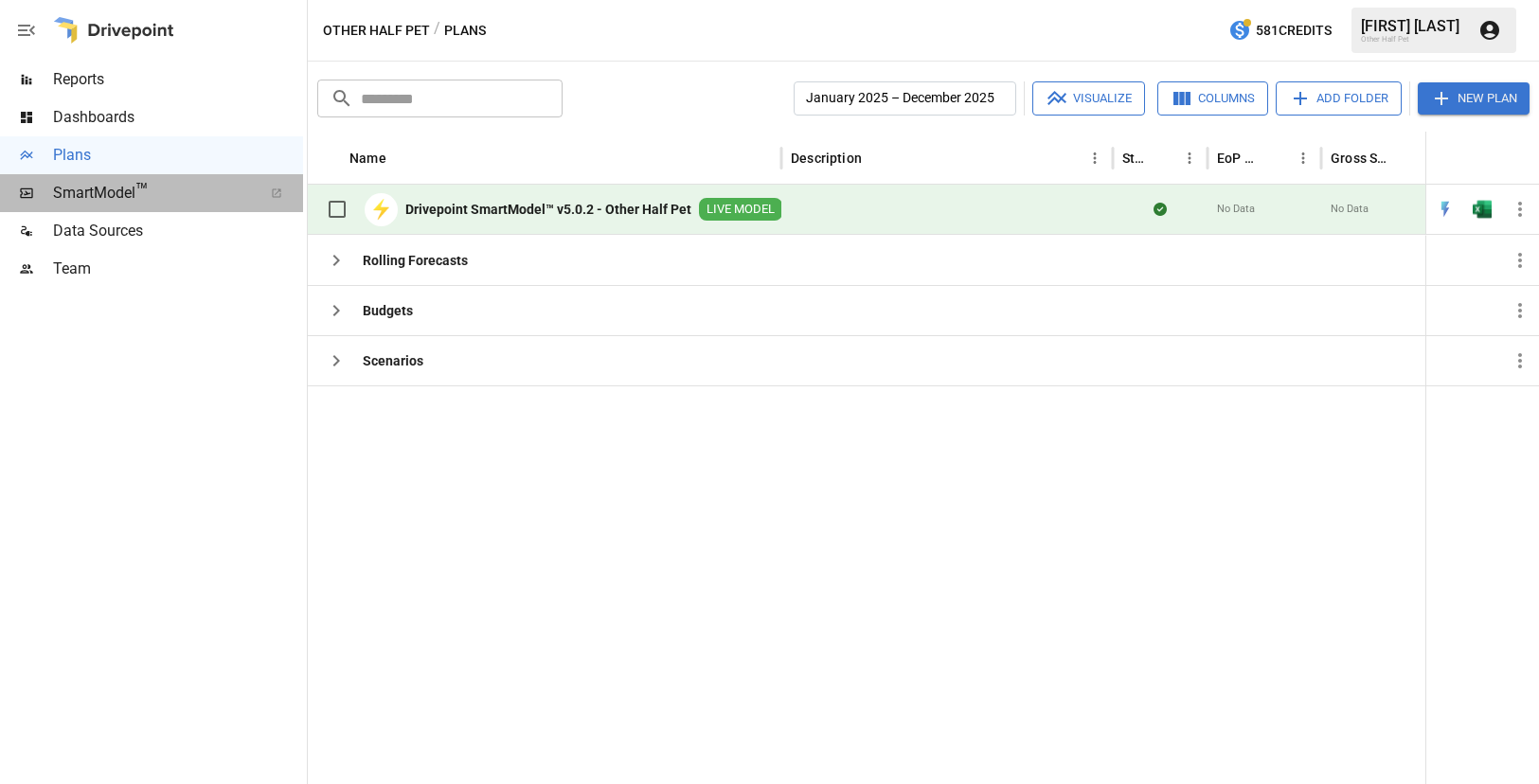 click on "SmartModel ™" at bounding box center [152, 193] 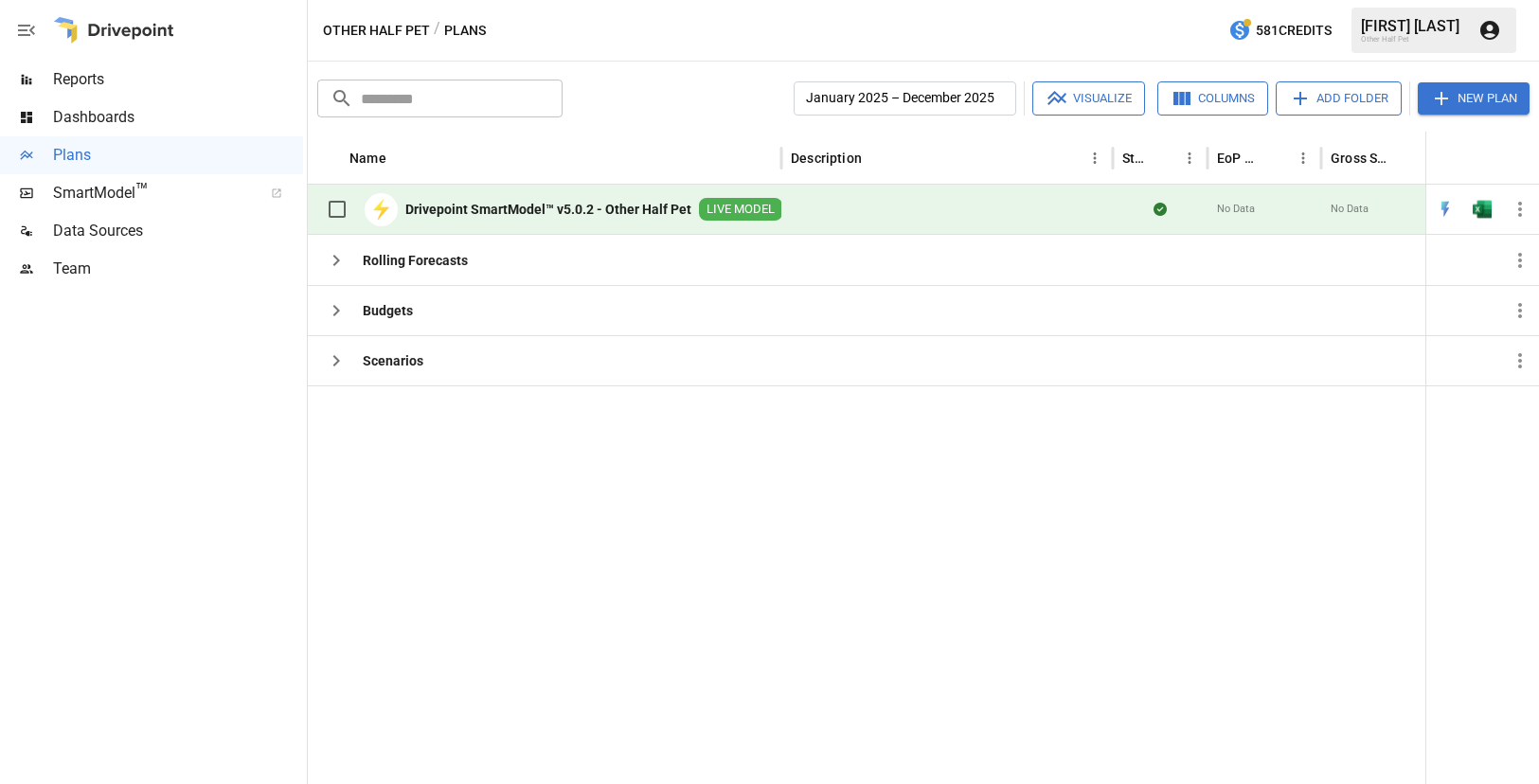 click on "Reports" at bounding box center (178, 80) 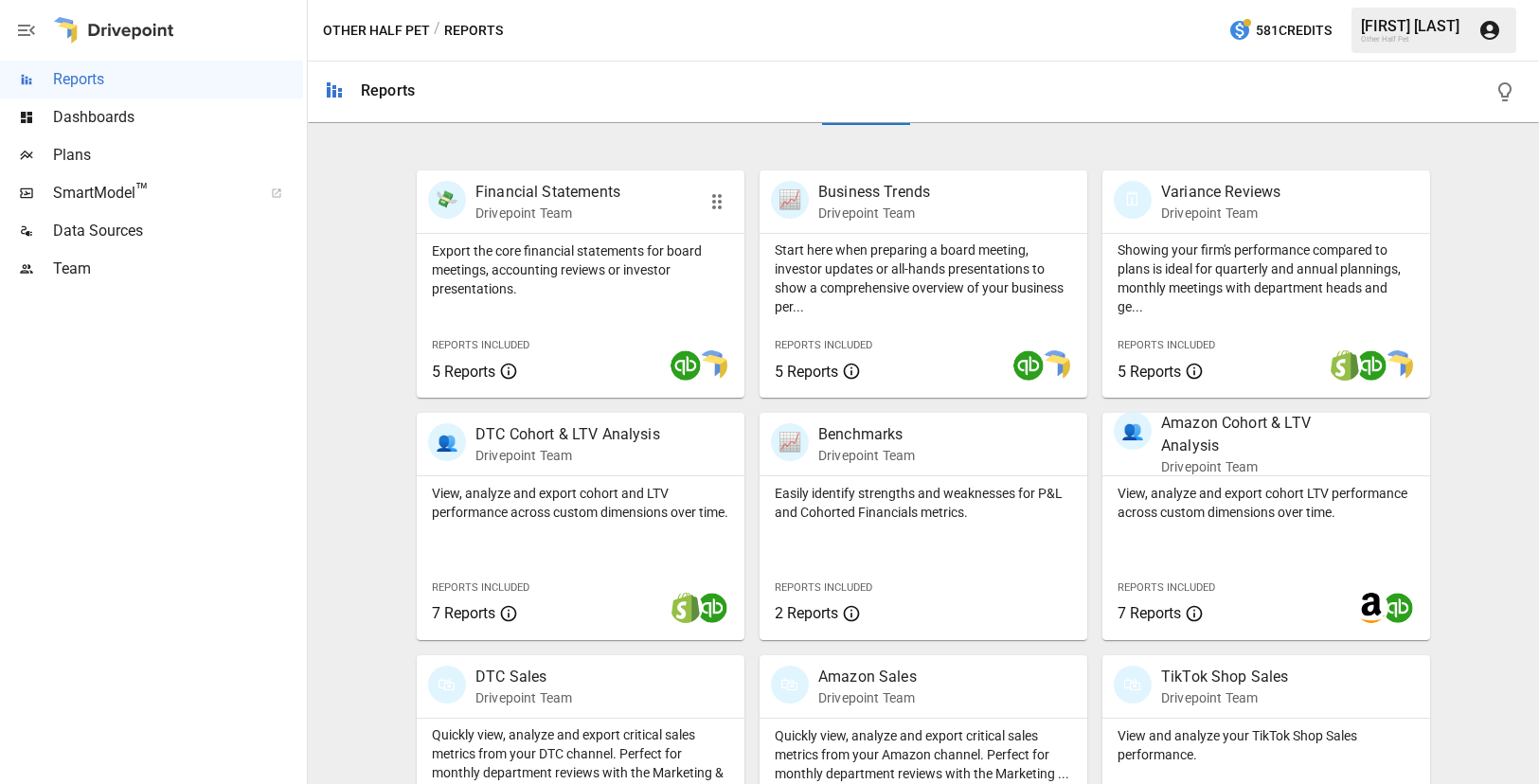 scroll, scrollTop: 352, scrollLeft: 0, axis: vertical 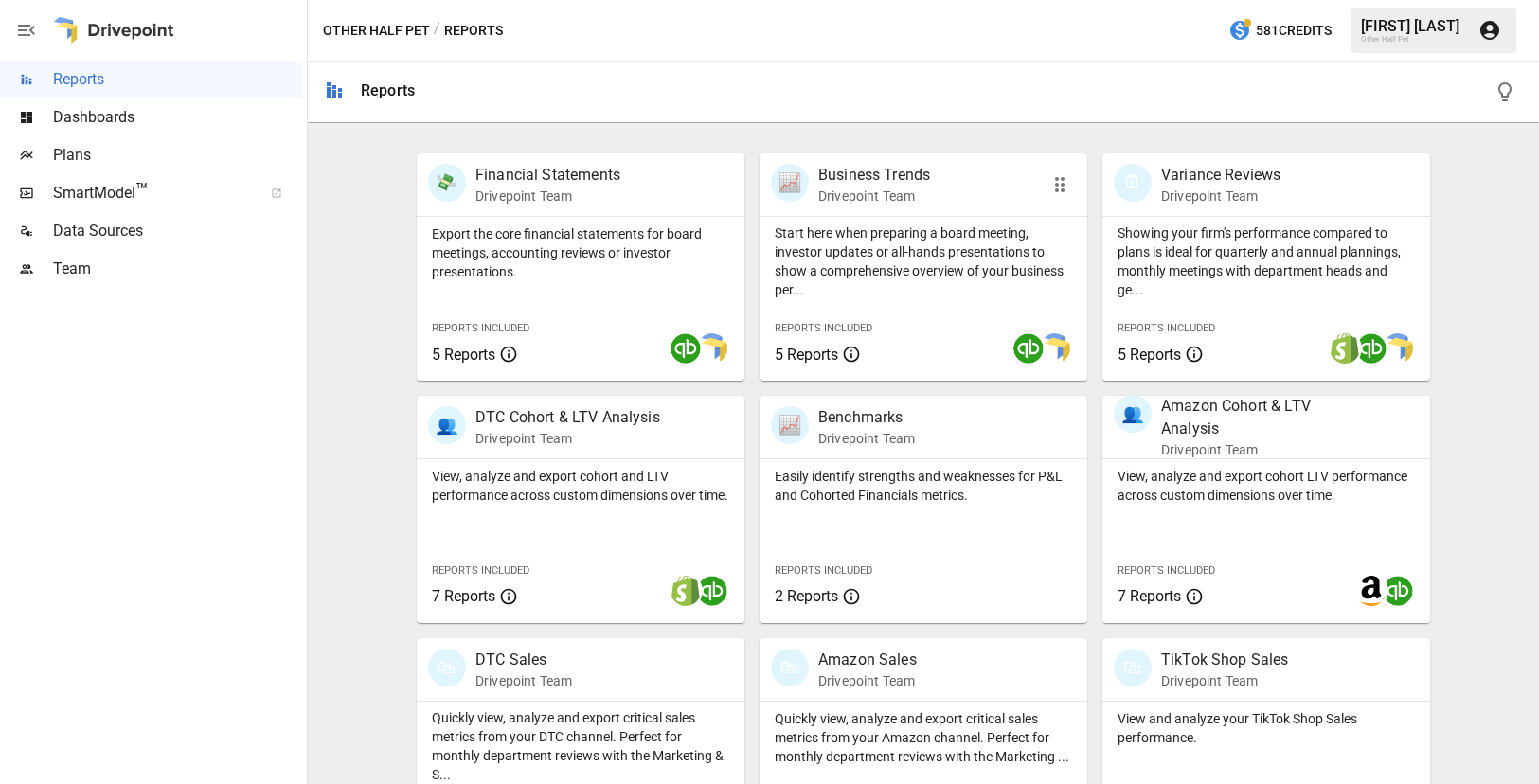 click on "Drivepoint Team" at bounding box center [874, 196] 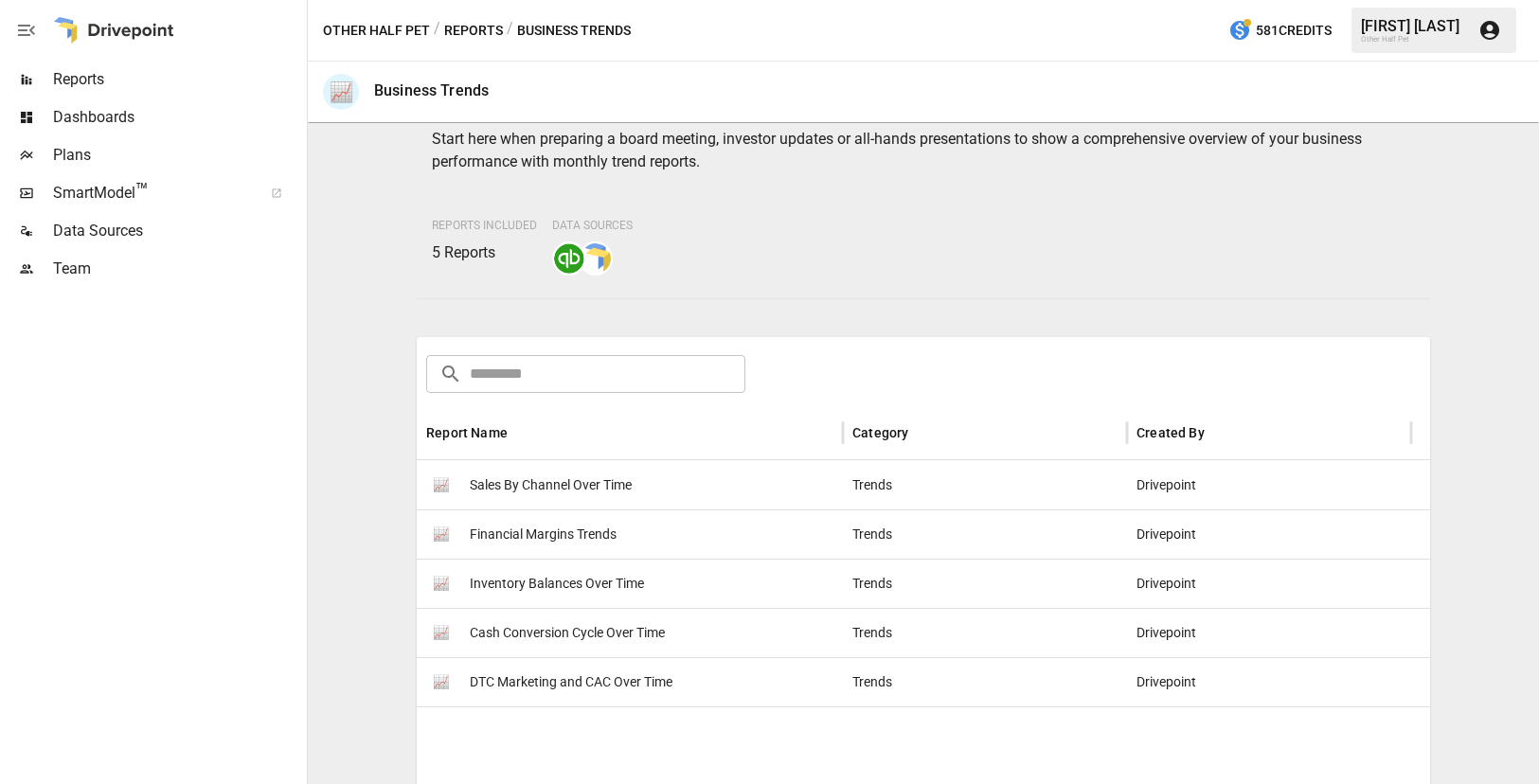 scroll, scrollTop: 0, scrollLeft: 0, axis: both 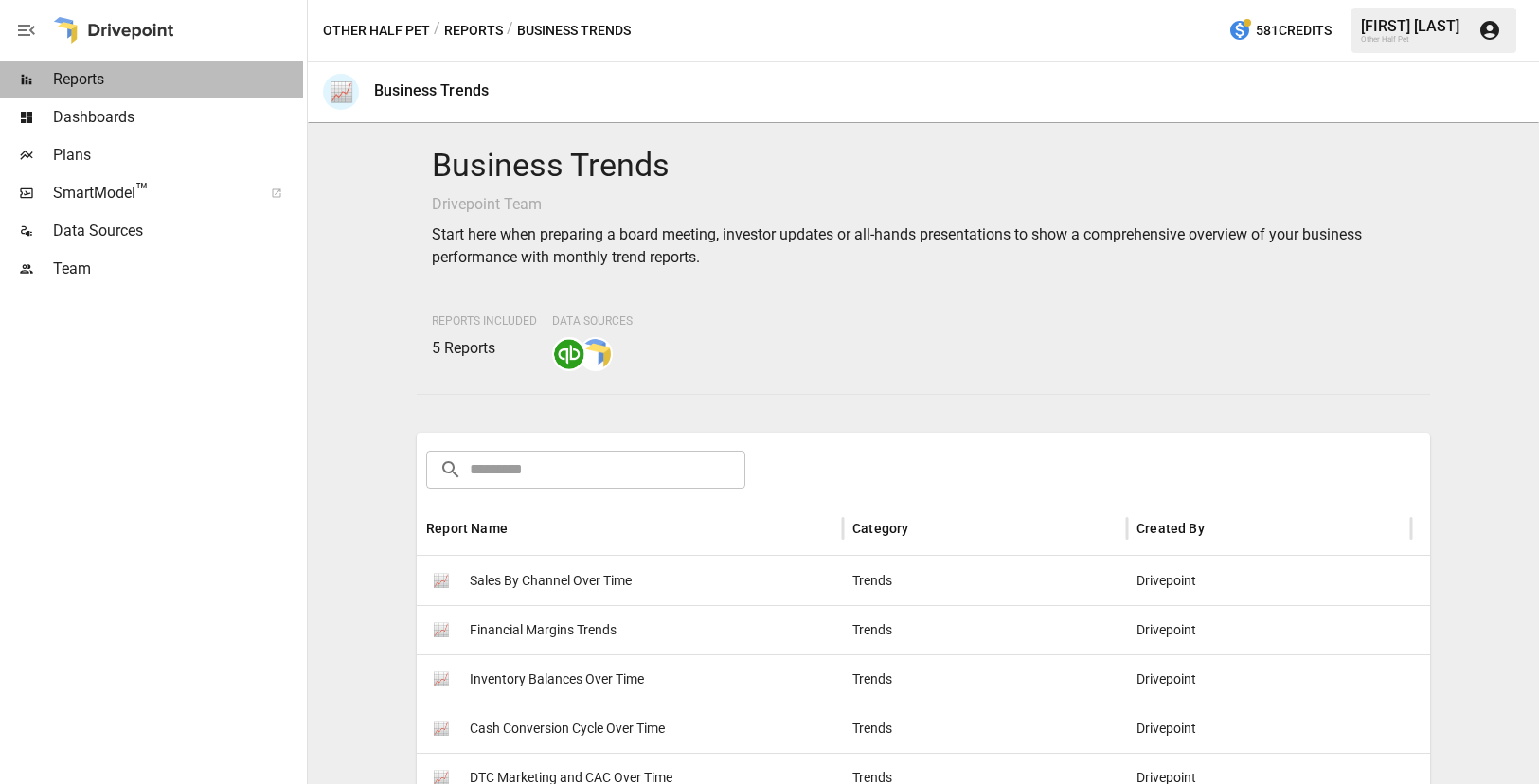 click on "Reports" at bounding box center (178, 80) 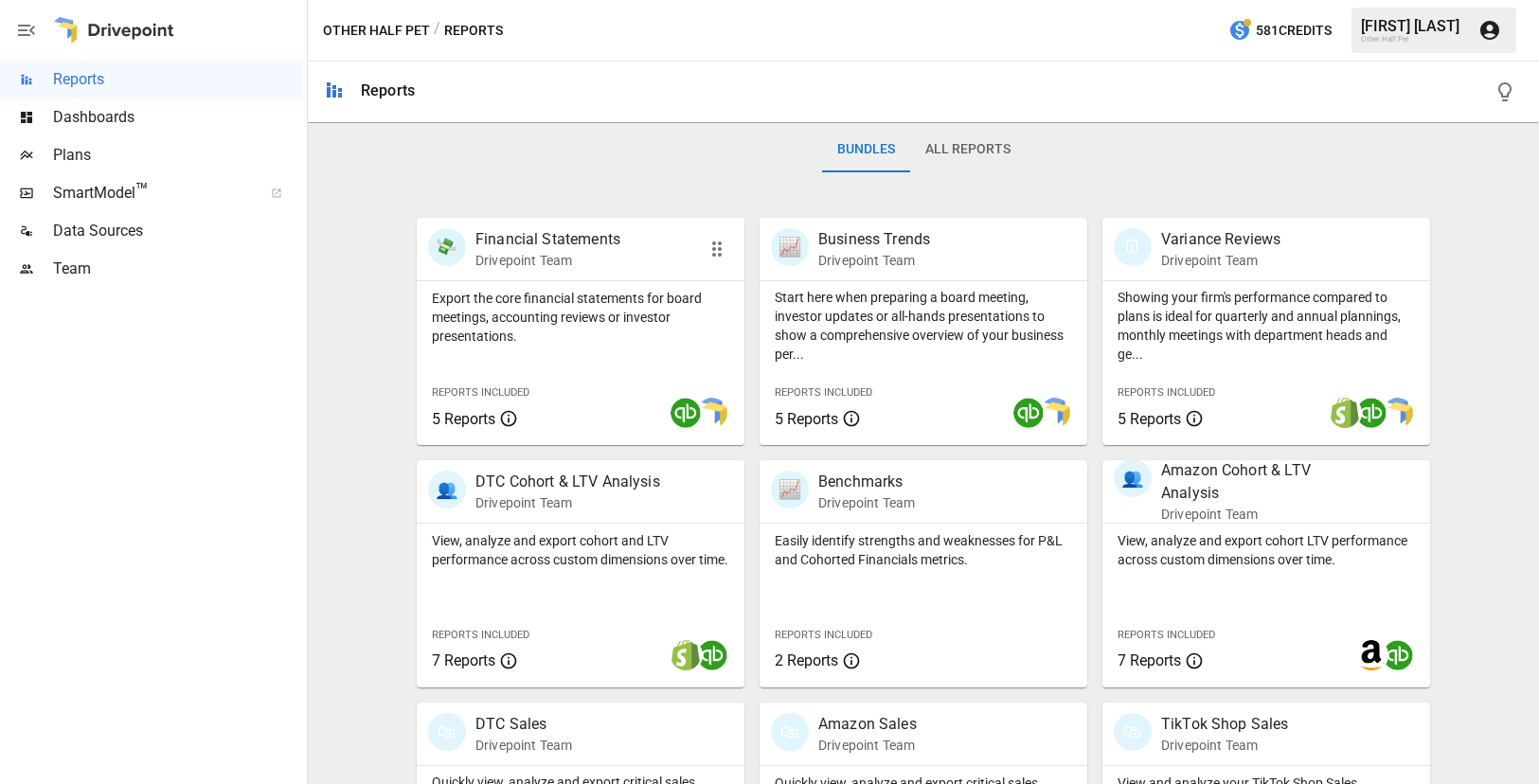 scroll, scrollTop: 292, scrollLeft: 0, axis: vertical 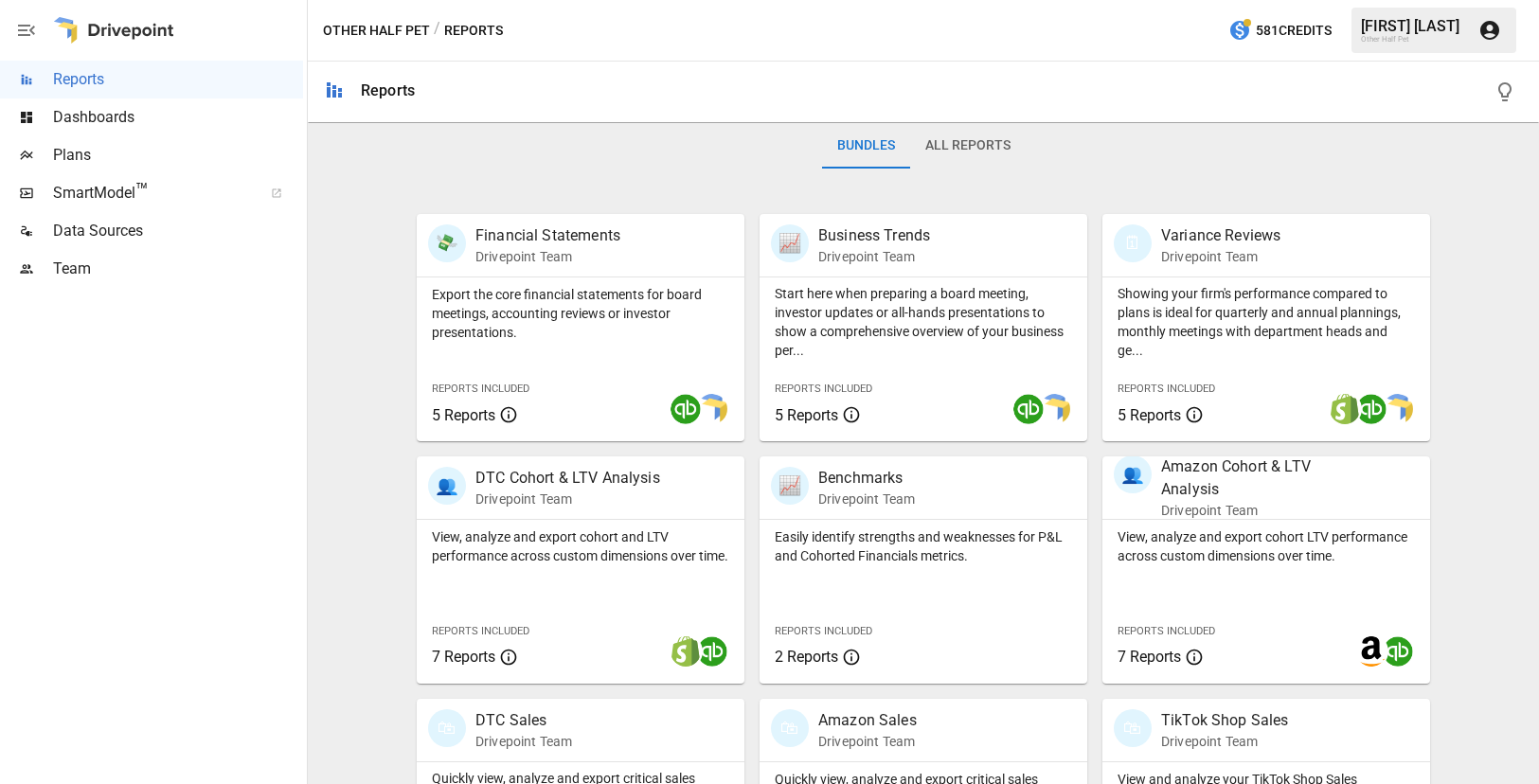 click on "All Reports" at bounding box center (968, 146) 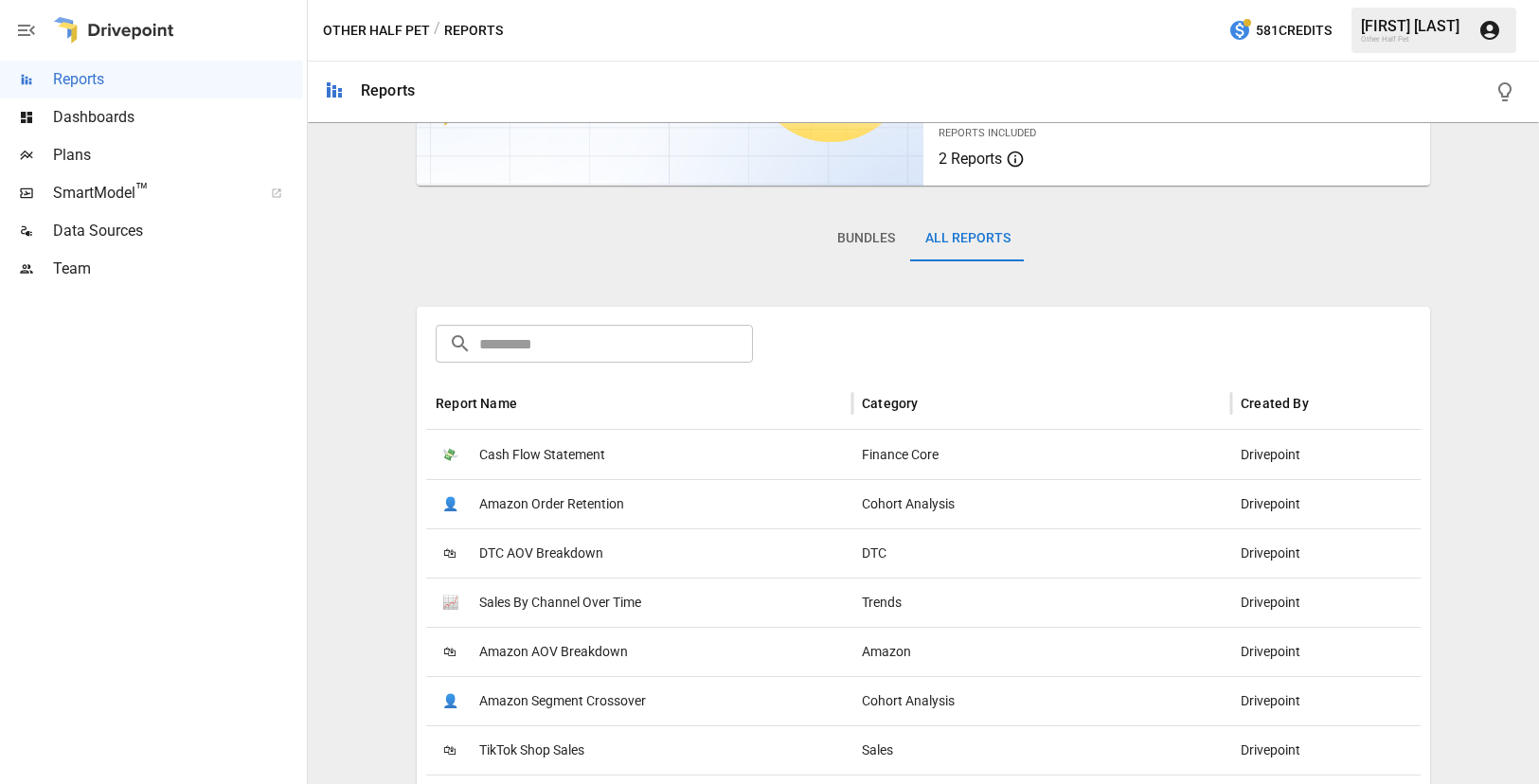 scroll, scrollTop: 183, scrollLeft: 0, axis: vertical 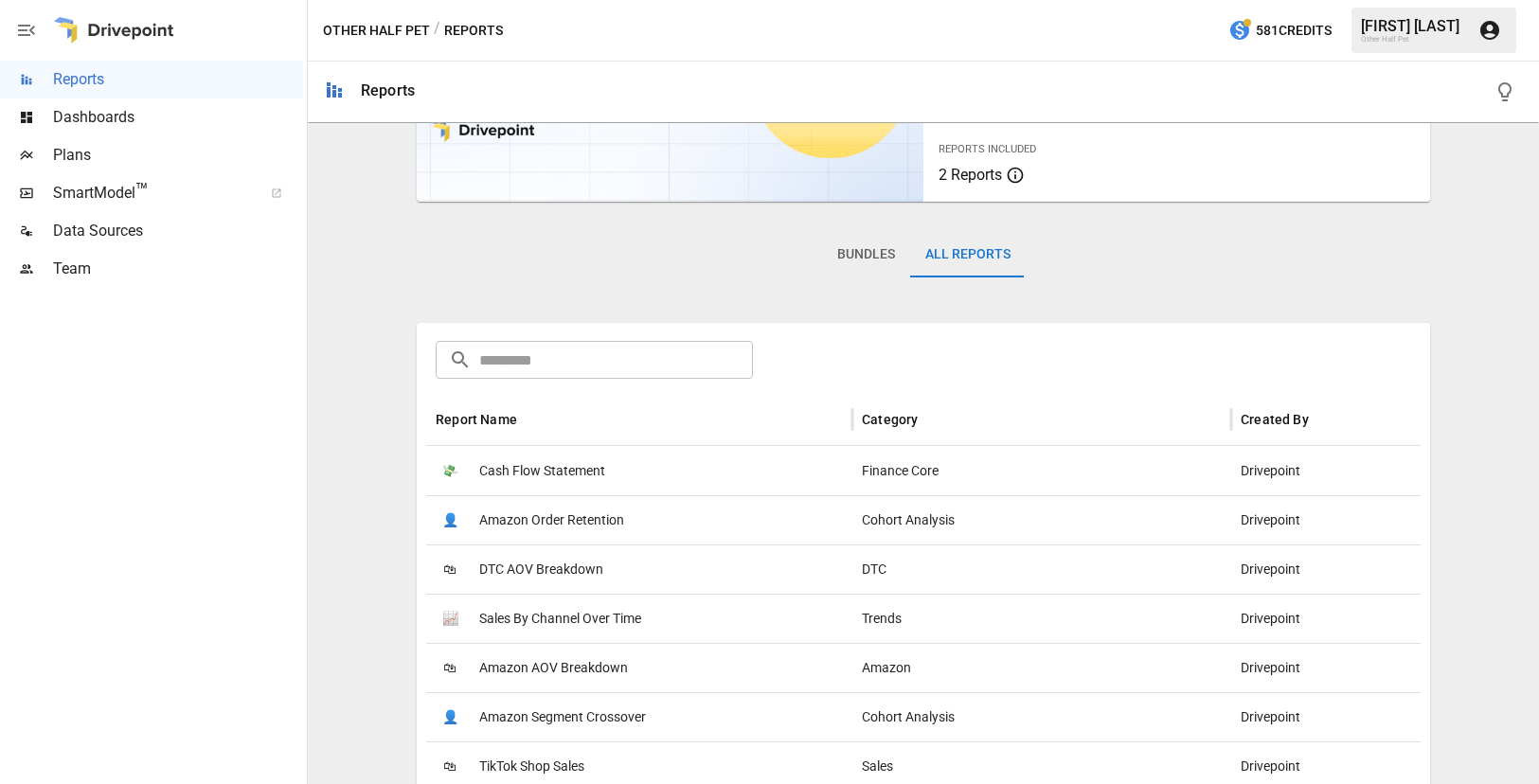 click on "Plans" at bounding box center [178, 155] 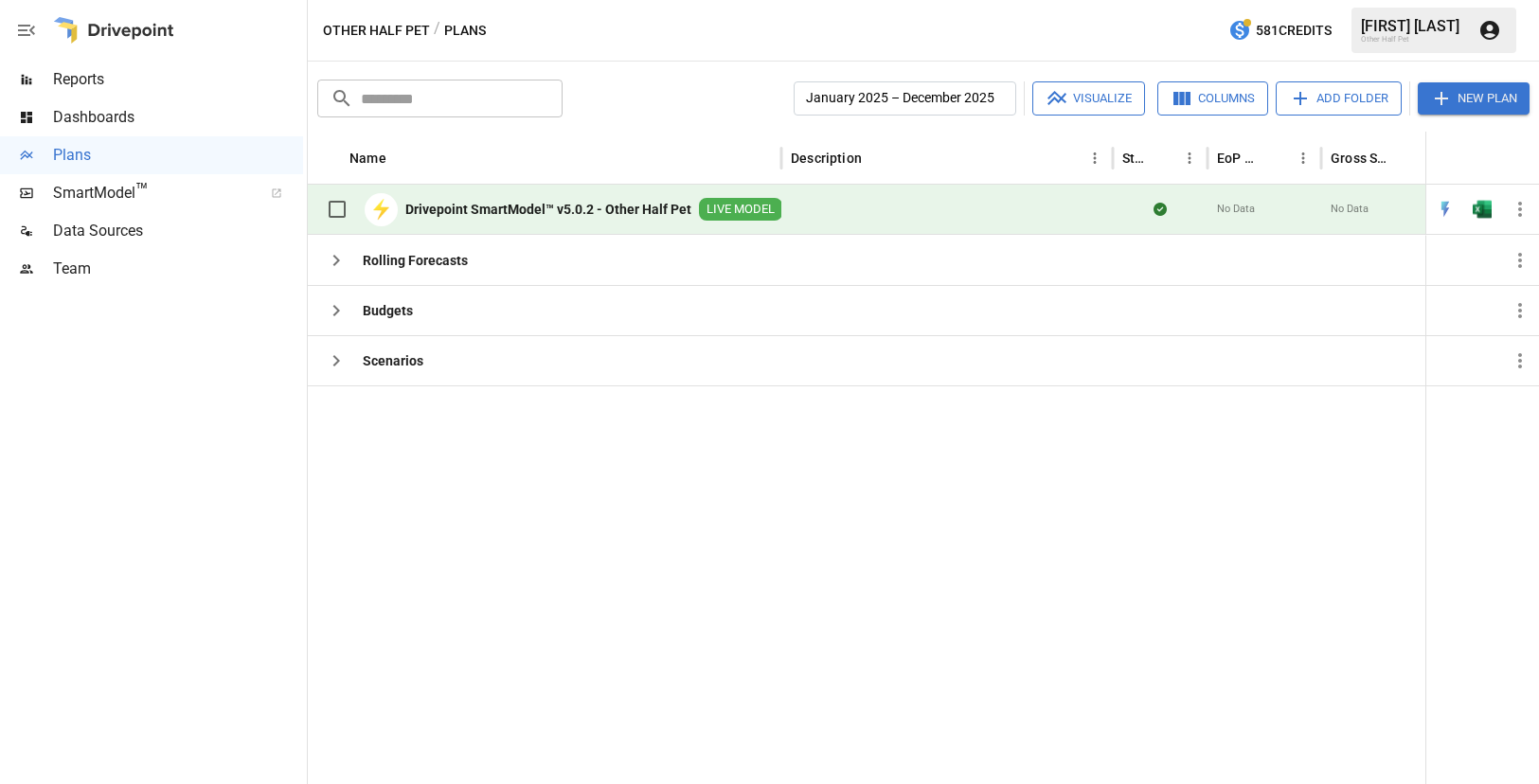 click on "Dashboards" at bounding box center (178, 117) 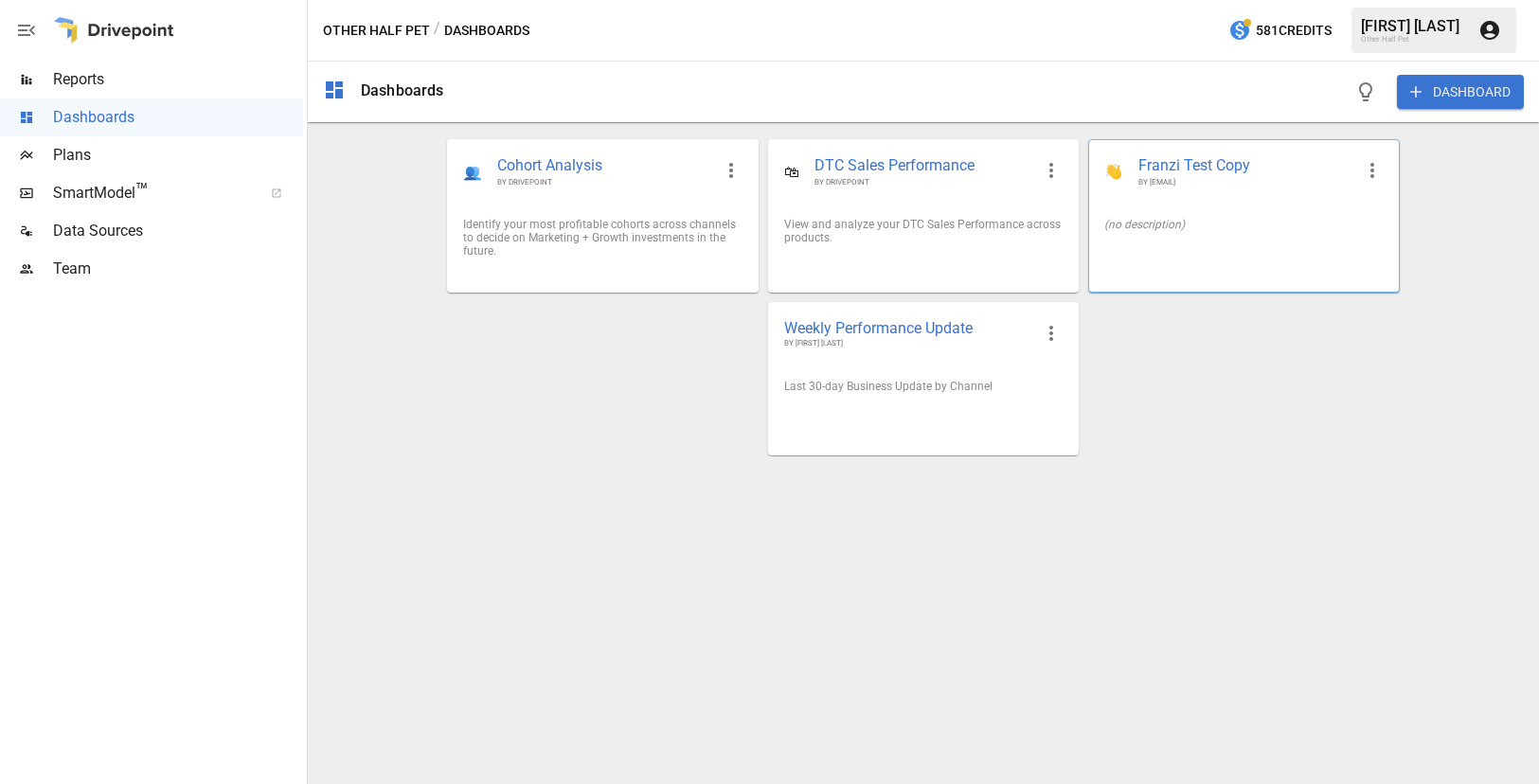 click on "Franzi Test Copy" at bounding box center [1245, 166] 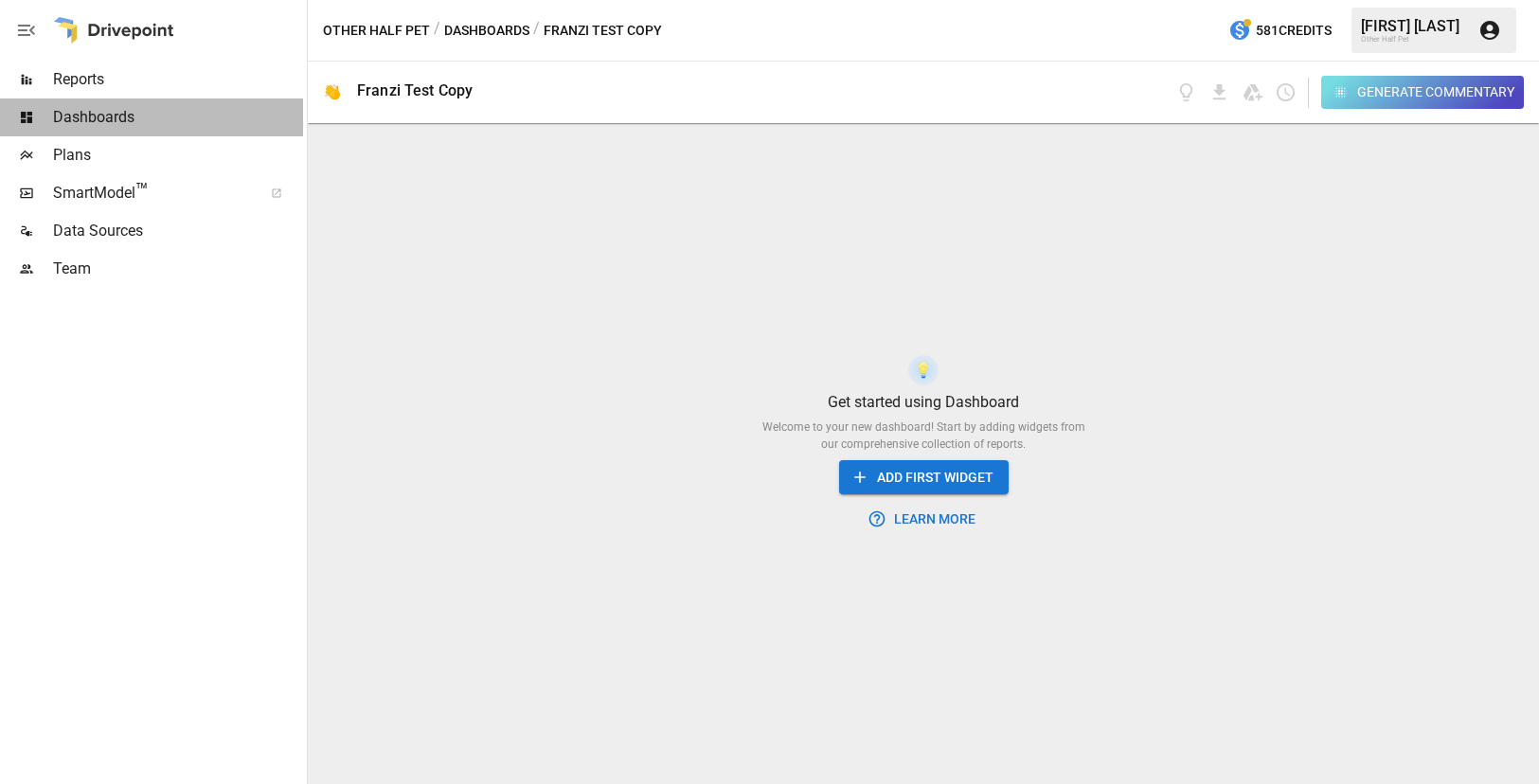 click on "Dashboards" at bounding box center [178, 117] 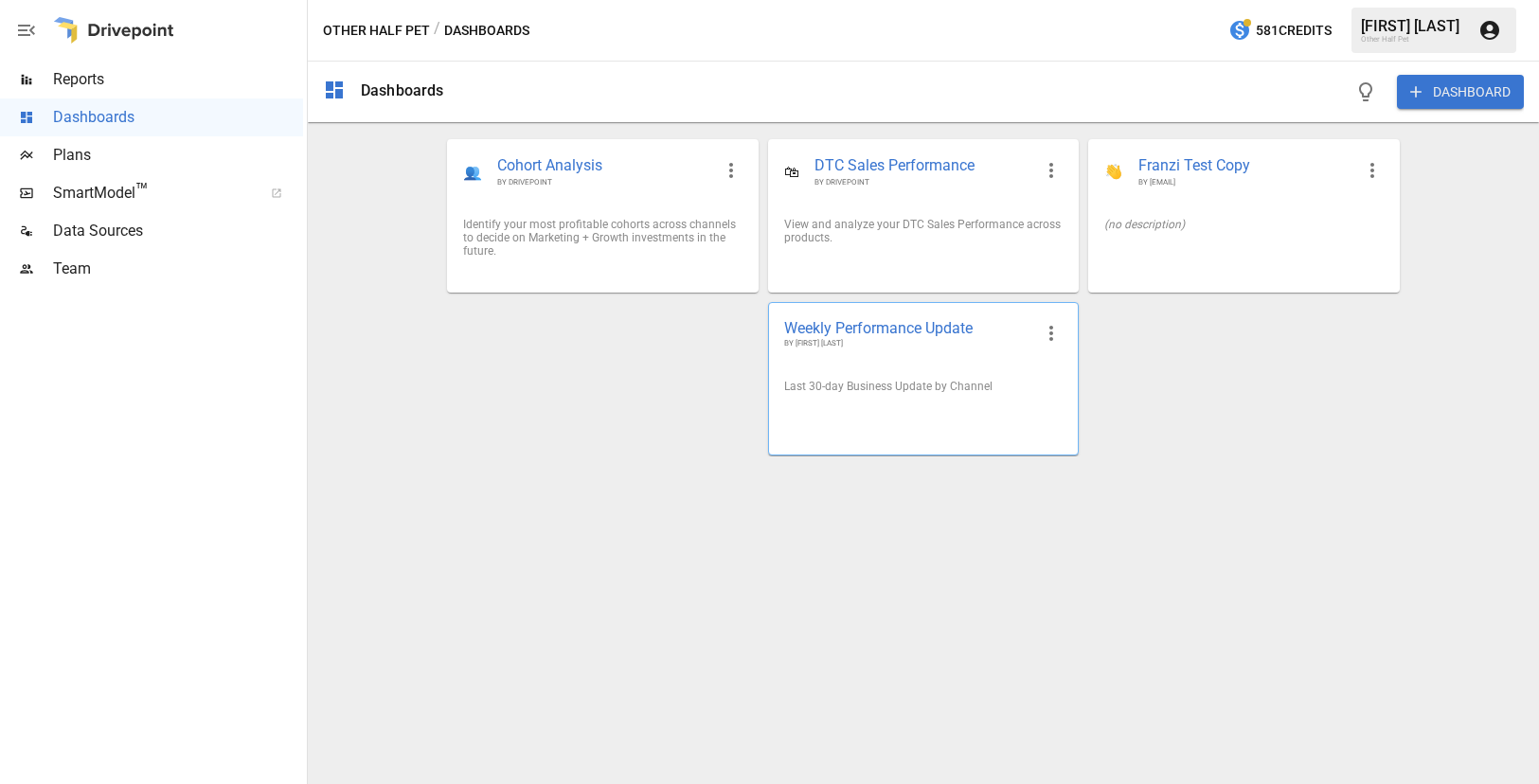 click on "Weekly Performance Update BY MIKE WATTS" at bounding box center (923, 333) 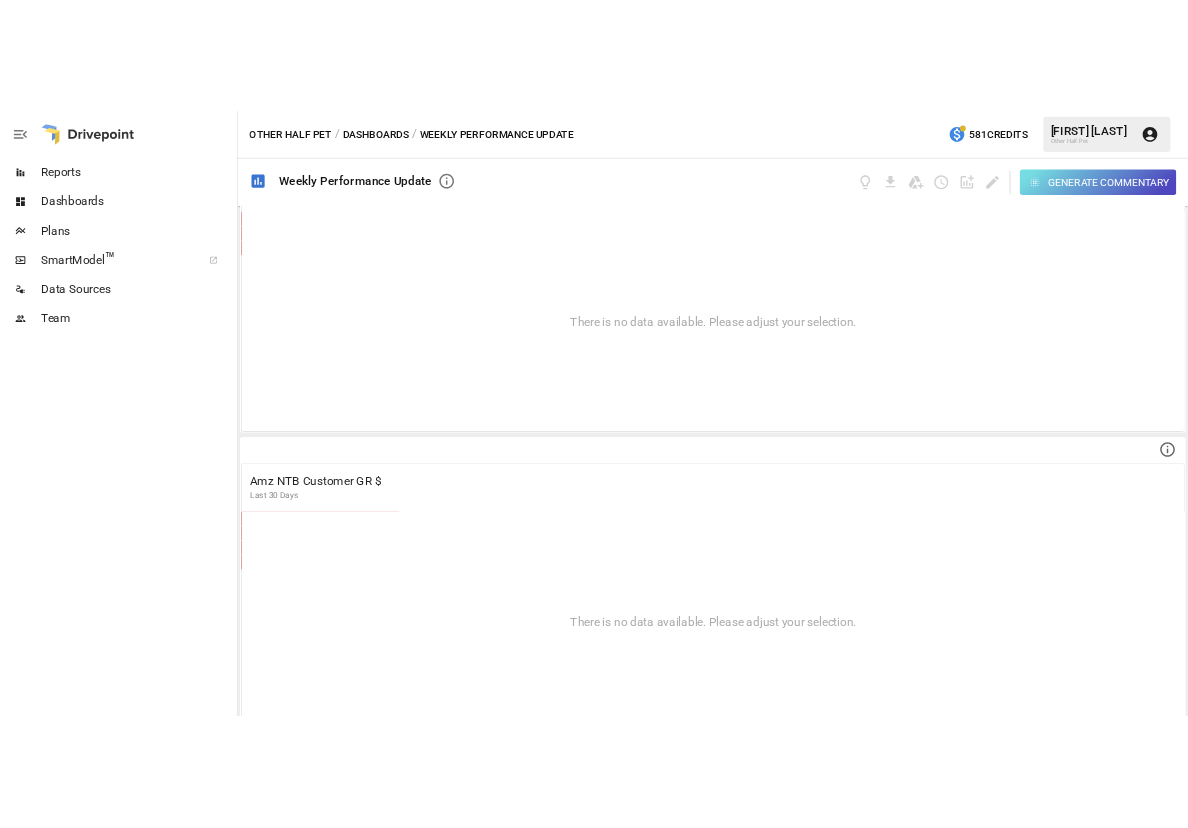 scroll, scrollTop: 0, scrollLeft: 0, axis: both 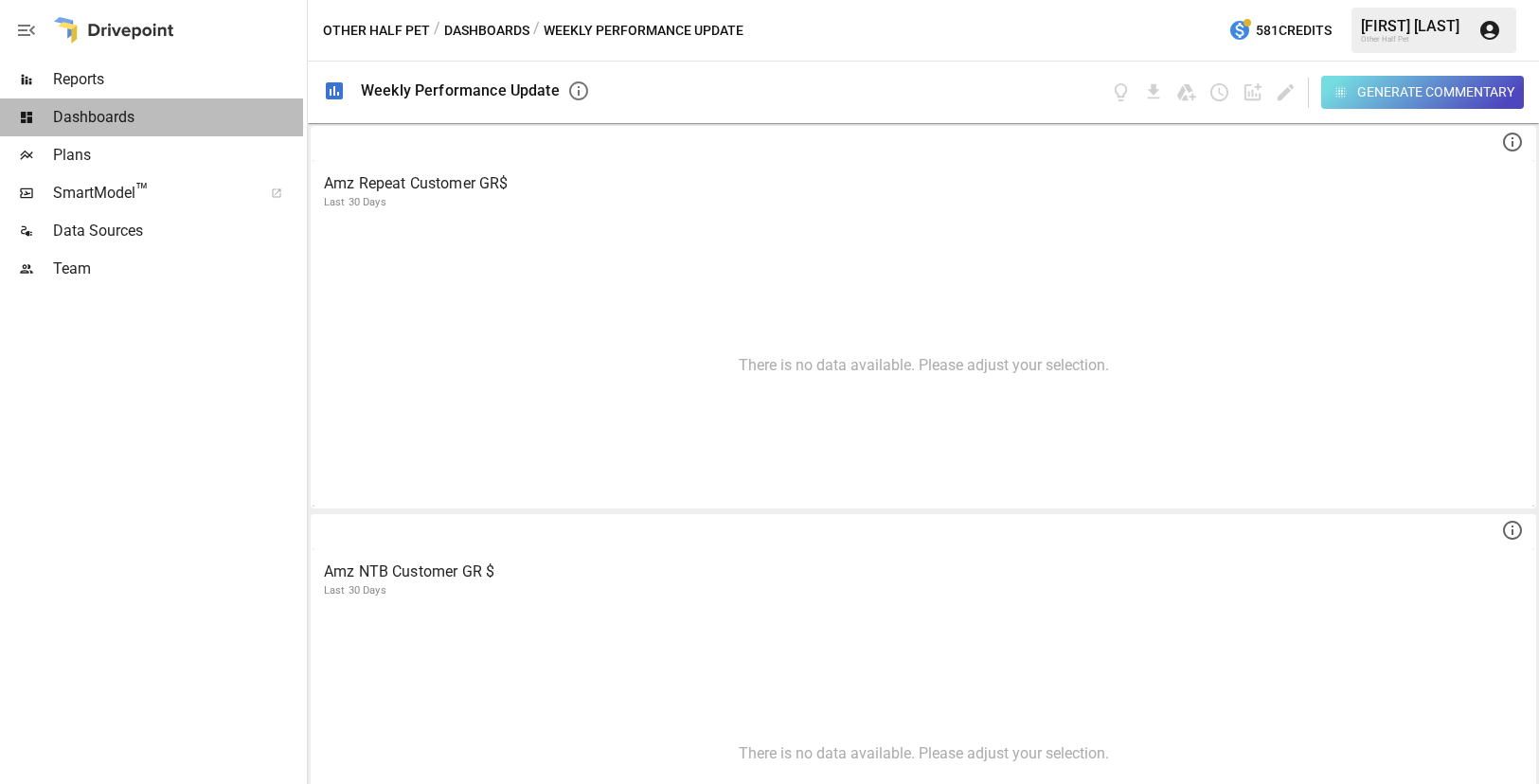 click on "Dashboards" at bounding box center (178, 117) 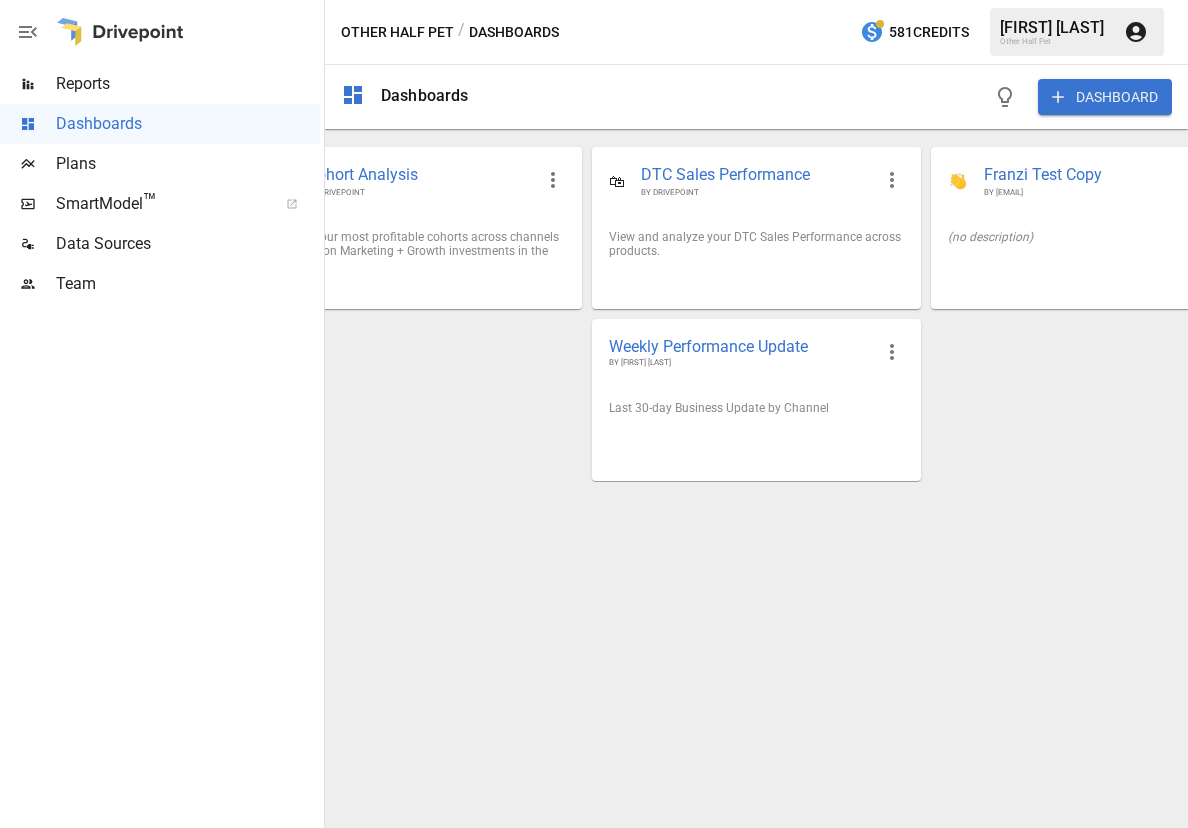 click on "Plans" at bounding box center (188, 164) 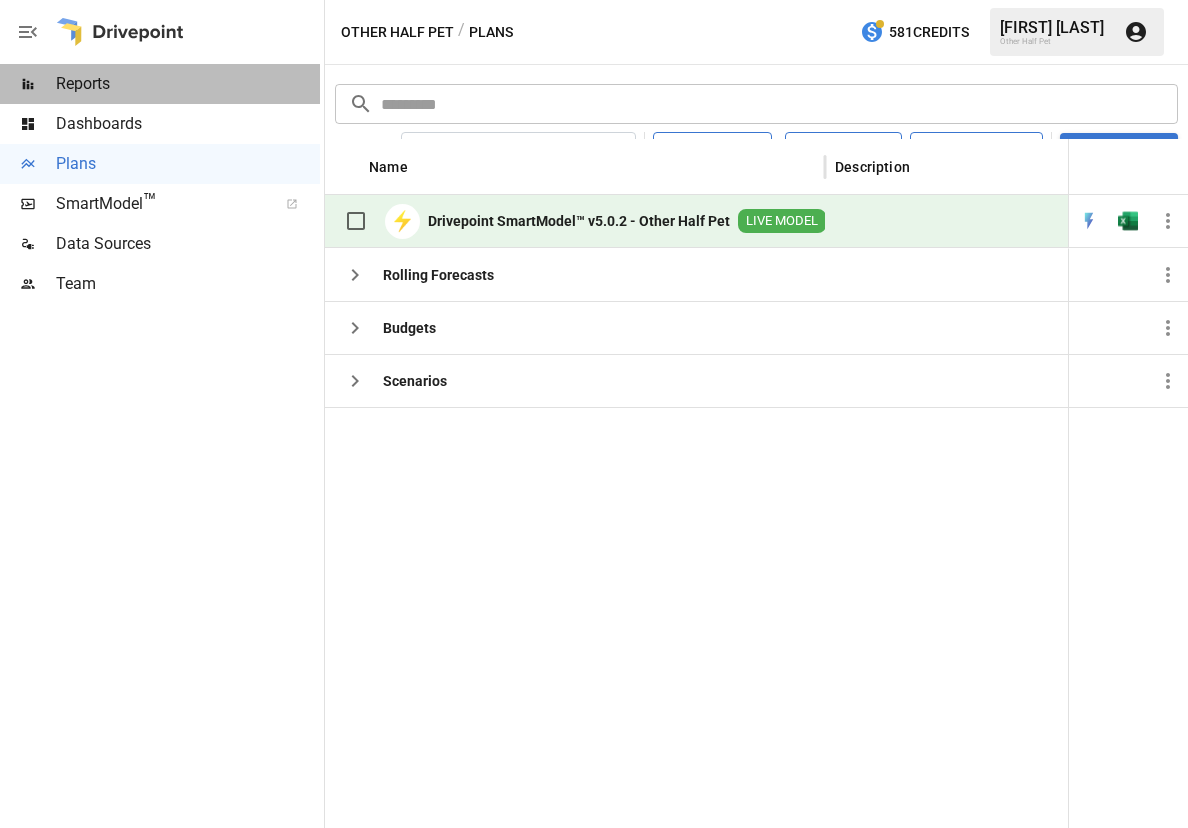 click on "Reports" at bounding box center [188, 84] 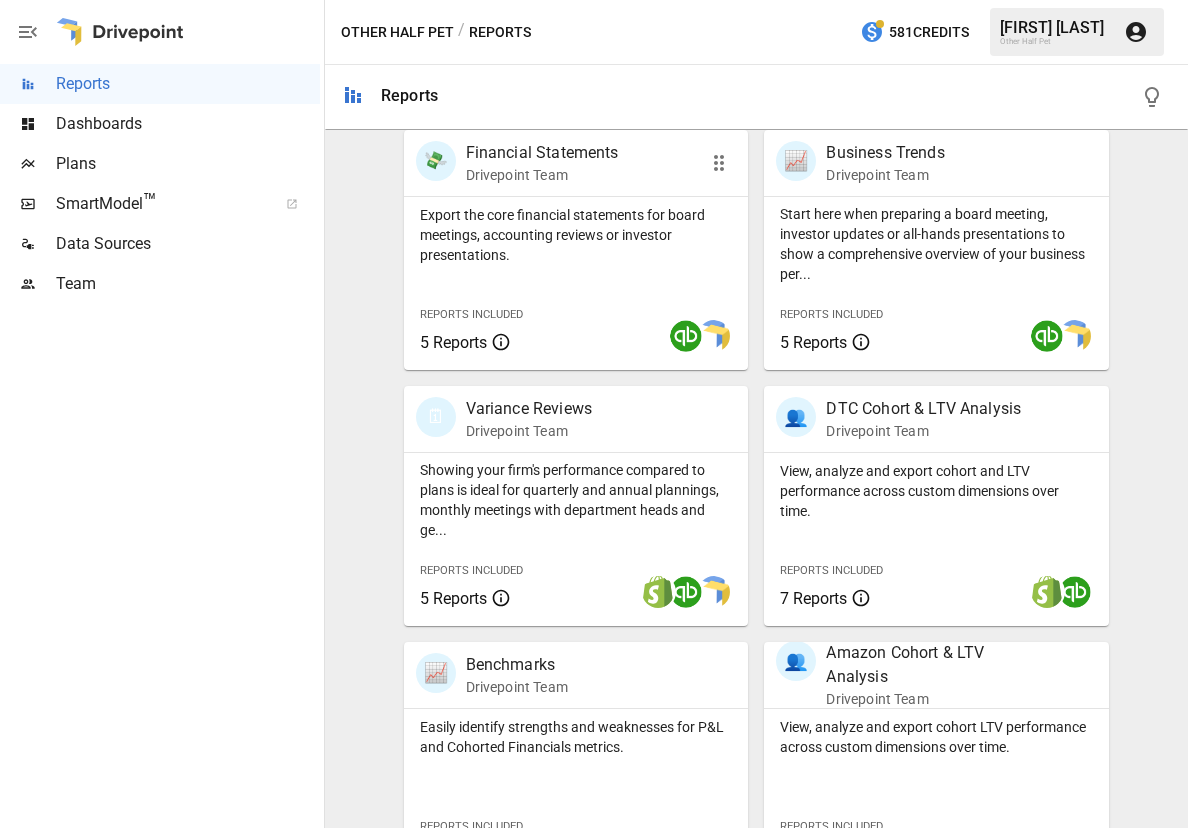 scroll, scrollTop: 410, scrollLeft: 0, axis: vertical 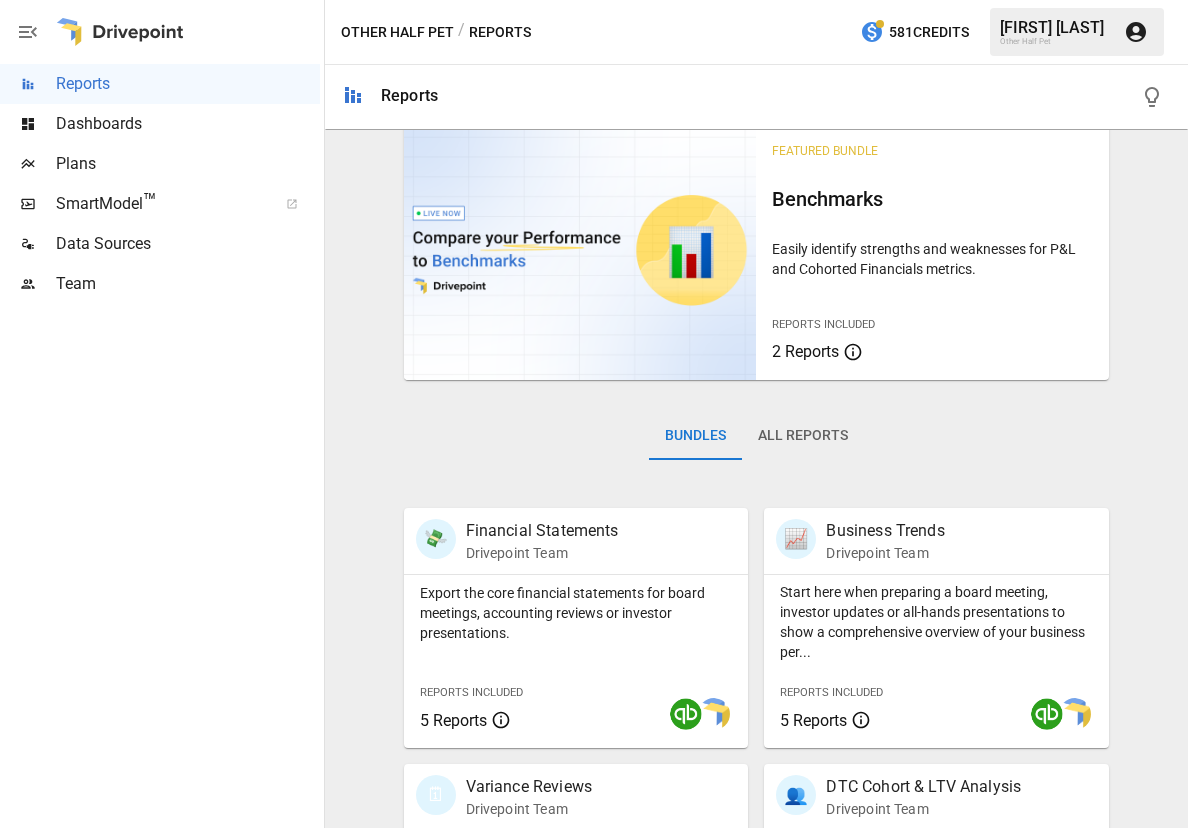 click on "Dashboards" at bounding box center [188, 124] 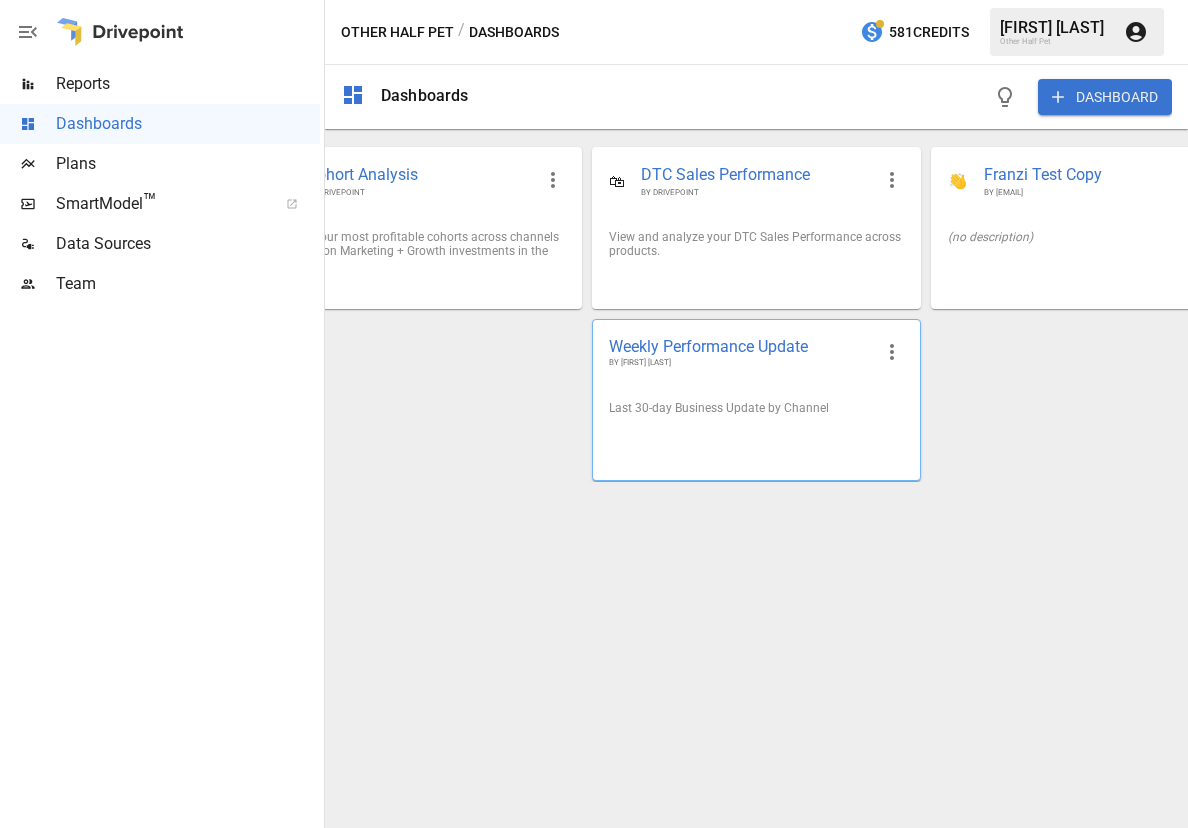 click on "Weekly Performance Update" at bounding box center [740, 346] 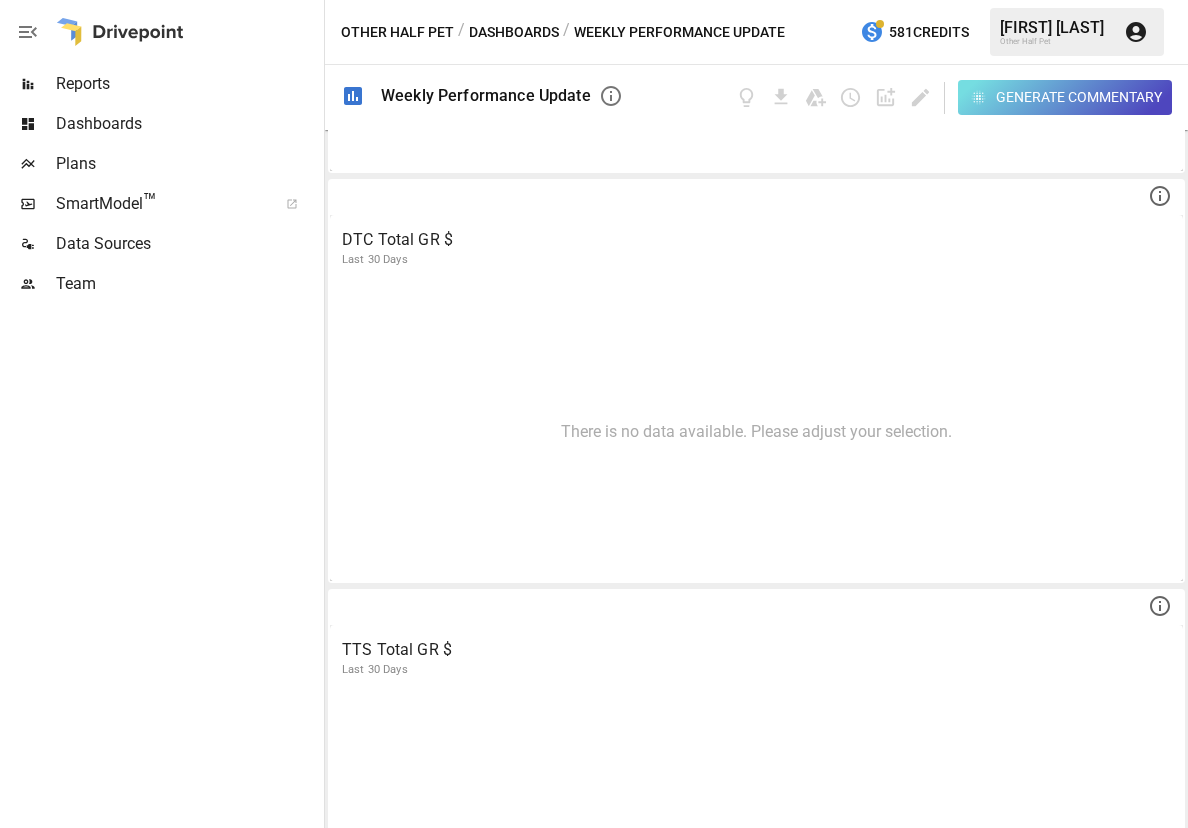 scroll, scrollTop: 942, scrollLeft: 0, axis: vertical 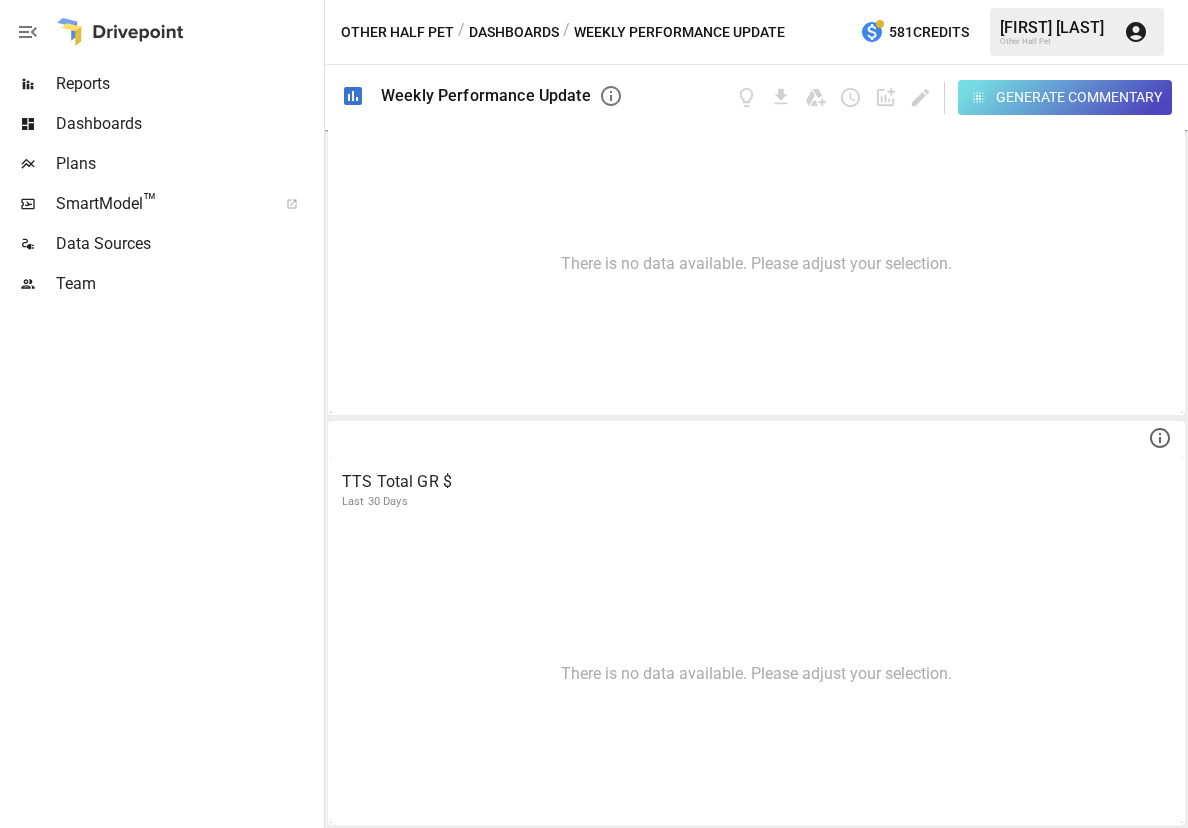click on "Dashboards" at bounding box center [188, 124] 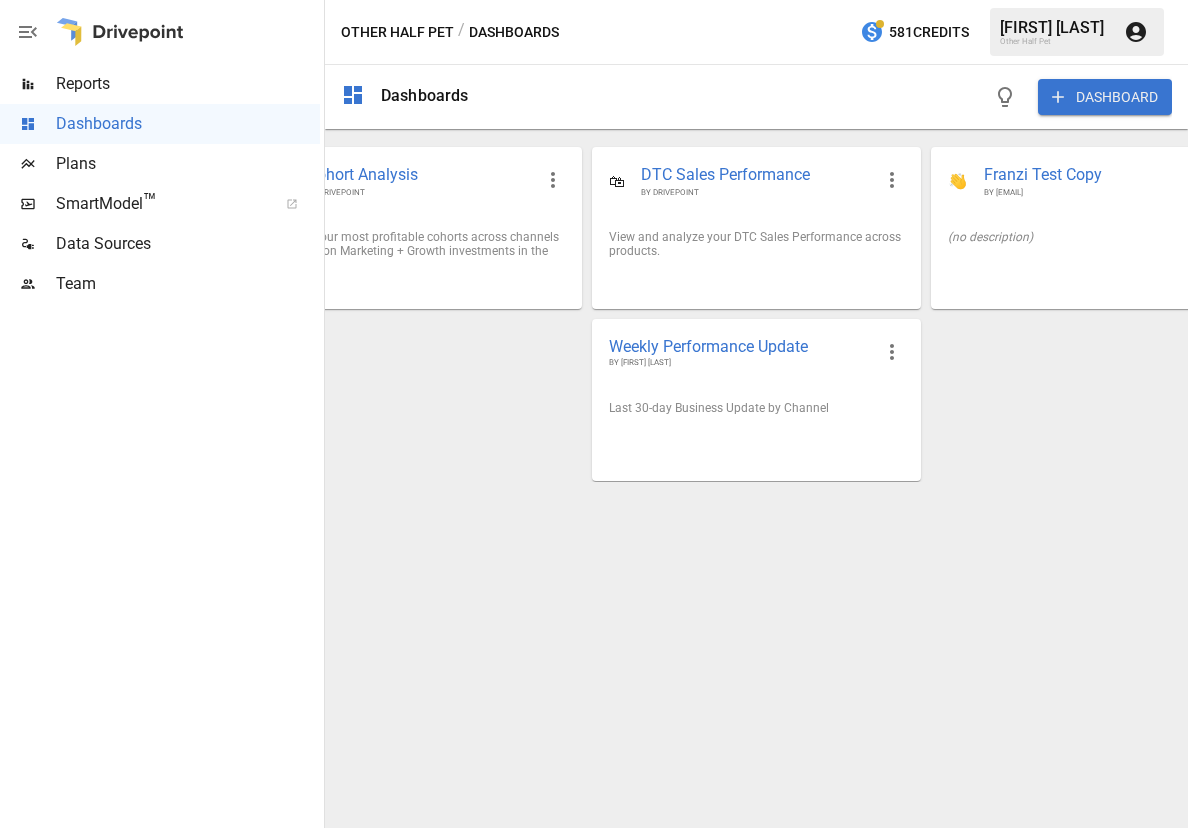 click on "Plans" at bounding box center (188, 164) 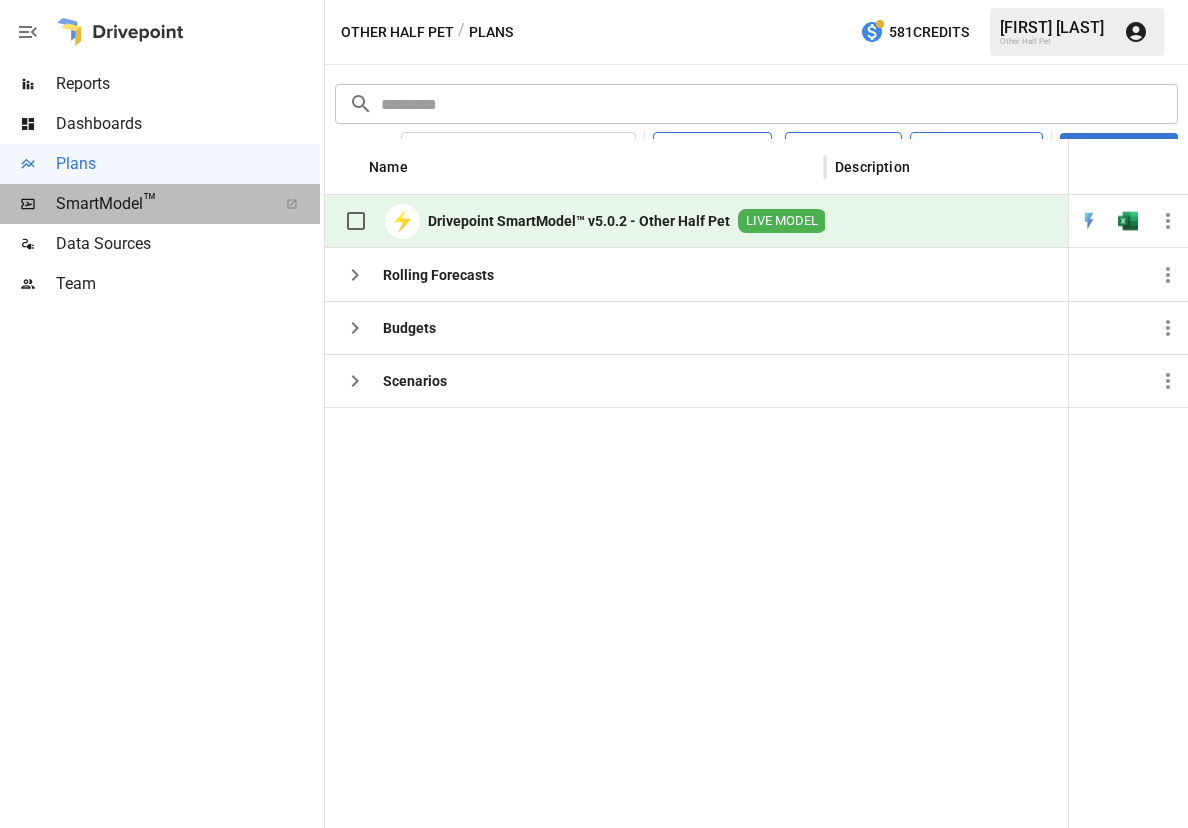 click on "SmartModel ™" at bounding box center (160, 204) 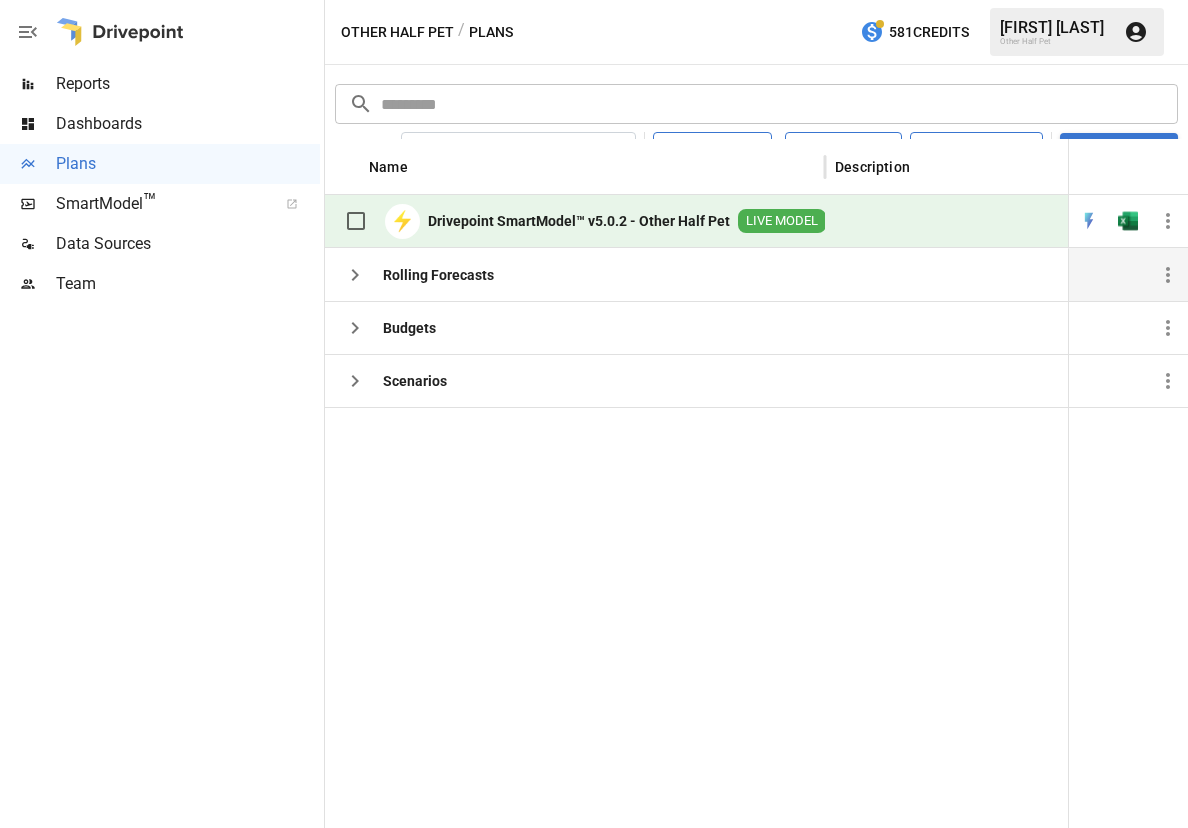 click on "Rolling Forecasts" at bounding box center [414, 275] 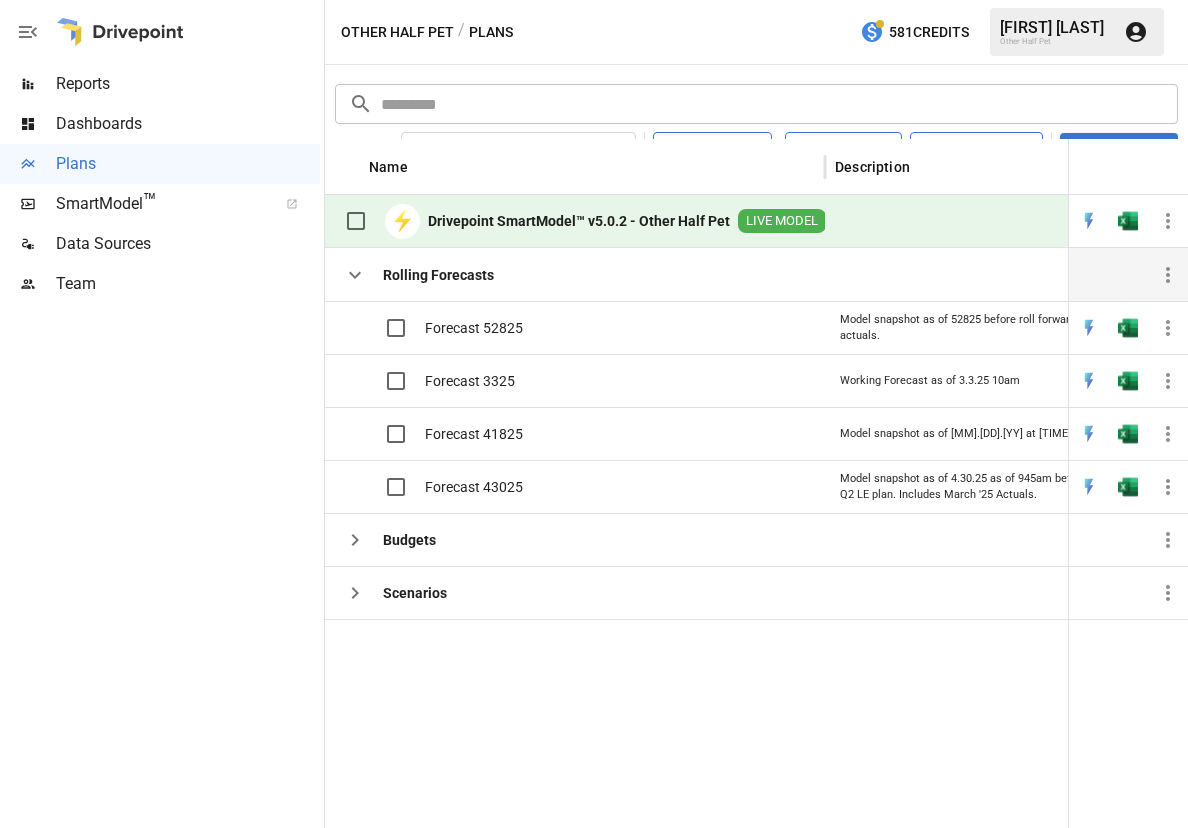 click 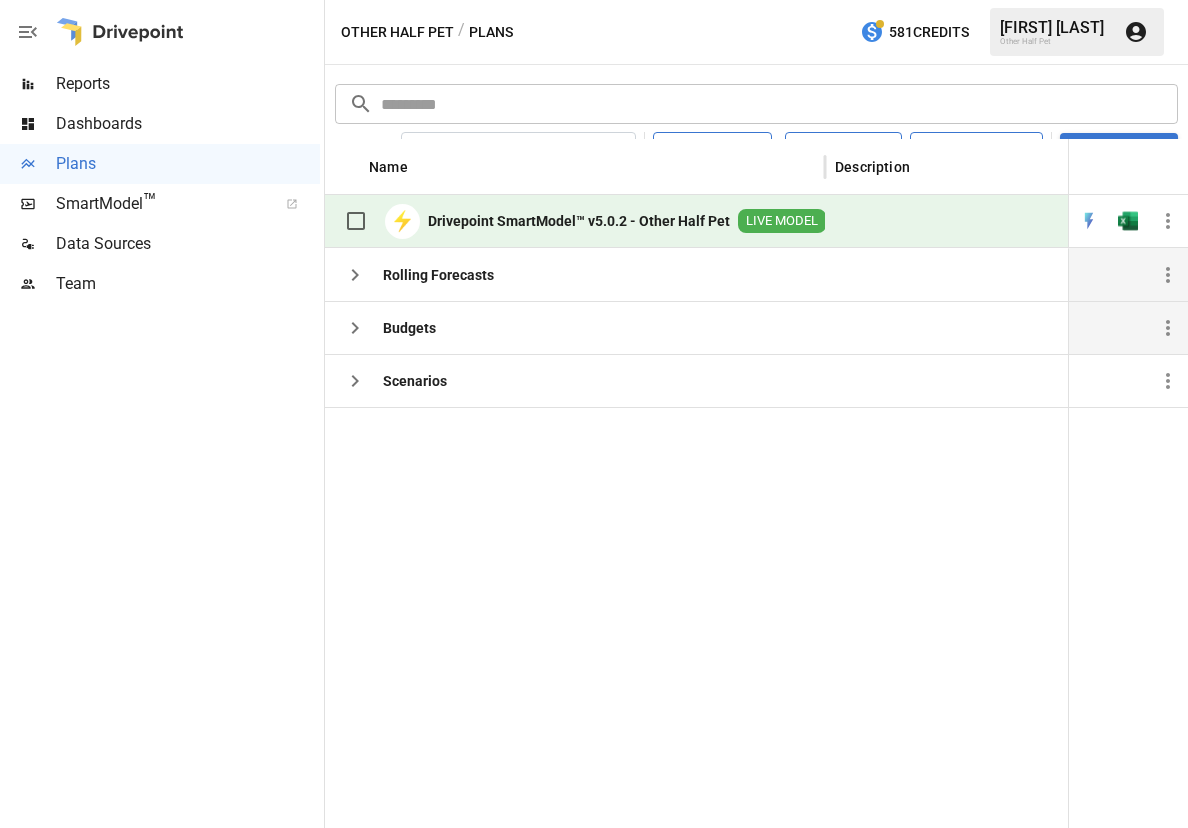 click on "Budgets" at bounding box center [385, 328] 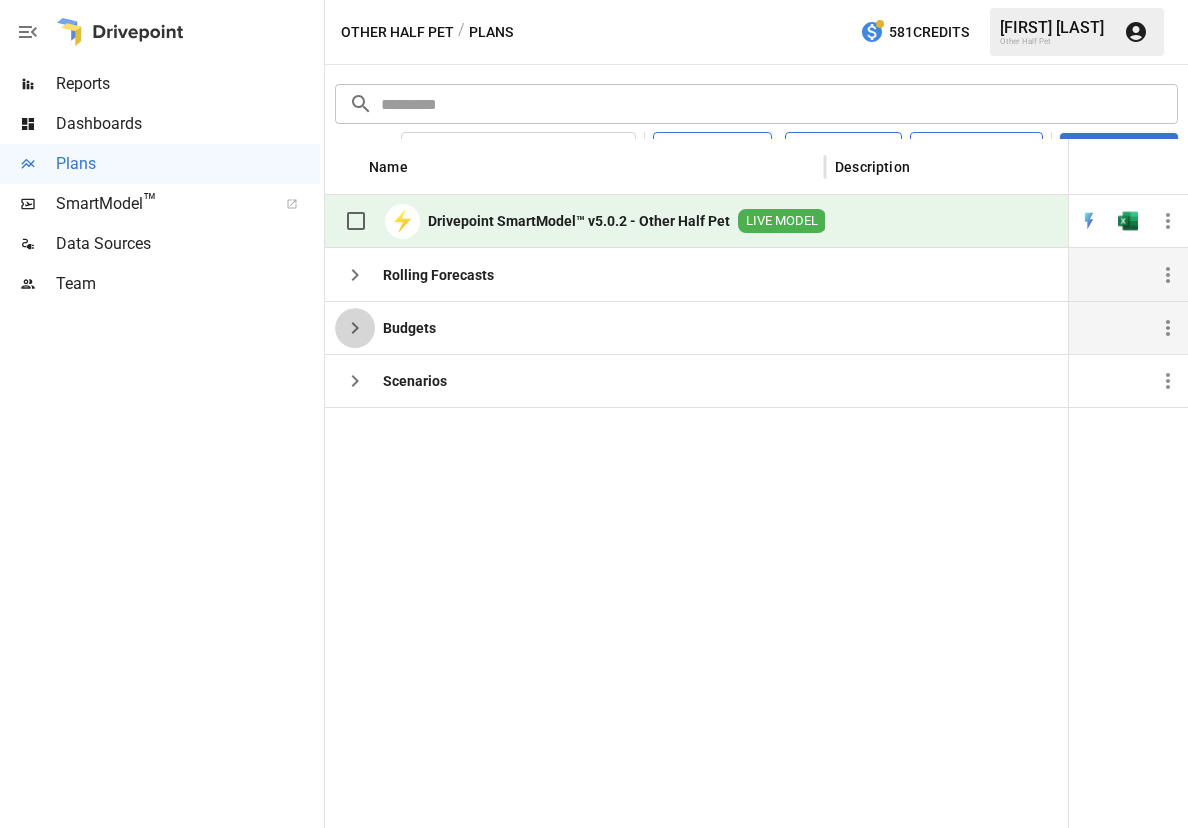 click at bounding box center (355, 328) 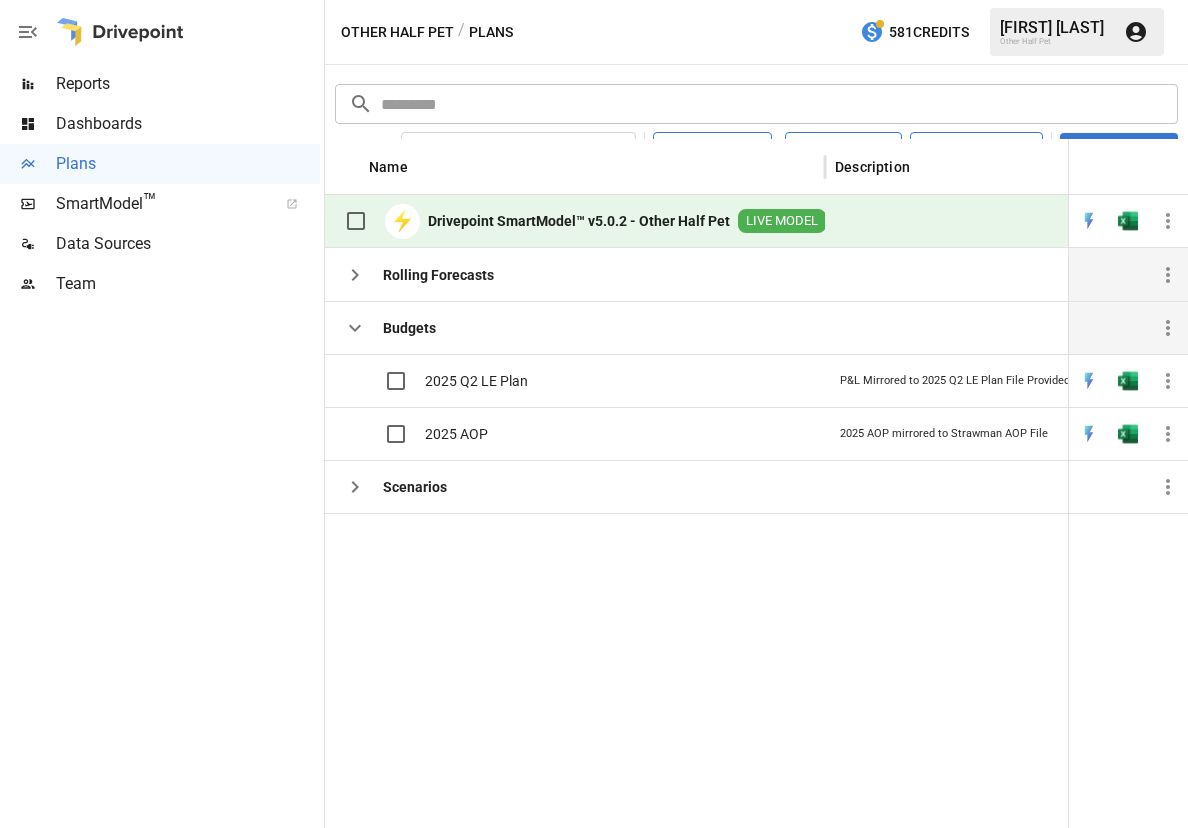 click at bounding box center (355, 328) 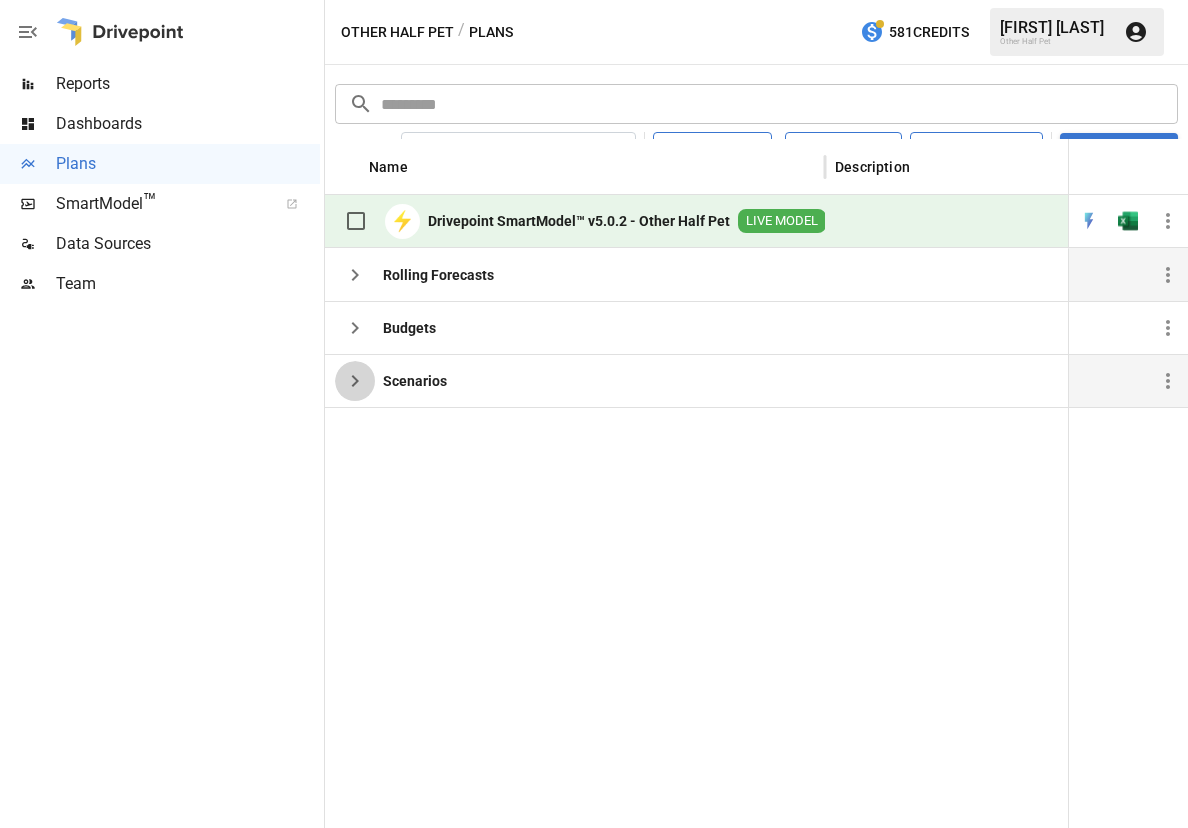 click 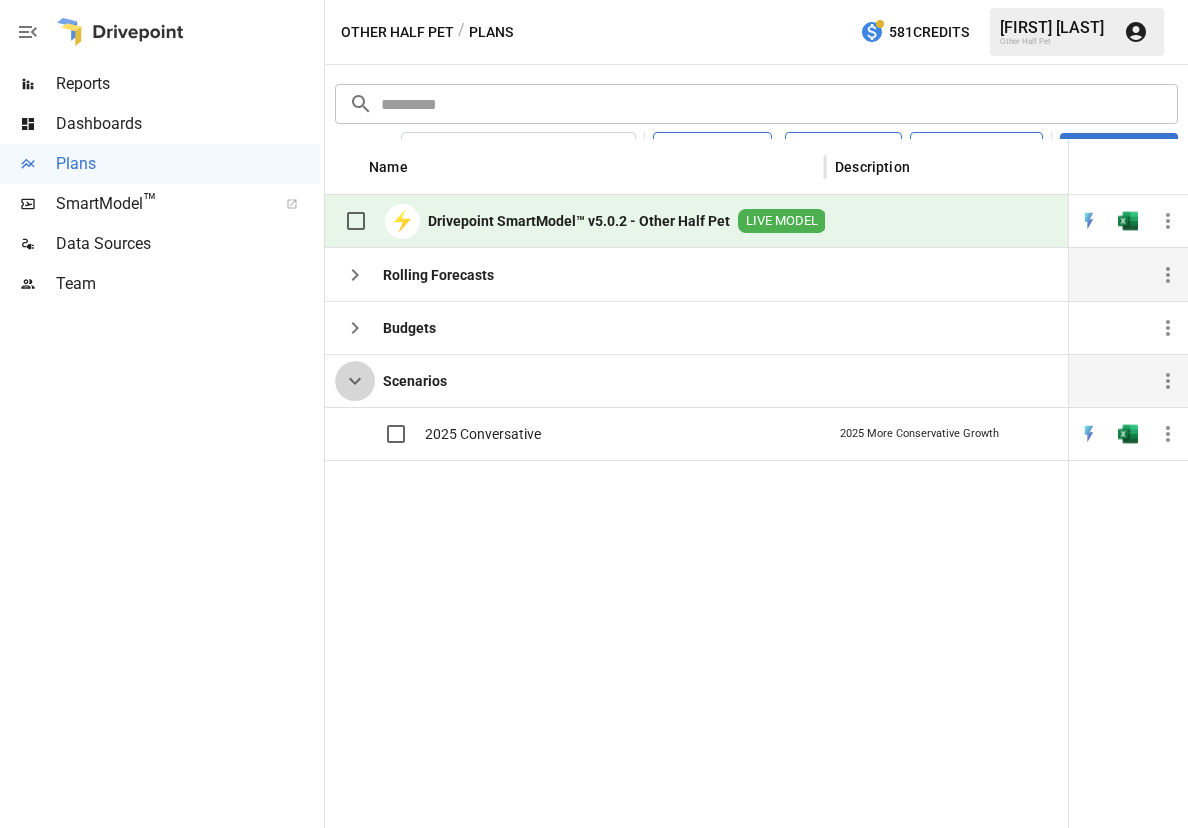 click 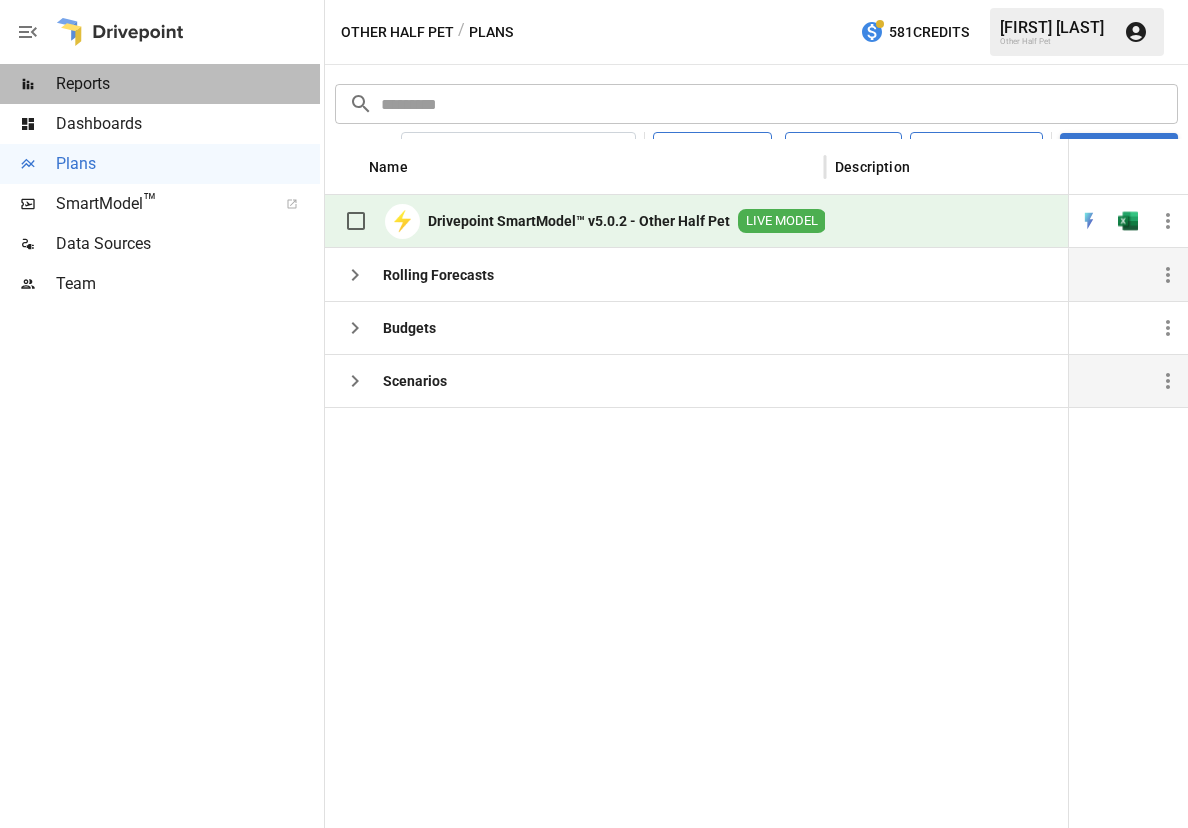 click on "Reports" at bounding box center [188, 84] 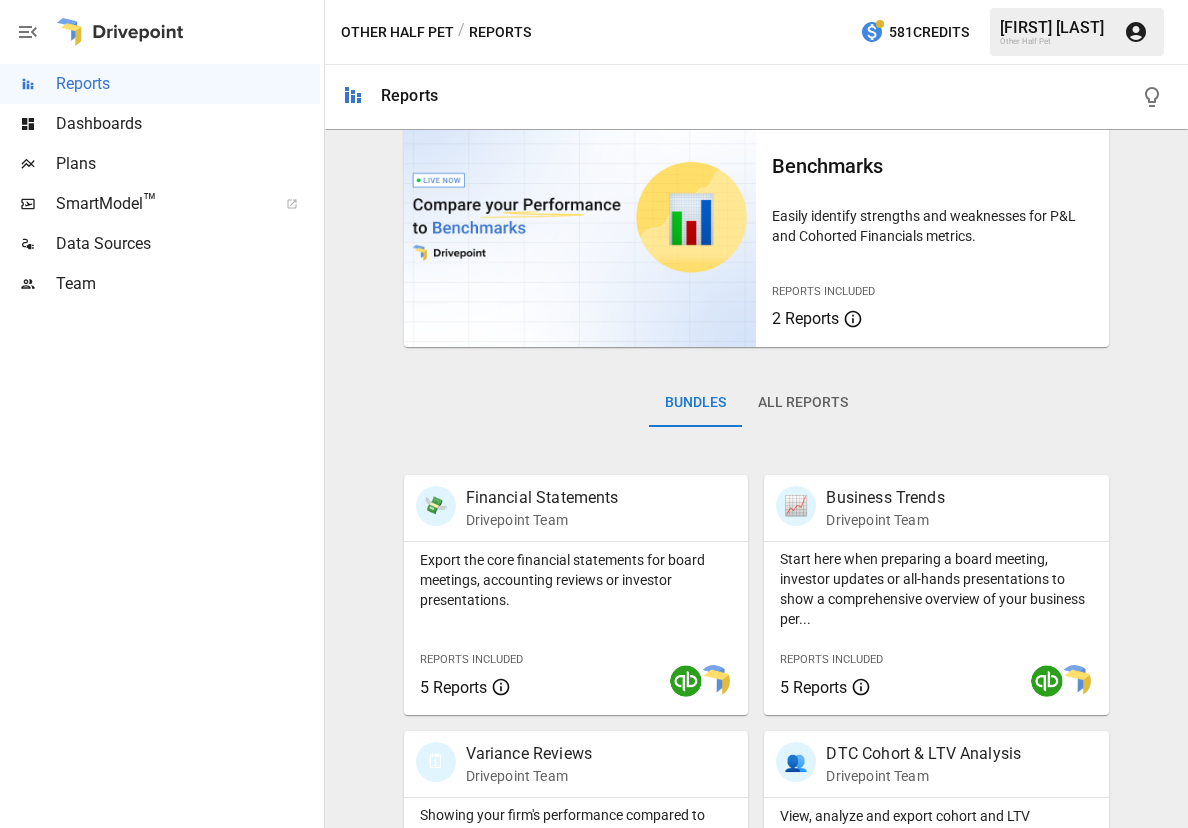 scroll, scrollTop: 0, scrollLeft: 0, axis: both 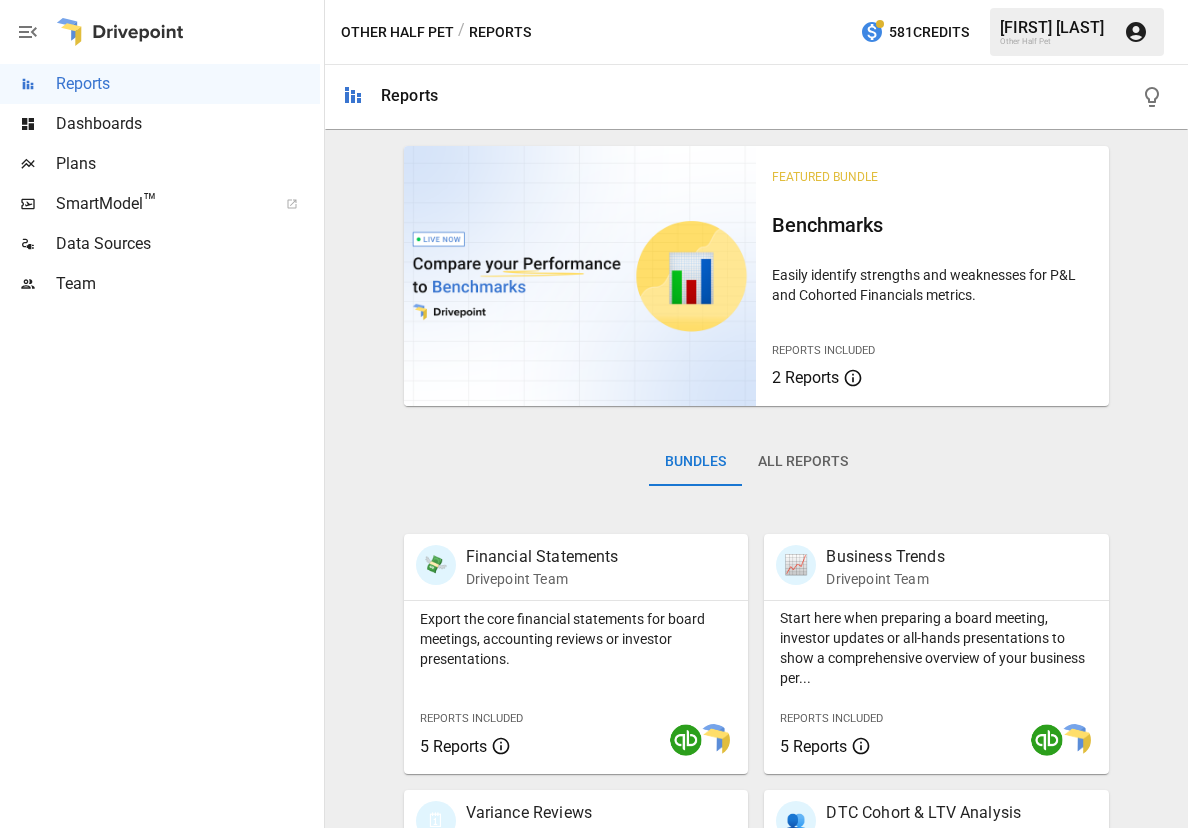 click on "All Reports" at bounding box center (803, 462) 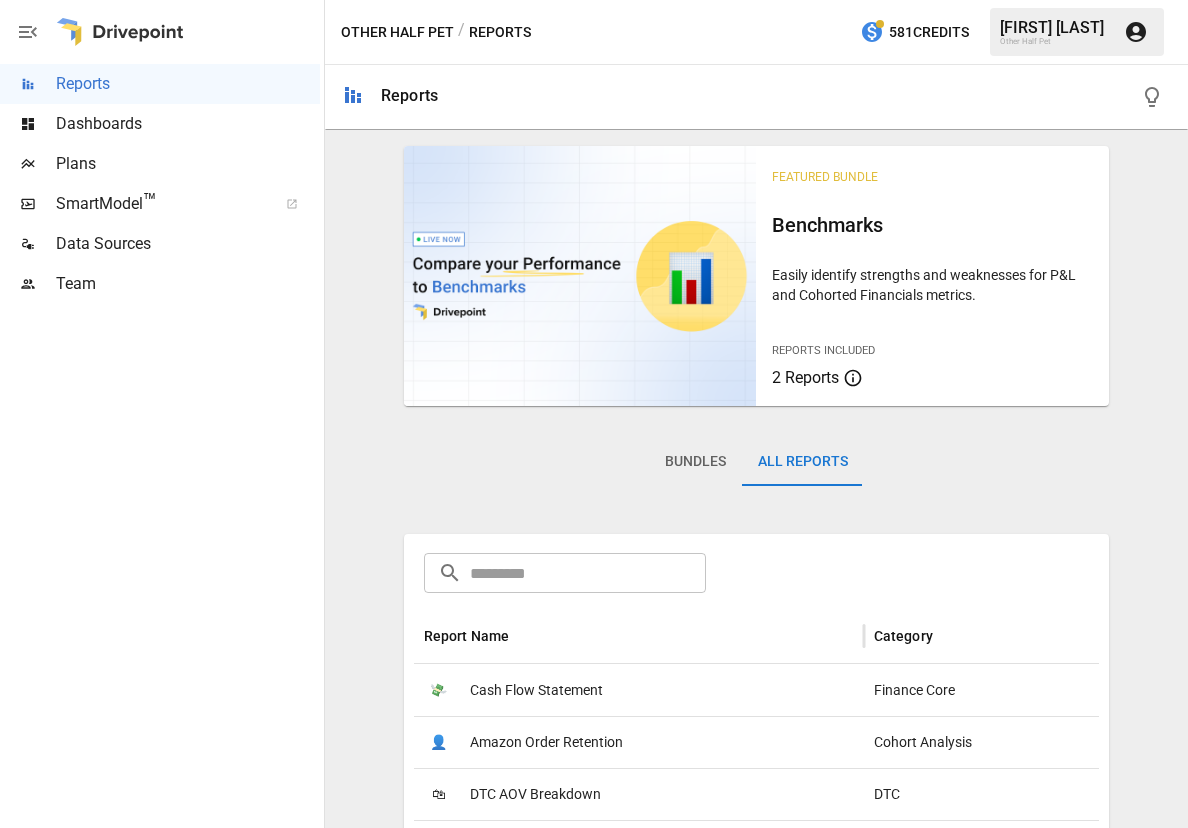 scroll, scrollTop: 200, scrollLeft: 0, axis: vertical 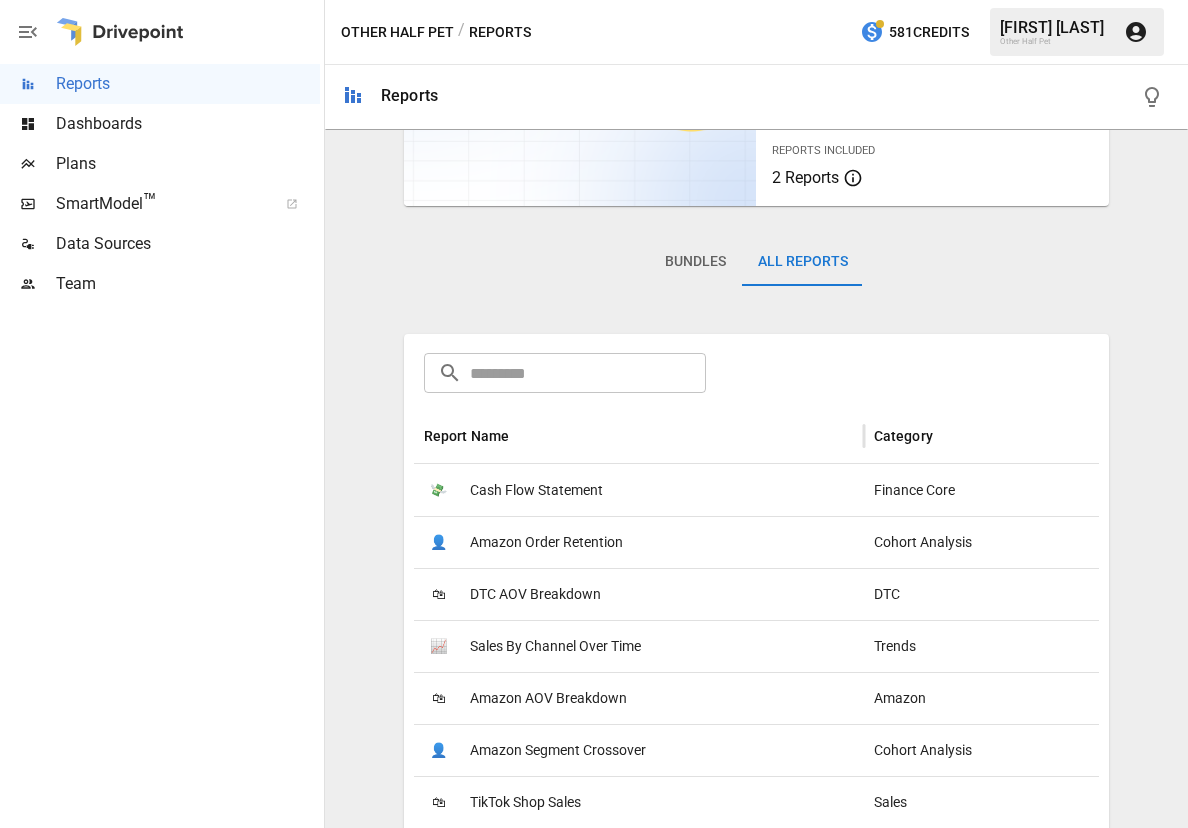 click on "Dashboards" at bounding box center (188, 124) 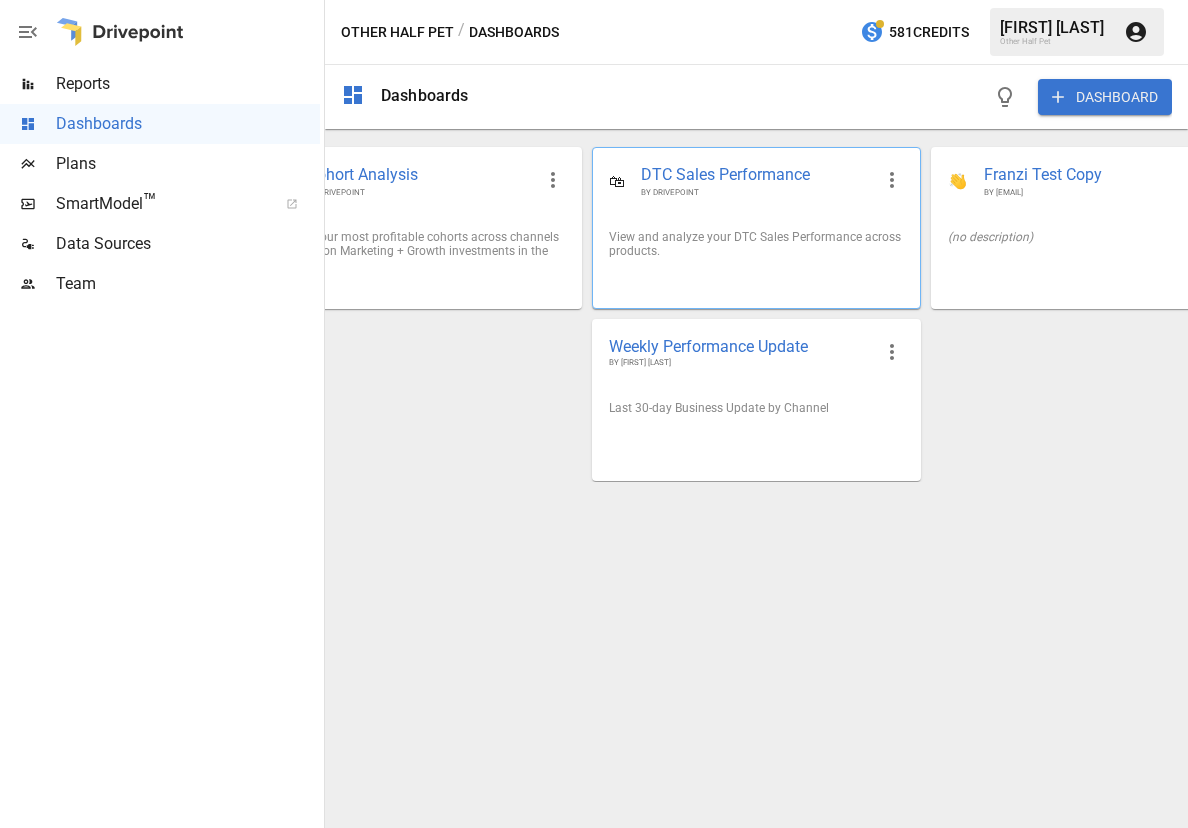click on "View and analyze your DTC Sales Performance across products." at bounding box center (756, 244) 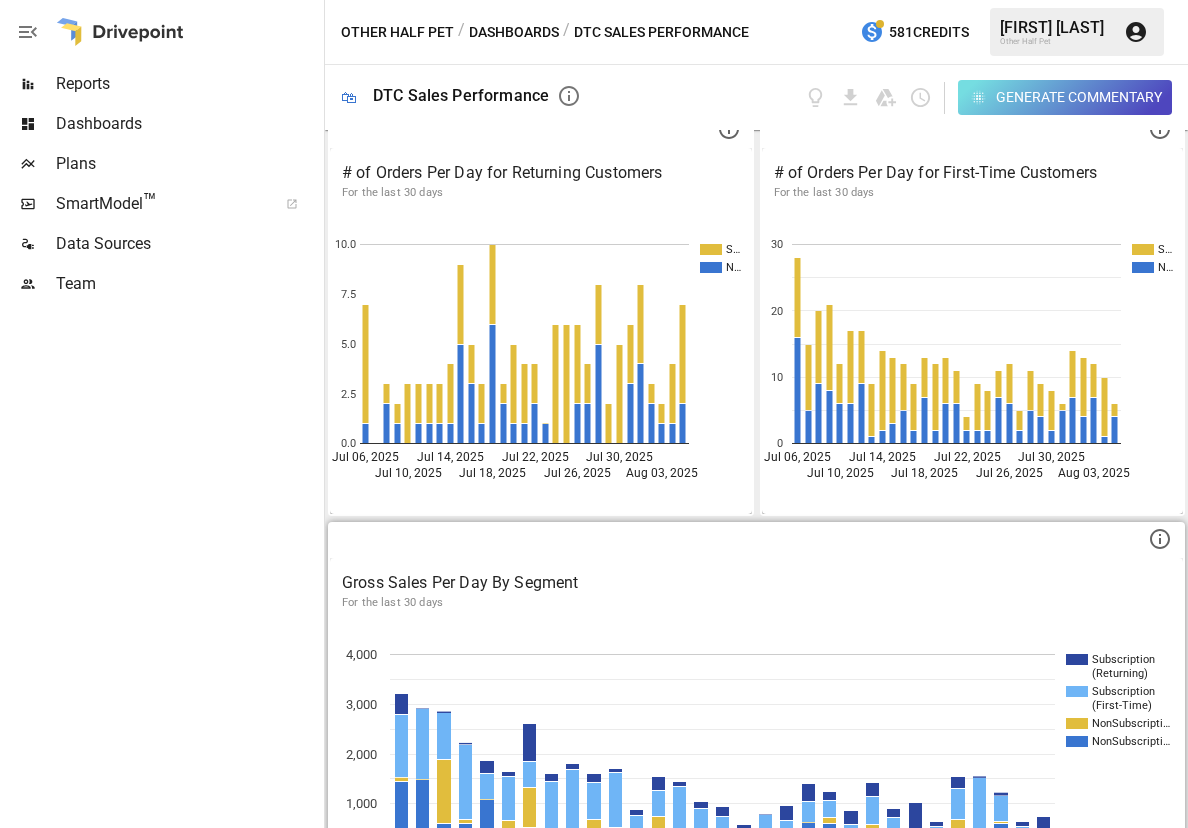 scroll, scrollTop: 0, scrollLeft: 0, axis: both 